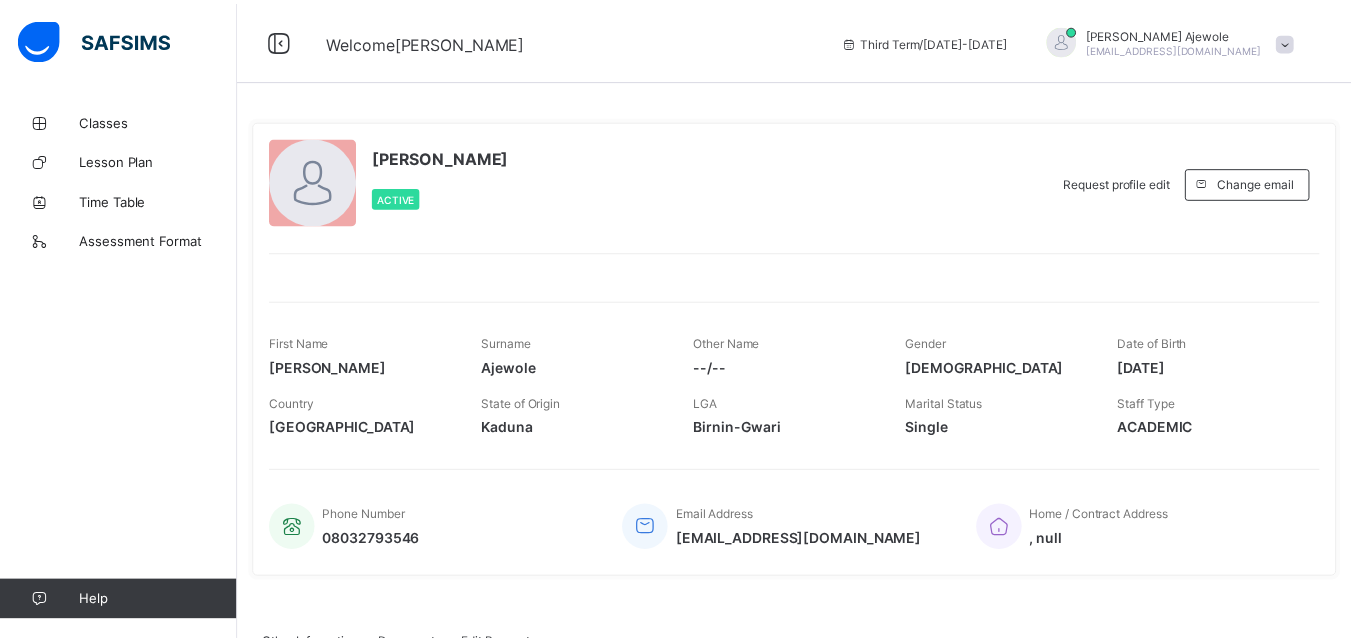 scroll, scrollTop: 0, scrollLeft: 0, axis: both 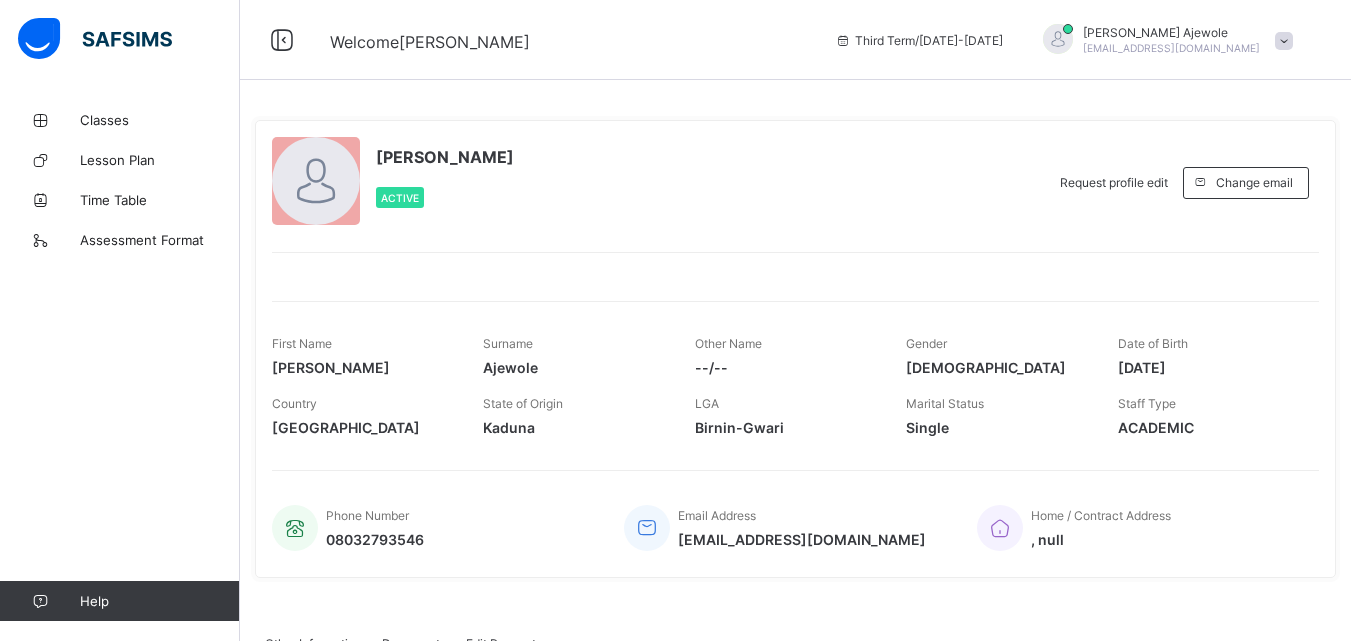 click at bounding box center (1284, 41) 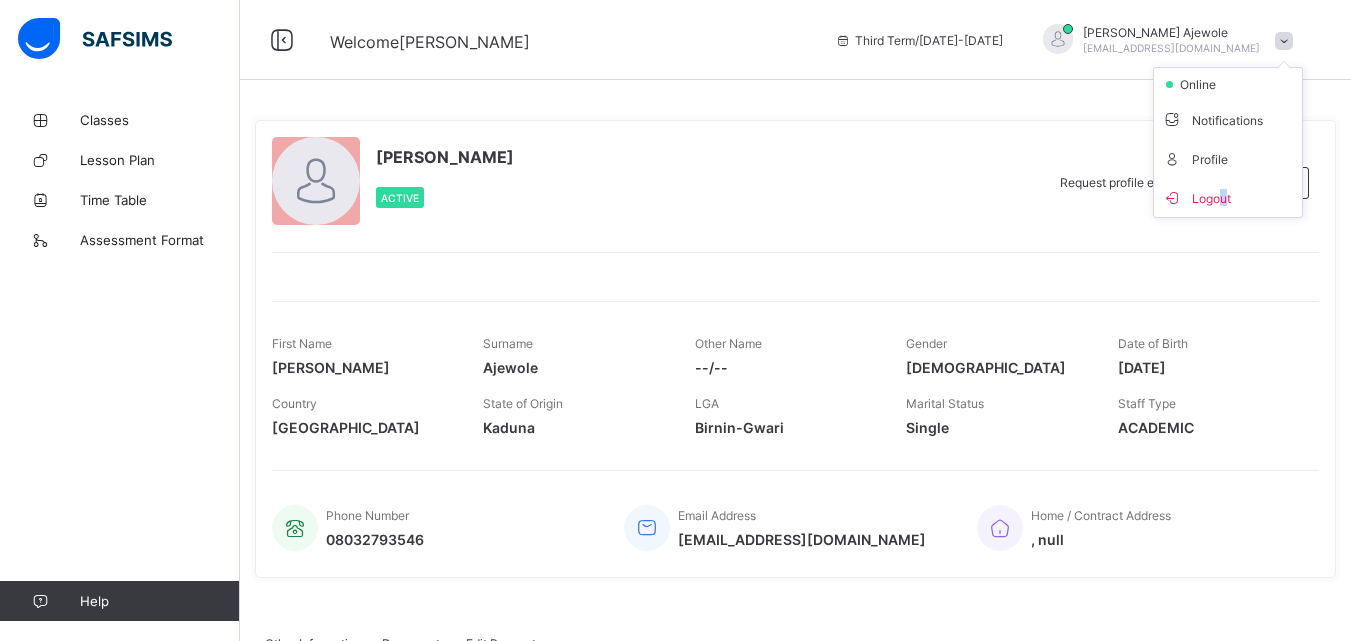 click on "Logout" at bounding box center (1228, 197) 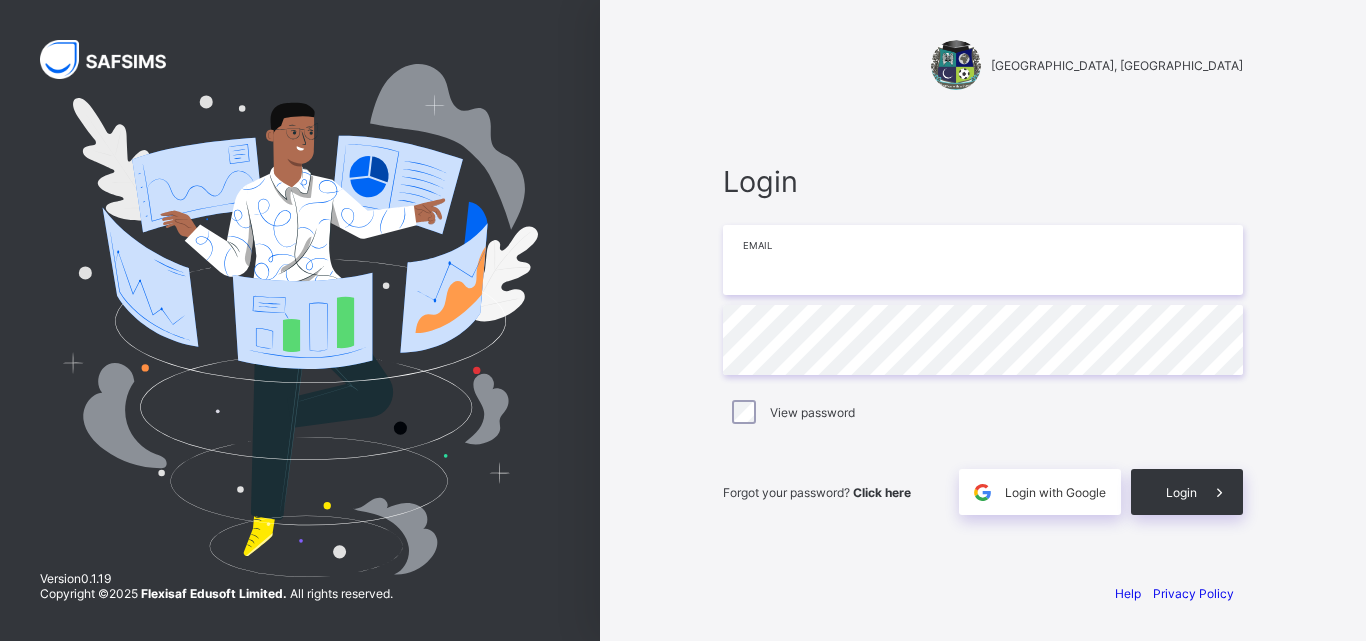 type on "**********" 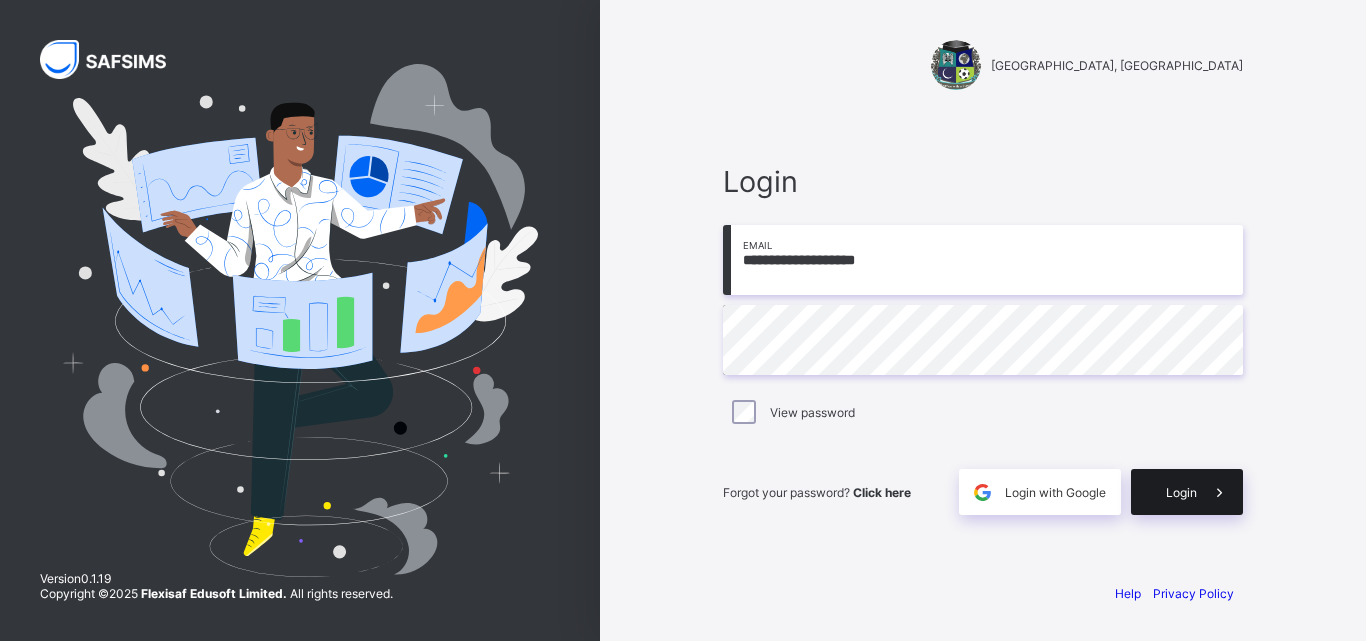 click on "Login" at bounding box center (1187, 492) 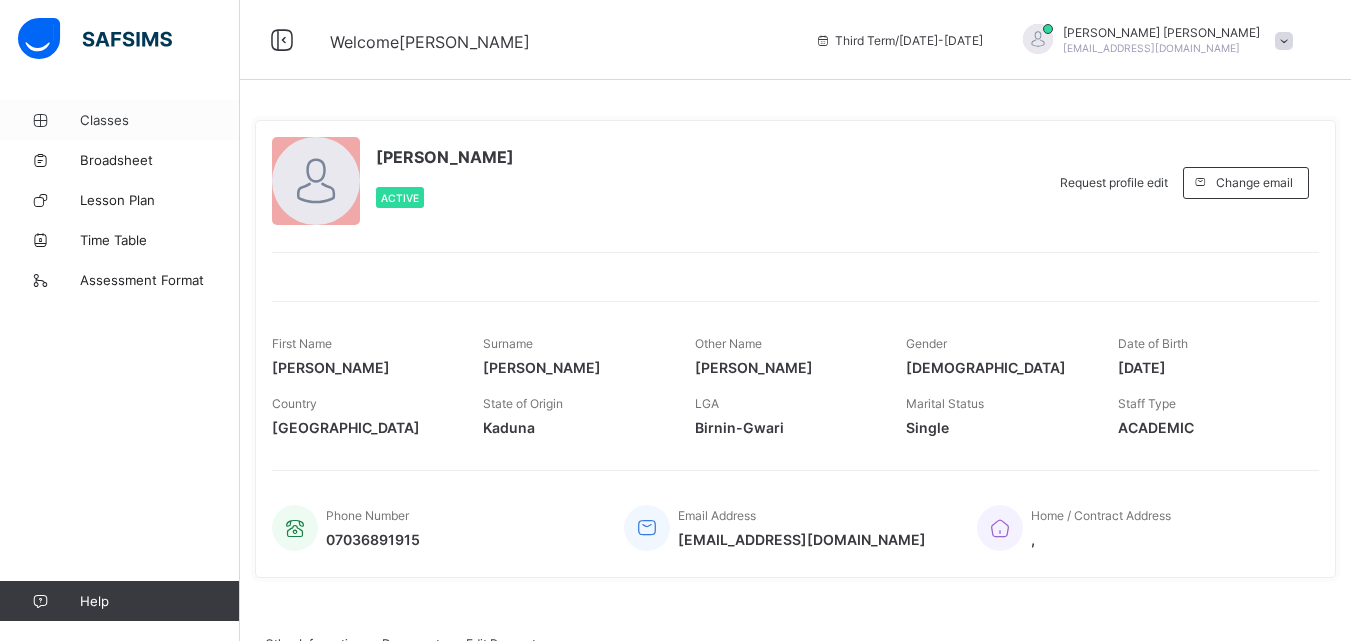 click on "Classes" at bounding box center [160, 120] 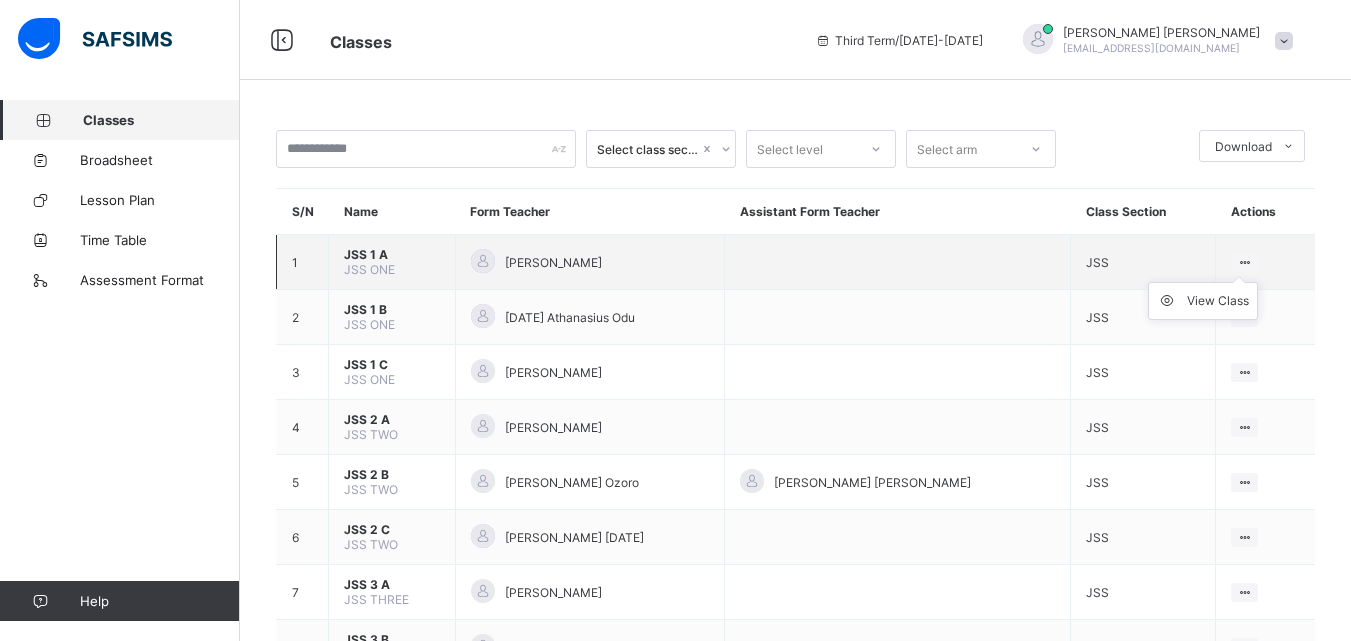 click on "View Class" at bounding box center (1203, 301) 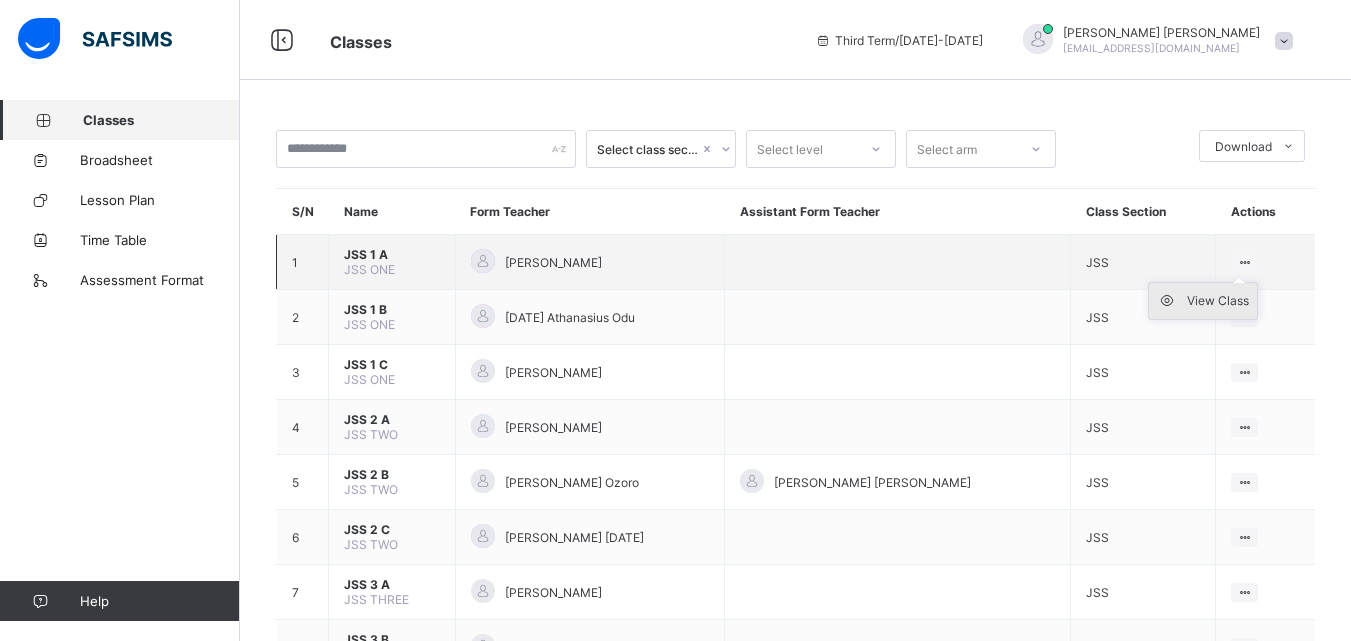 click on "View Class" at bounding box center [1218, 301] 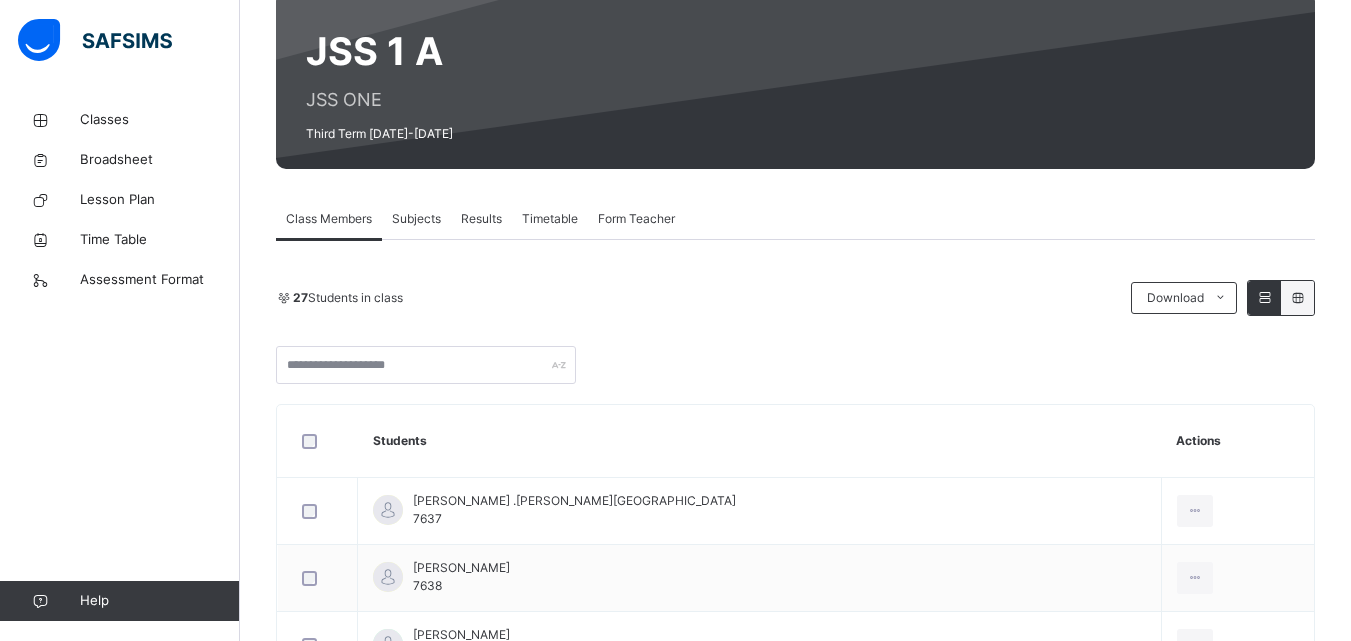 scroll, scrollTop: 0, scrollLeft: 0, axis: both 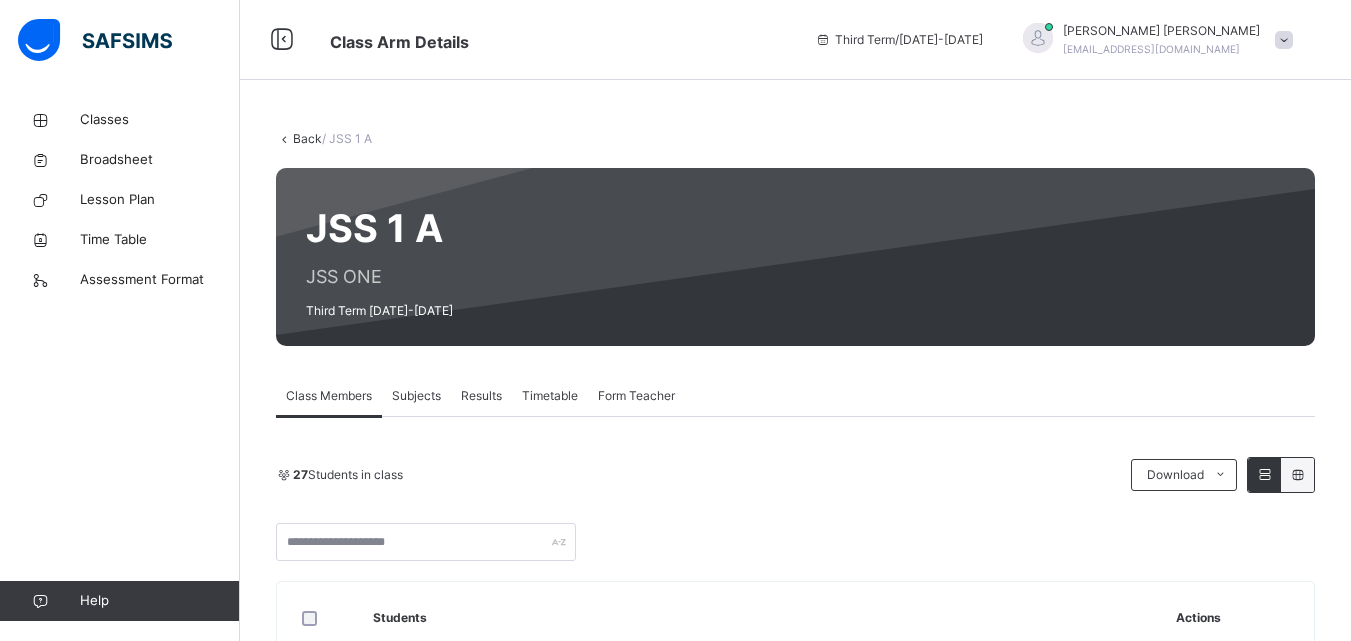 click on "Subjects" at bounding box center (416, 396) 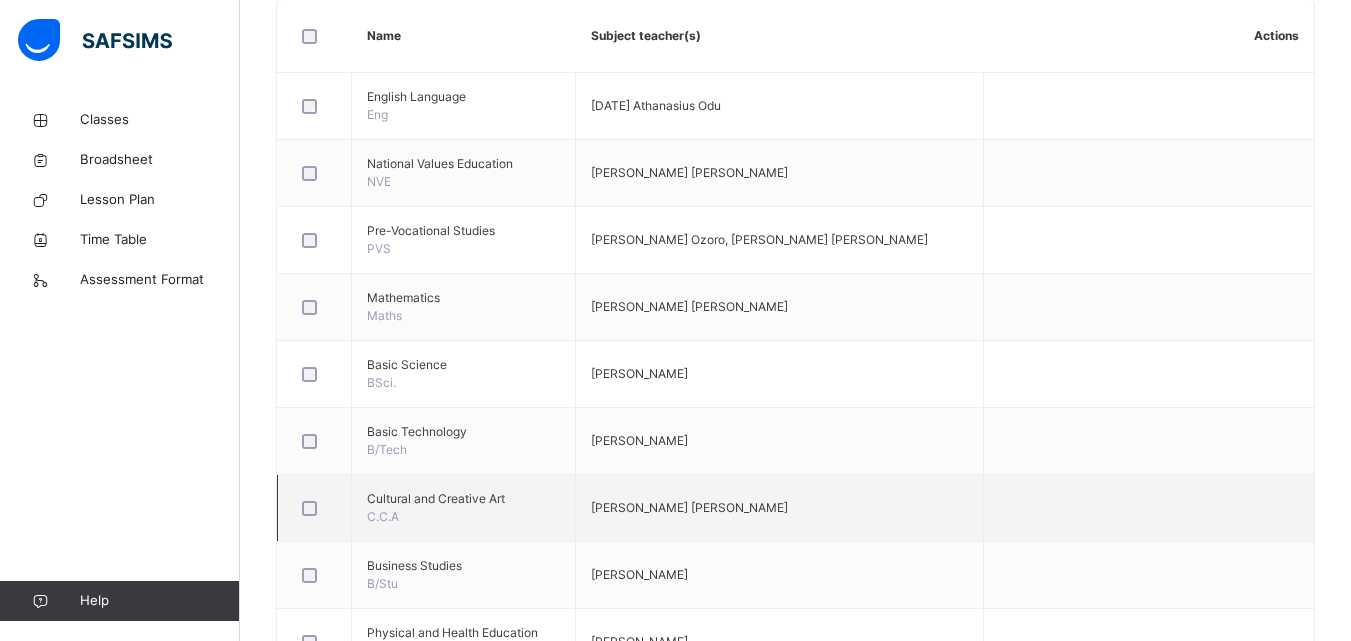 scroll, scrollTop: 920, scrollLeft: 0, axis: vertical 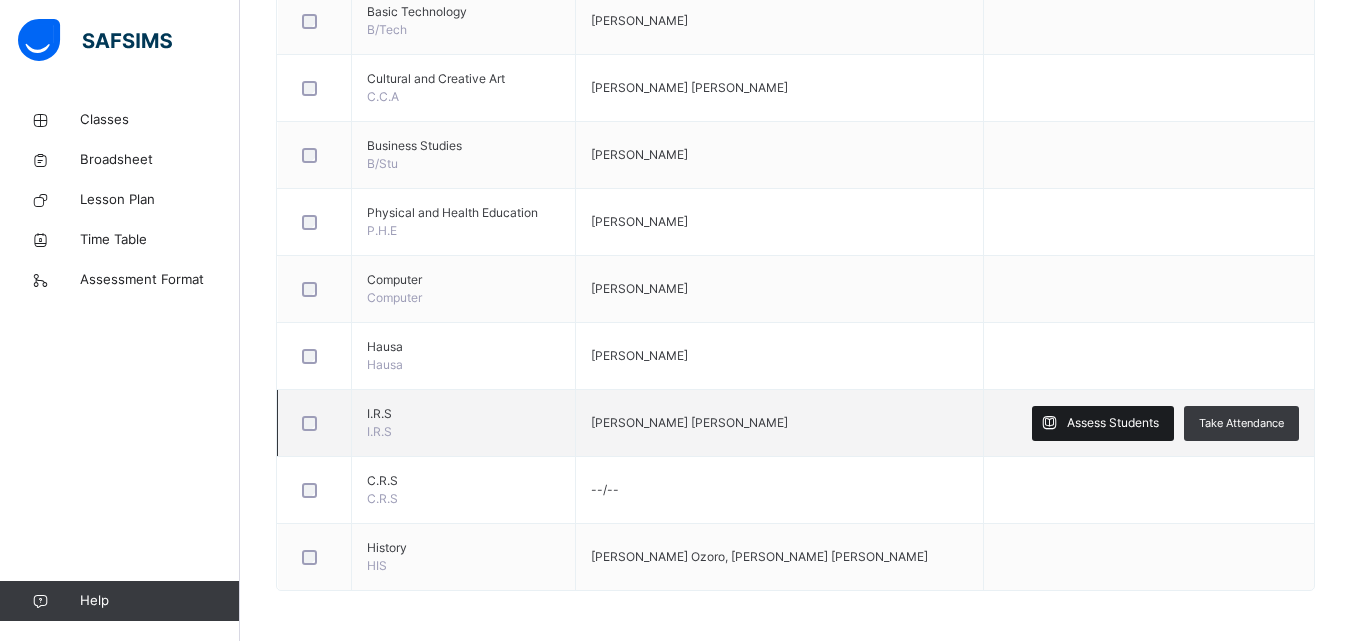 click on "Assess Students Take Attendance" at bounding box center [1149, 423] 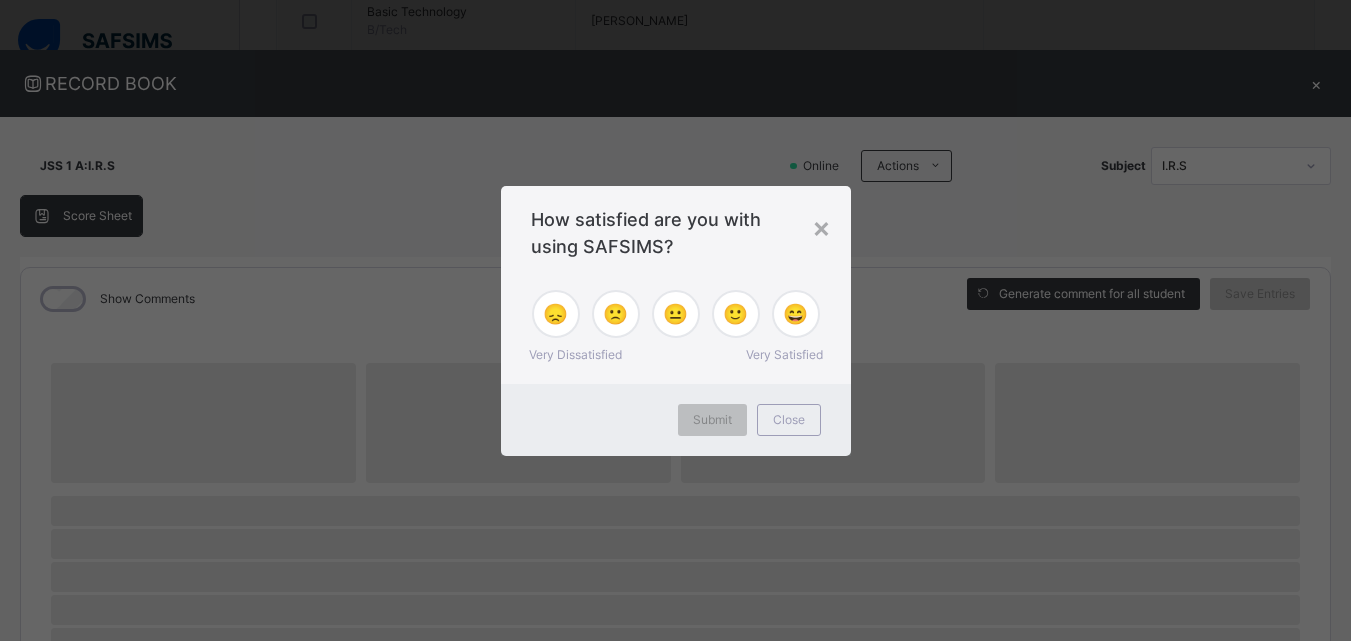 click on "Score Sheet Score Sheet Show Comments   Generate comment for all student   Save Entries Class Level:  JSS 1   A Subject:  I.R.S Session:  2024/2025 Session Session:  Third Term ‌ ‌ ‌ ‌ ‌ ‌ ‌ ‌ ‌ ‌ ‌ ‌ ‌ ‌ ‌ ‌ ‌ ‌ ‌ ‌ ‌ ‌ ‌ ‌ ‌ ‌ ‌ ‌ ‌   ×   Subject Teacher’s Comment Generate and see in full the comment developed by the AI with an option to regenerate the comment Sims Bot Please wait while the Sims Bot generates comments for all your students" at bounding box center [675, 777] 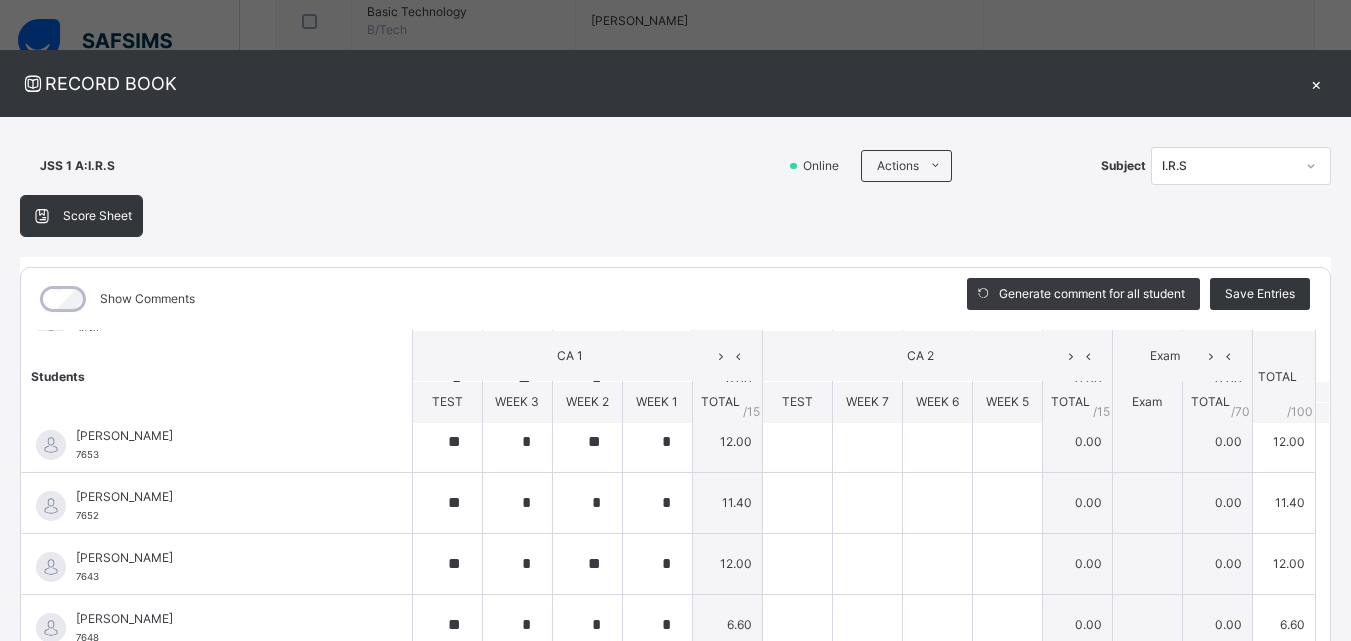 scroll, scrollTop: 0, scrollLeft: 0, axis: both 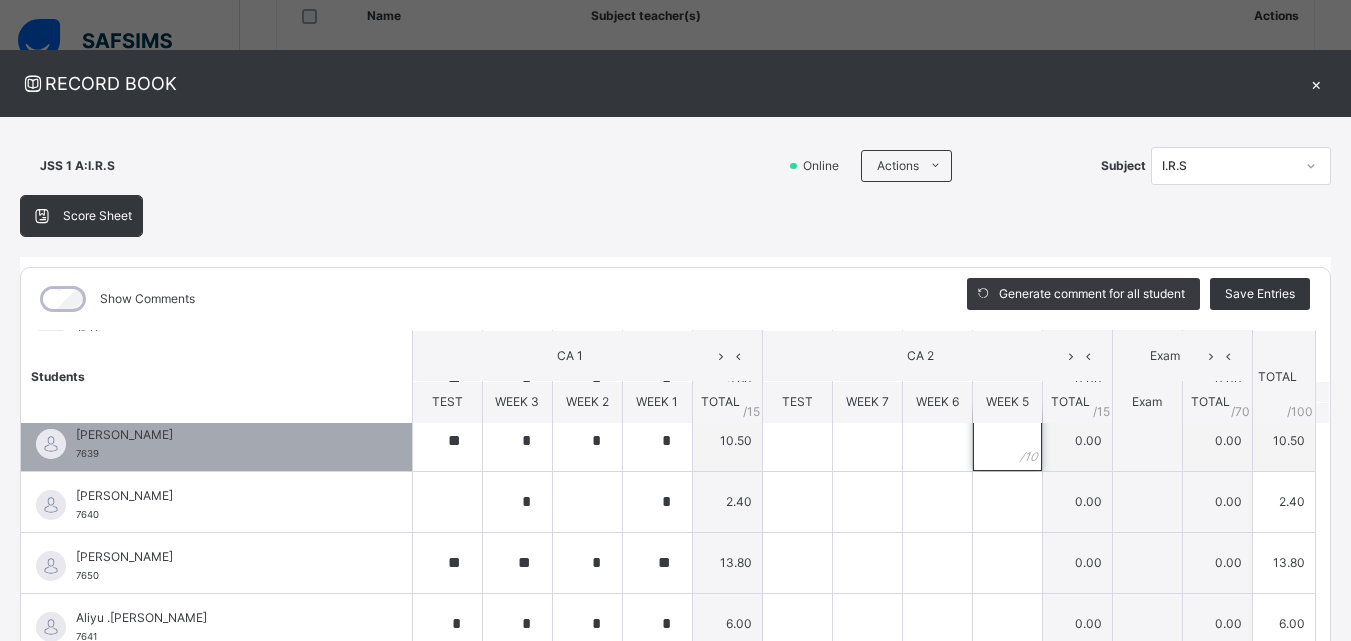 click at bounding box center (1007, 441) 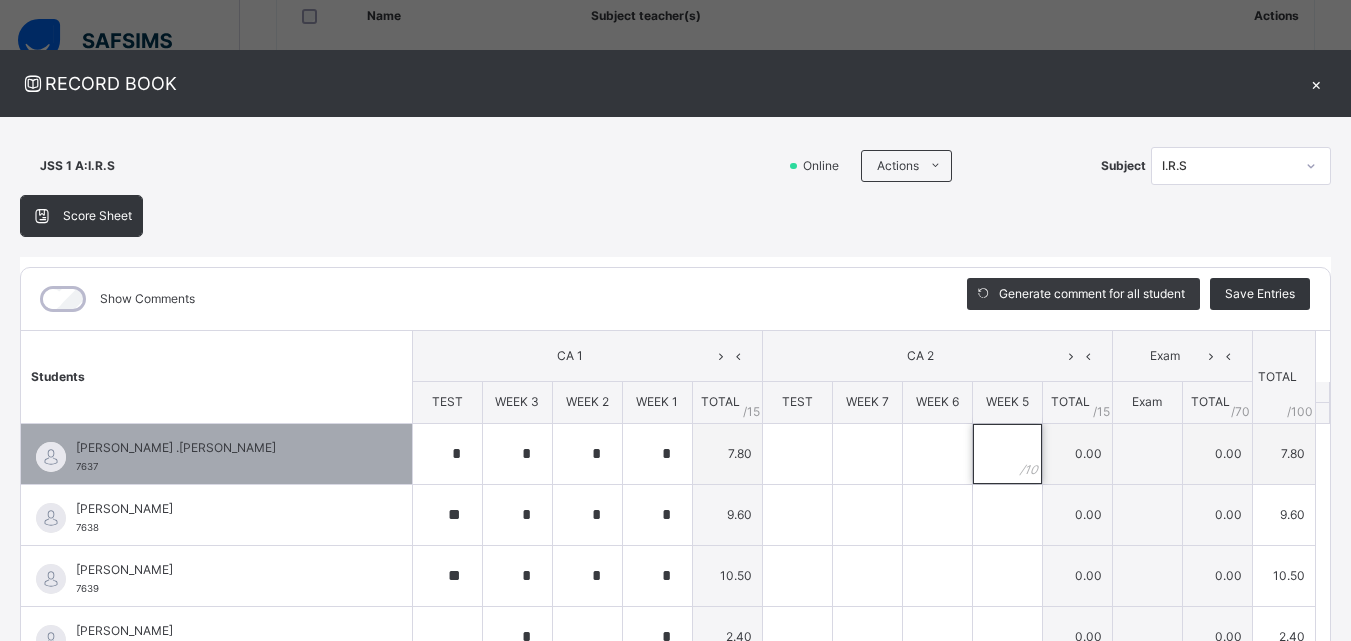 click at bounding box center (1007, 454) 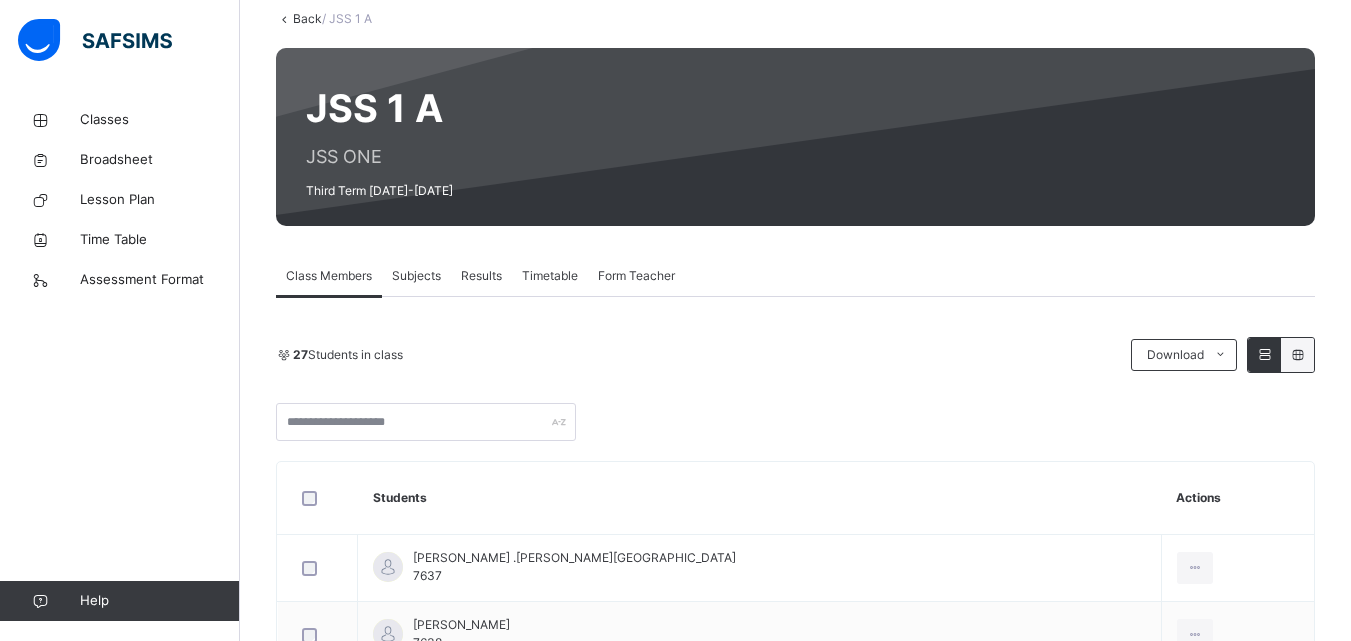 scroll, scrollTop: 120, scrollLeft: 0, axis: vertical 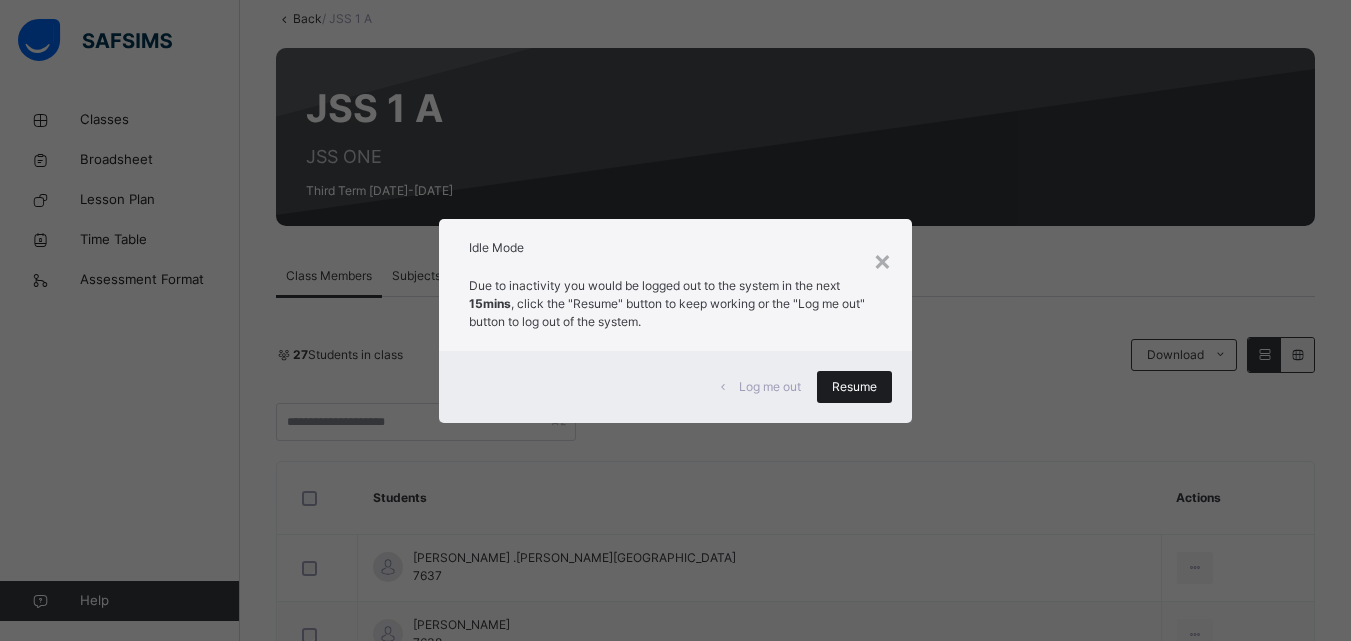 click on "Resume" at bounding box center (854, 387) 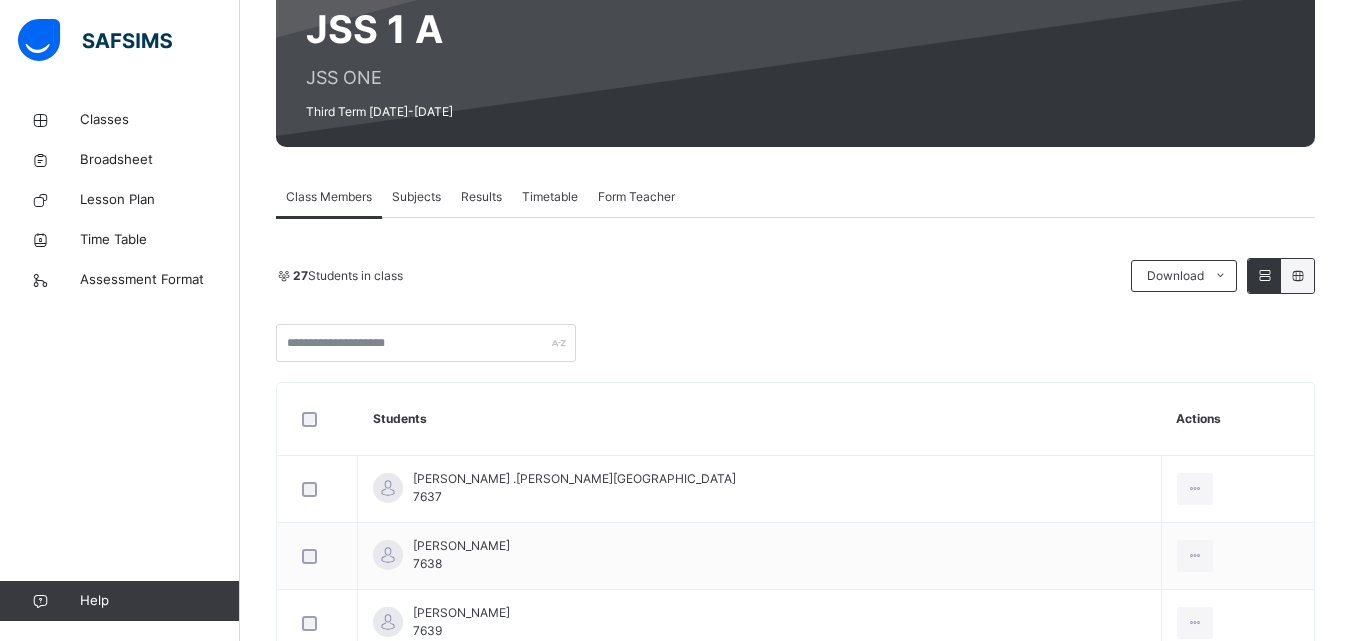 scroll, scrollTop: 220, scrollLeft: 0, axis: vertical 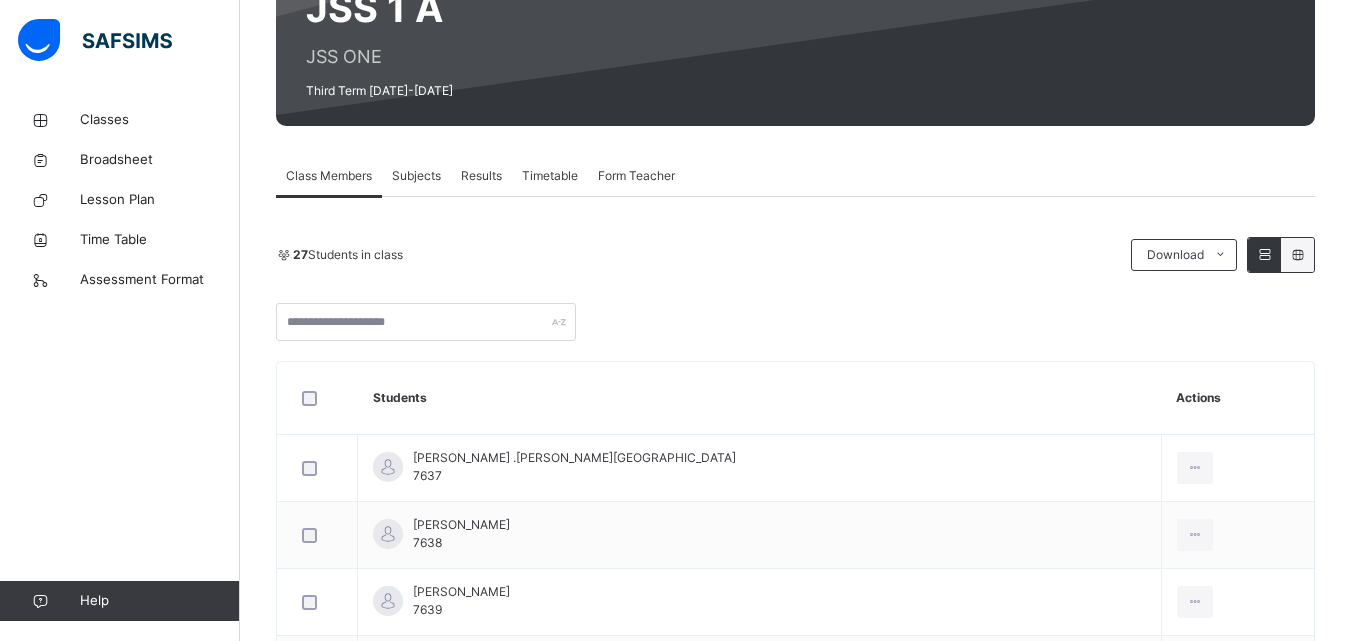 click on "Subjects" at bounding box center (416, 176) 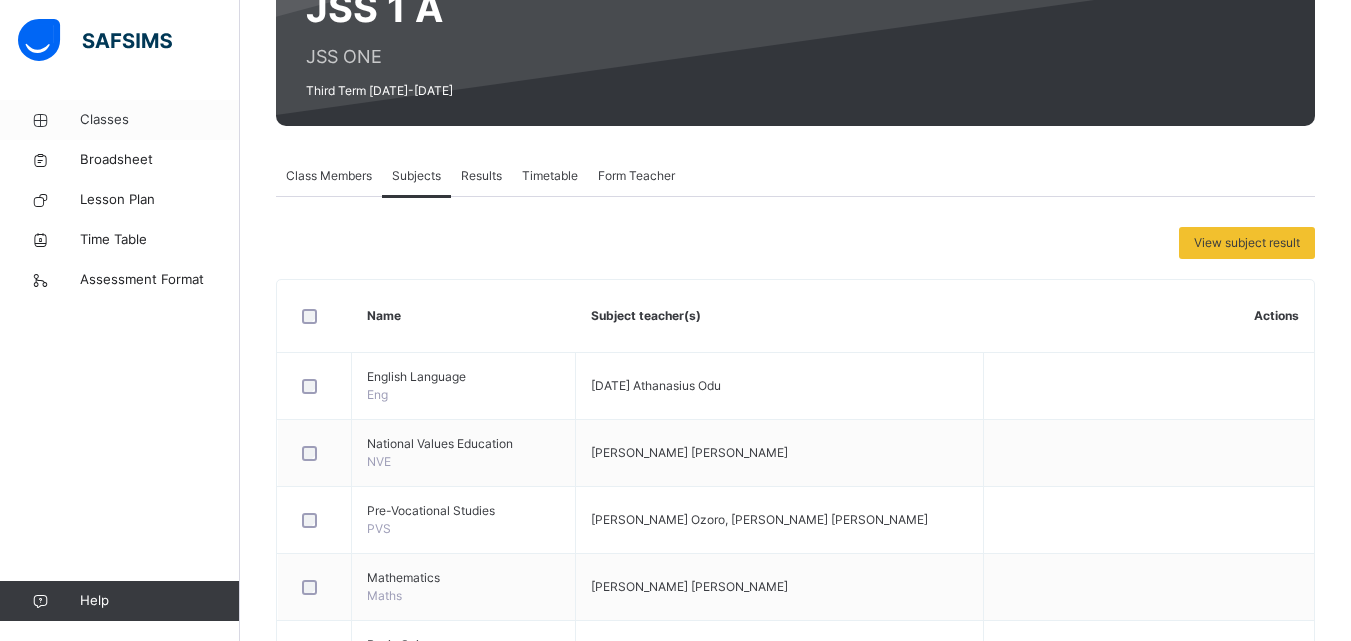 click on "Classes" at bounding box center (160, 120) 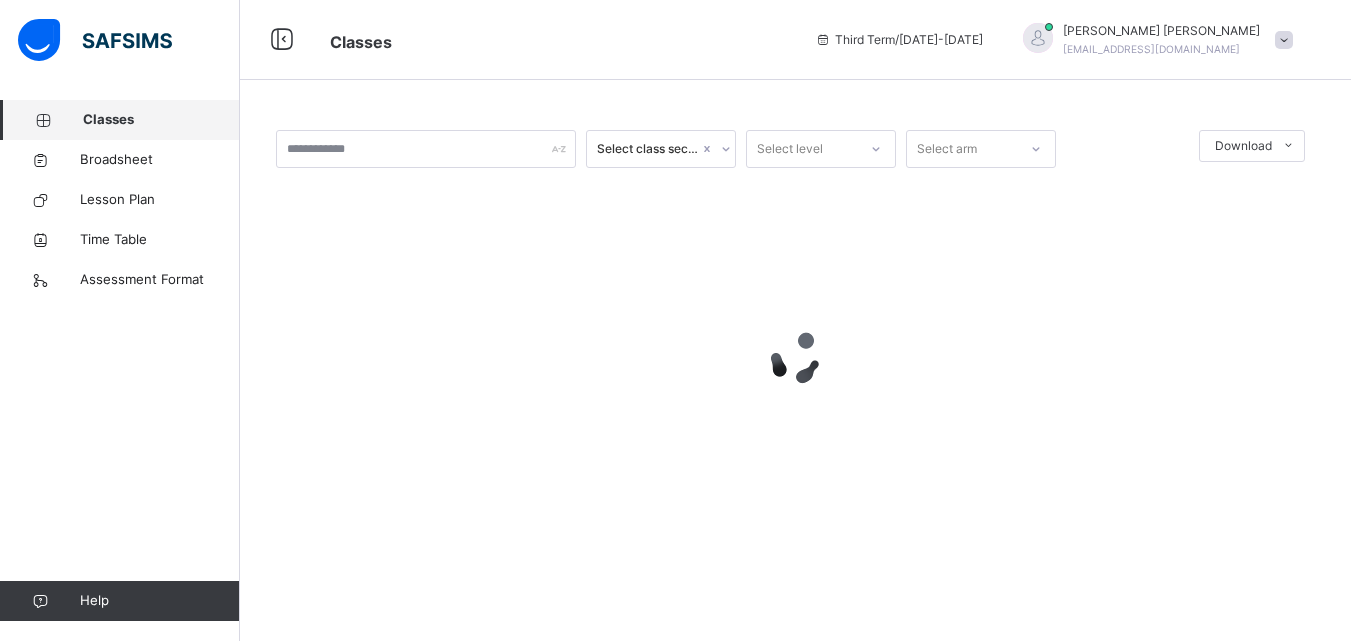 scroll, scrollTop: 0, scrollLeft: 0, axis: both 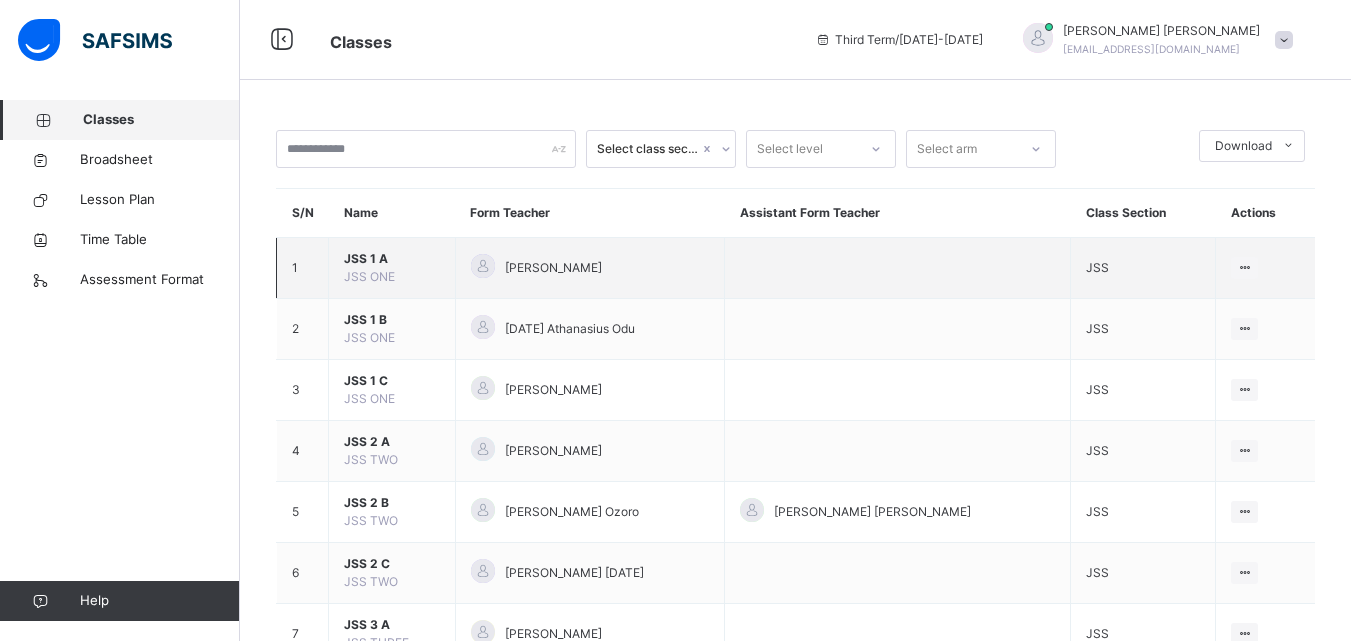 click on "JSS 1   A" at bounding box center [392, 259] 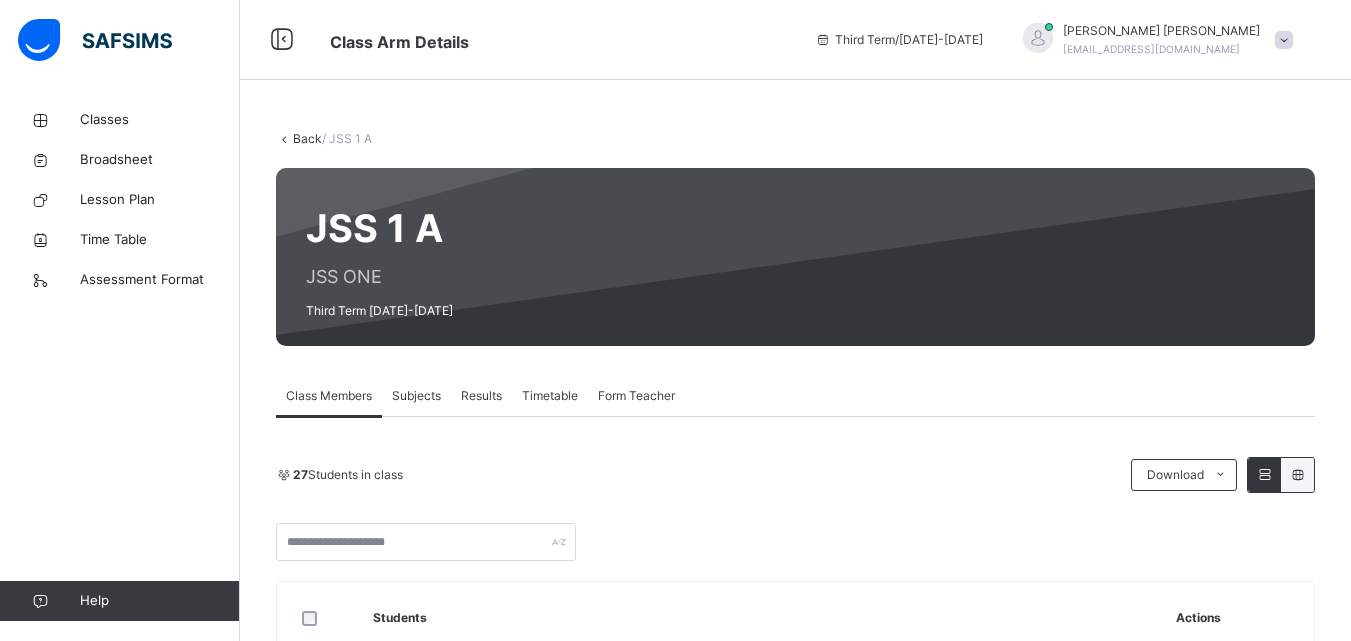 click on "Subjects" at bounding box center [416, 396] 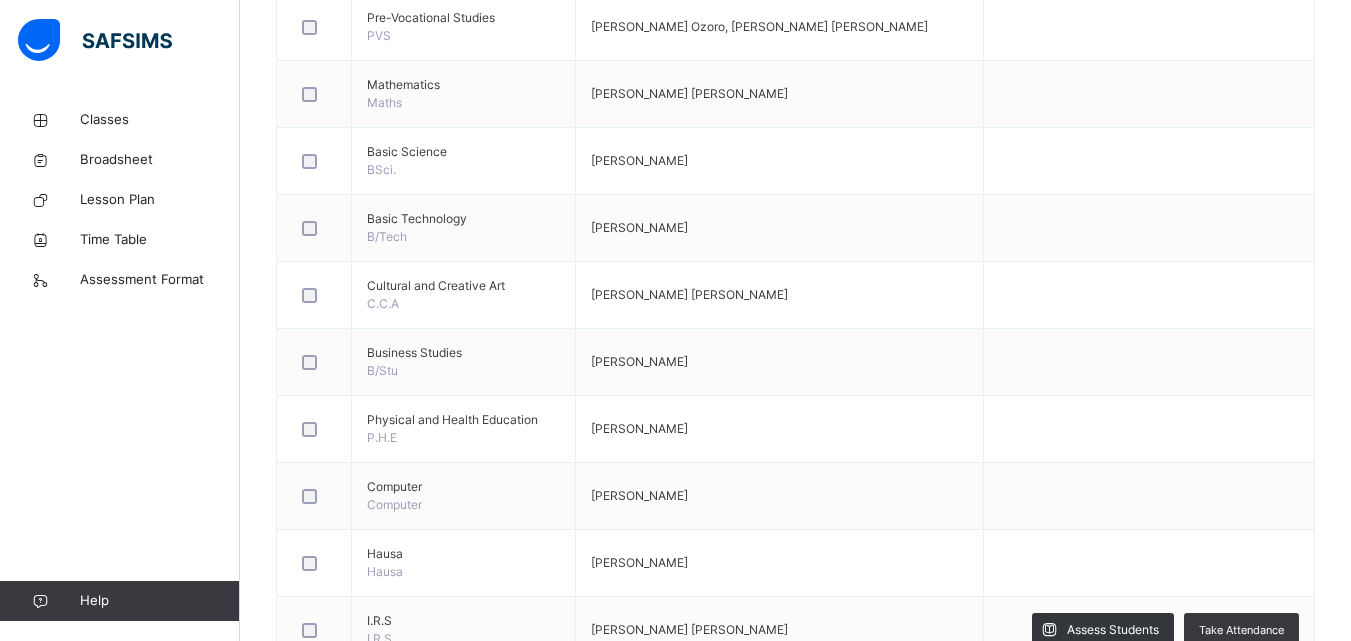 scroll, scrollTop: 920, scrollLeft: 0, axis: vertical 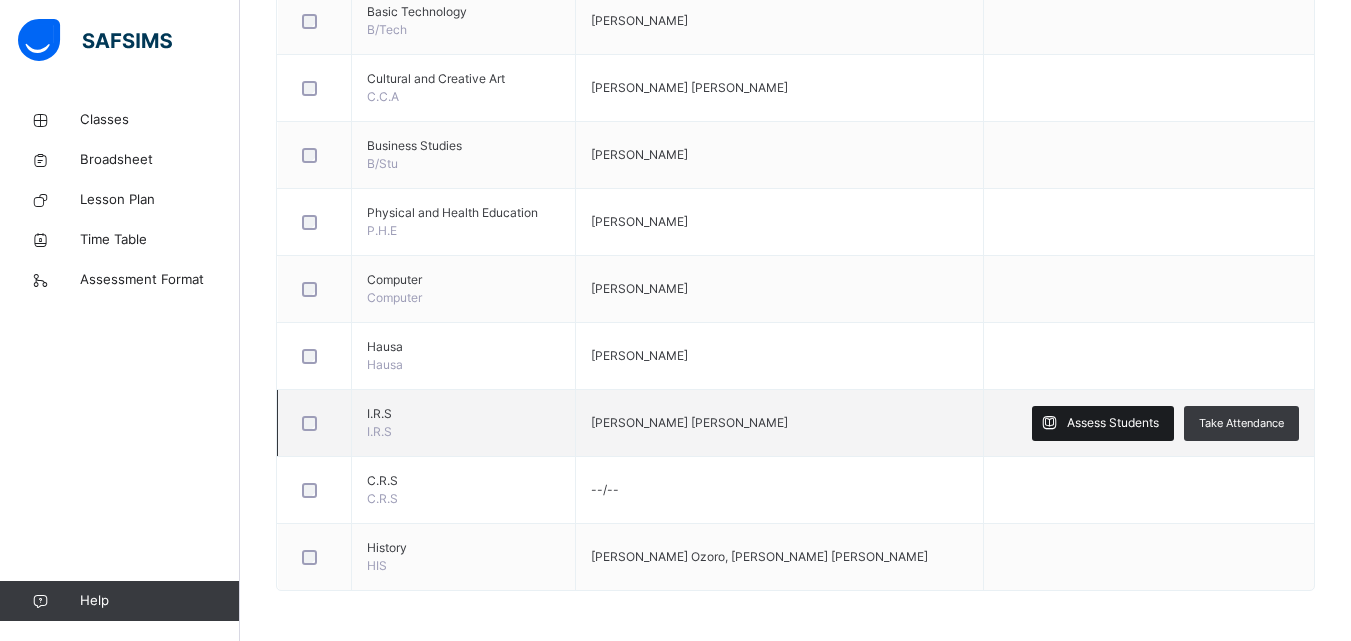click on "Assess Students" at bounding box center (1103, 423) 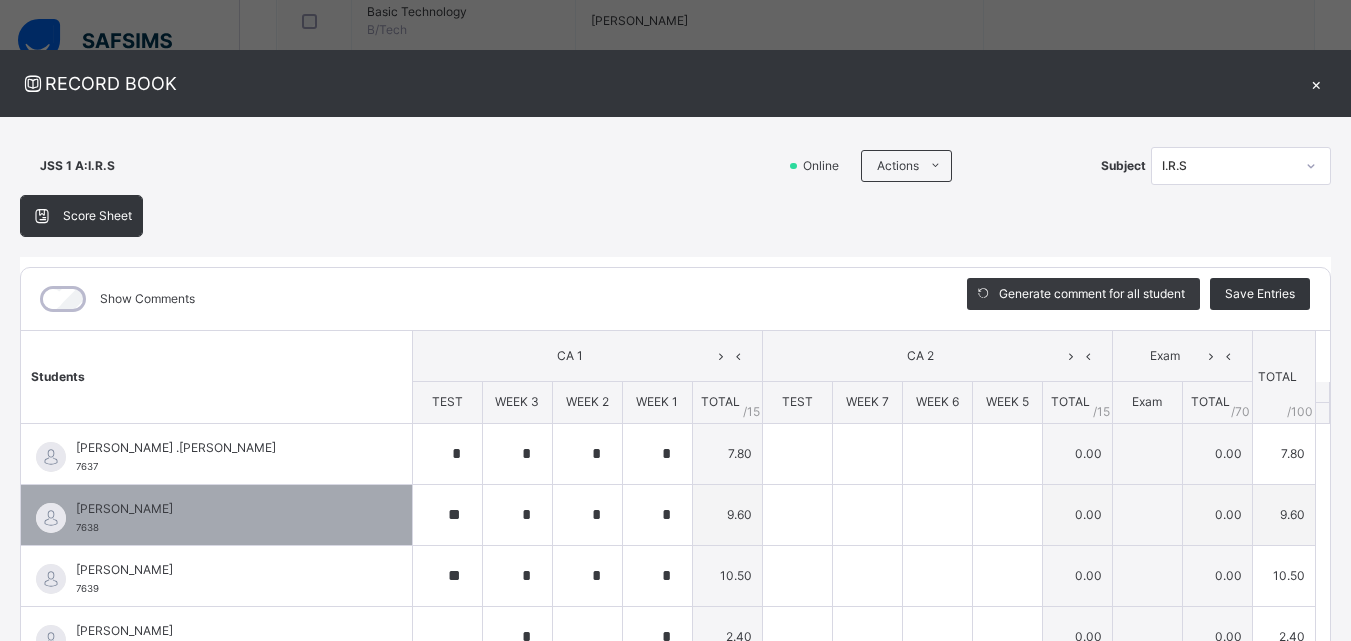 type on "*" 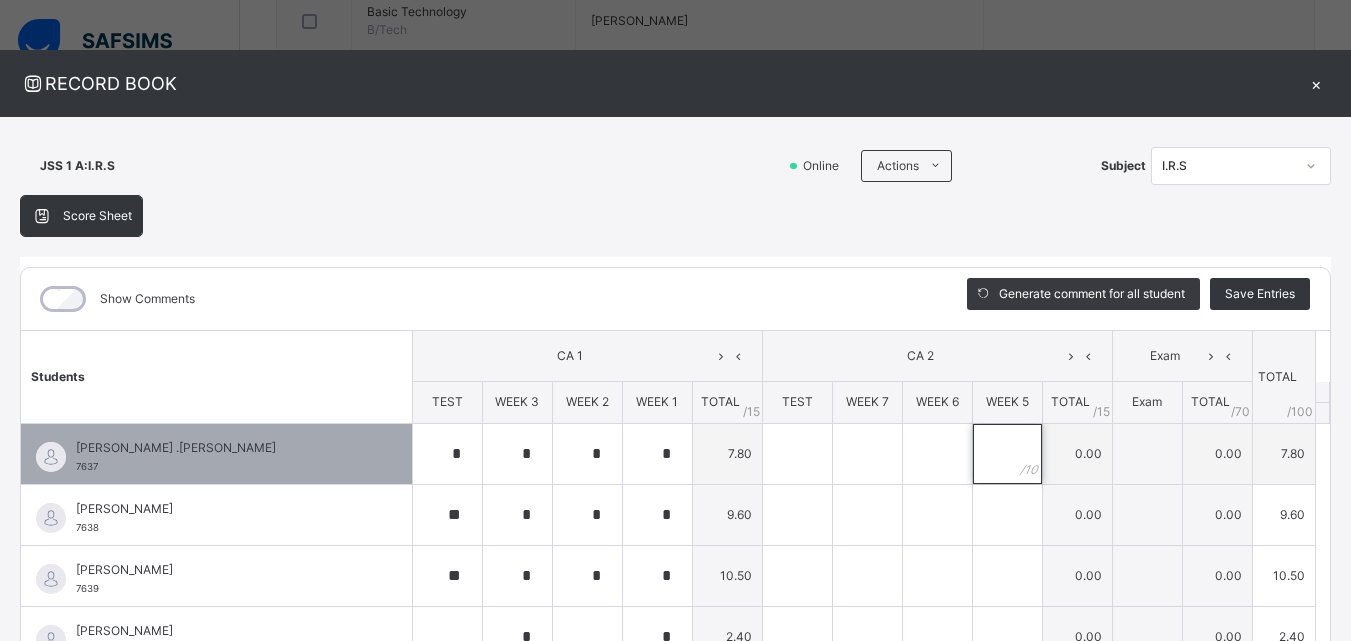 click at bounding box center [1007, 454] 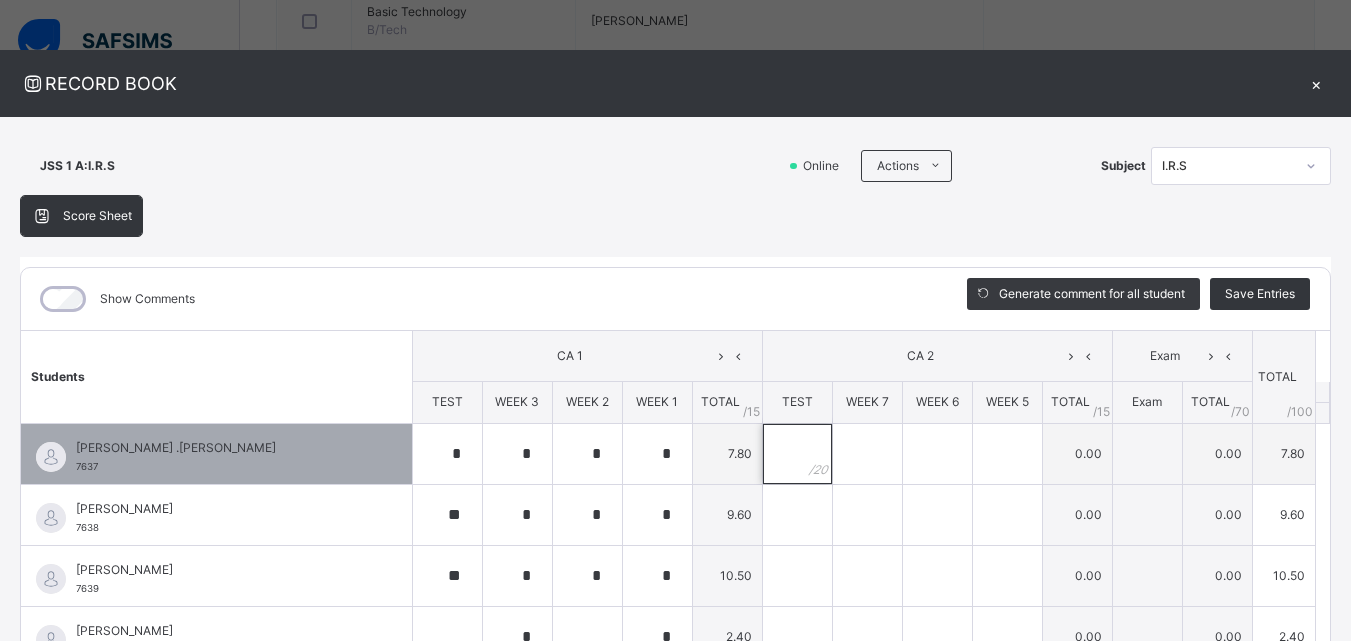 drag, startPoint x: 347, startPoint y: 413, endPoint x: 771, endPoint y: 448, distance: 425.4421 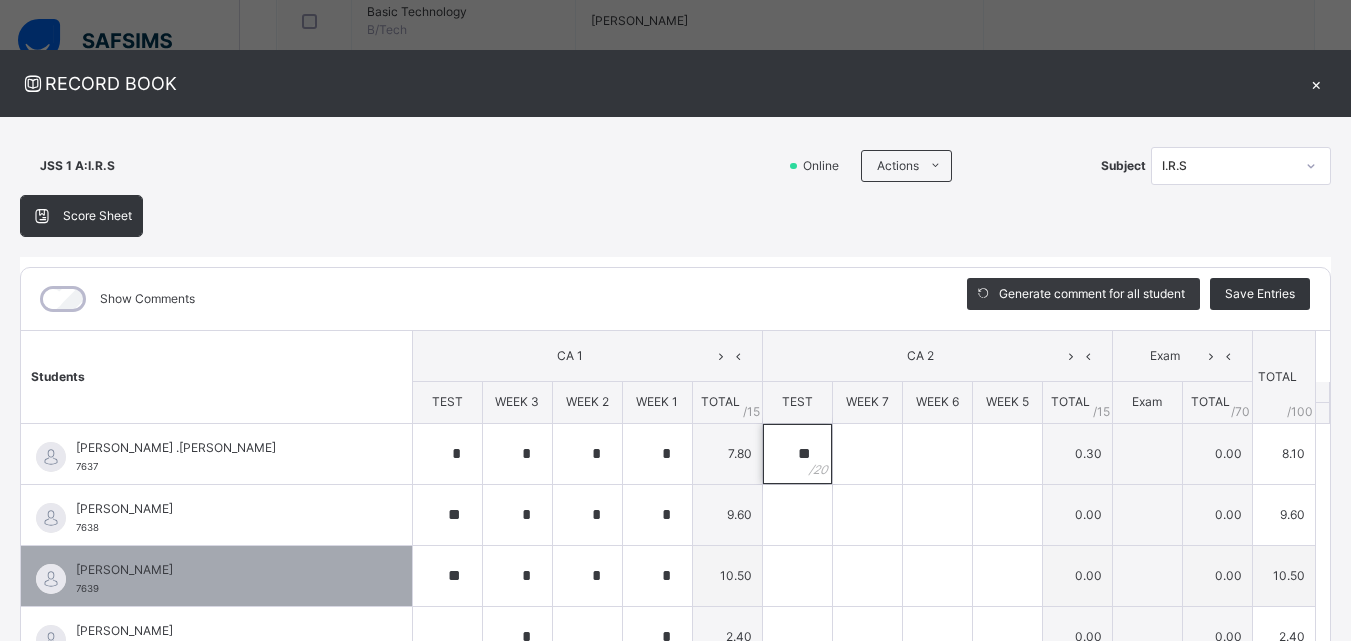 type on "**" 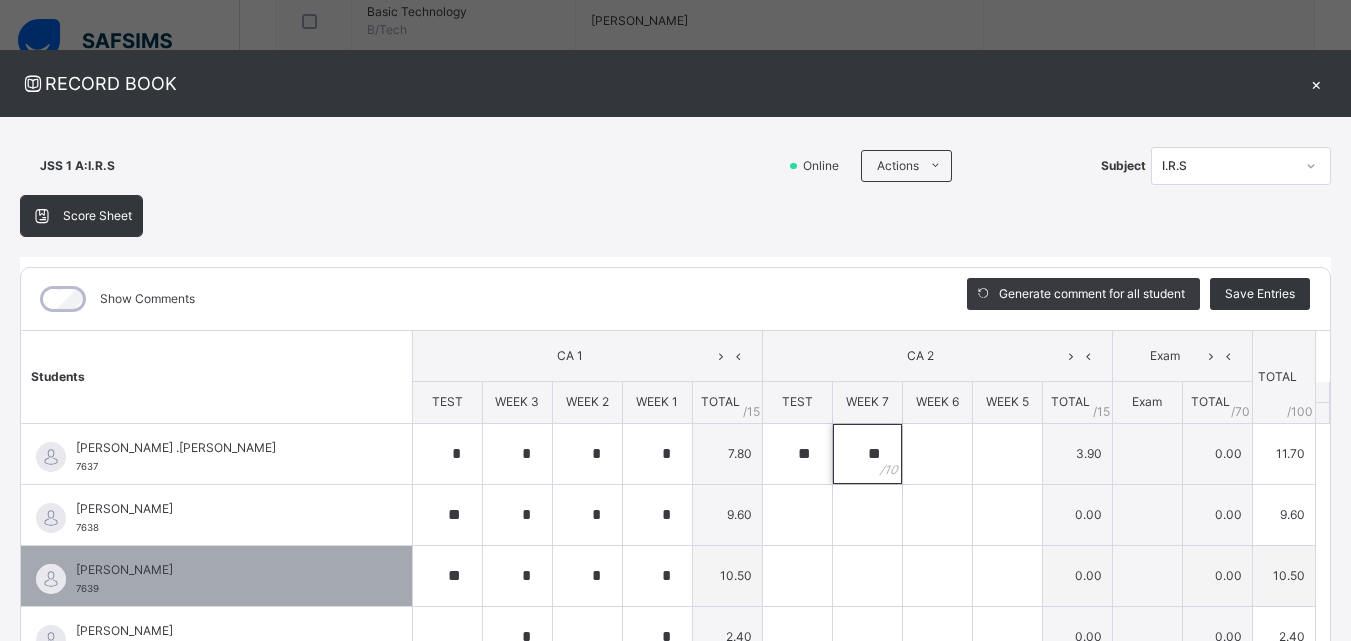 type on "**" 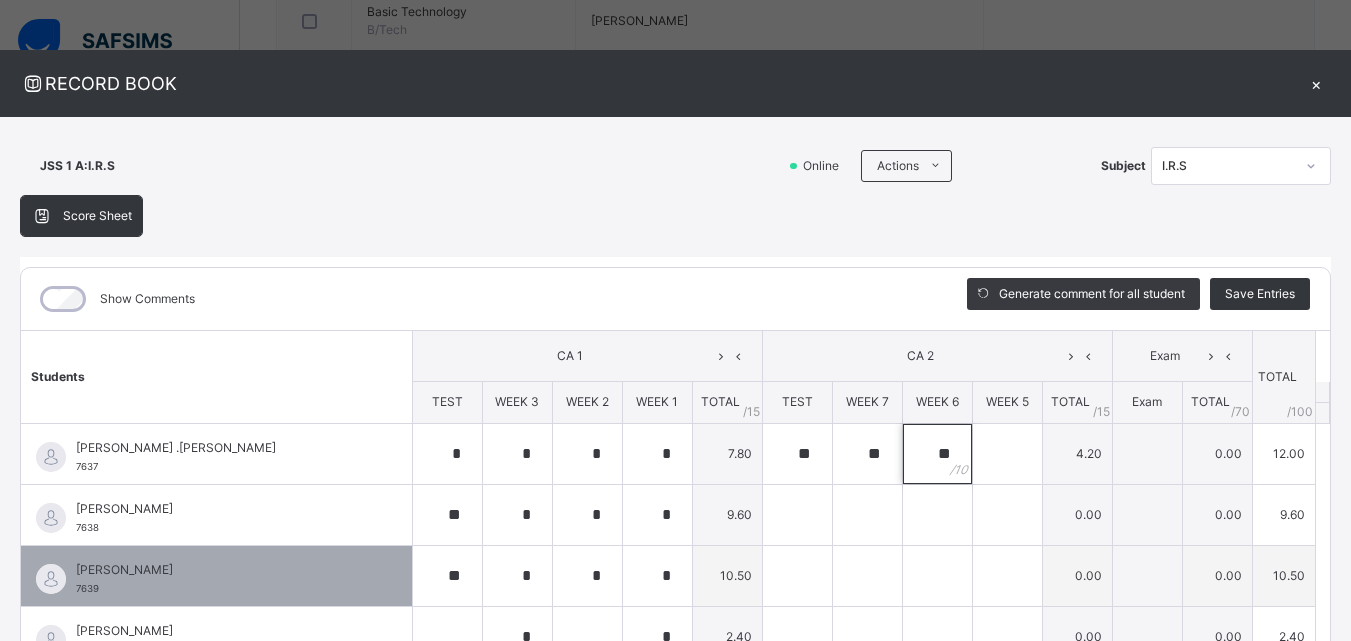 type on "**" 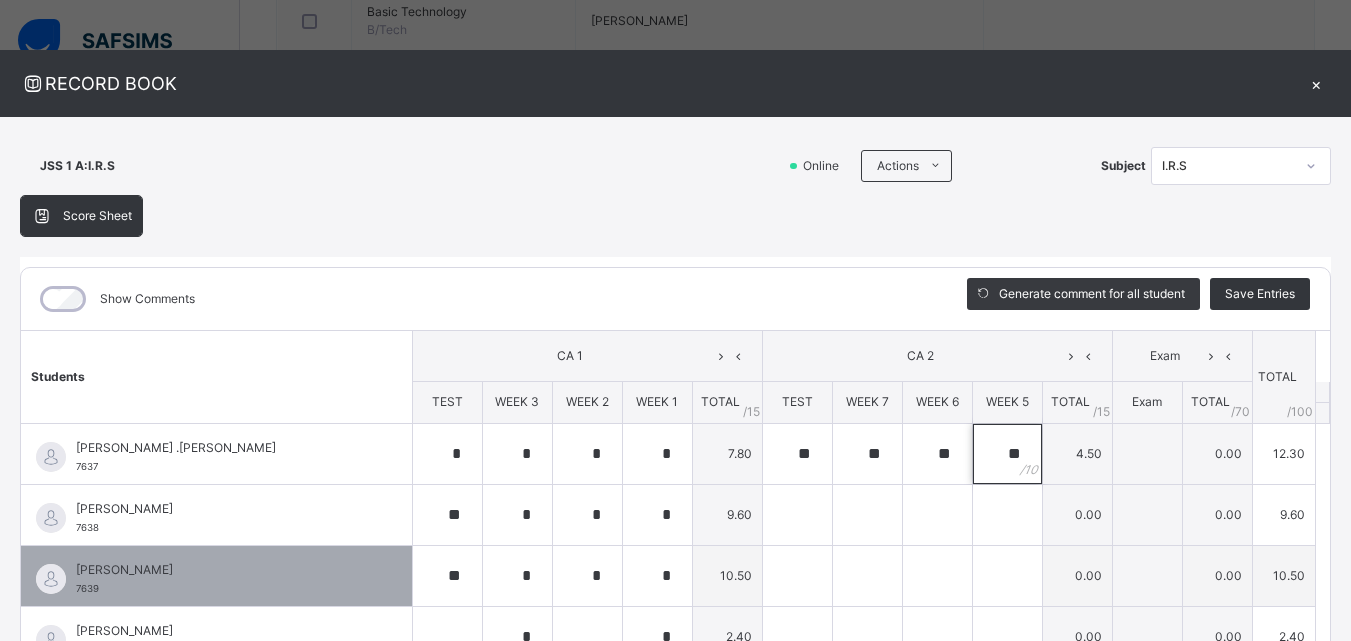 type on "**" 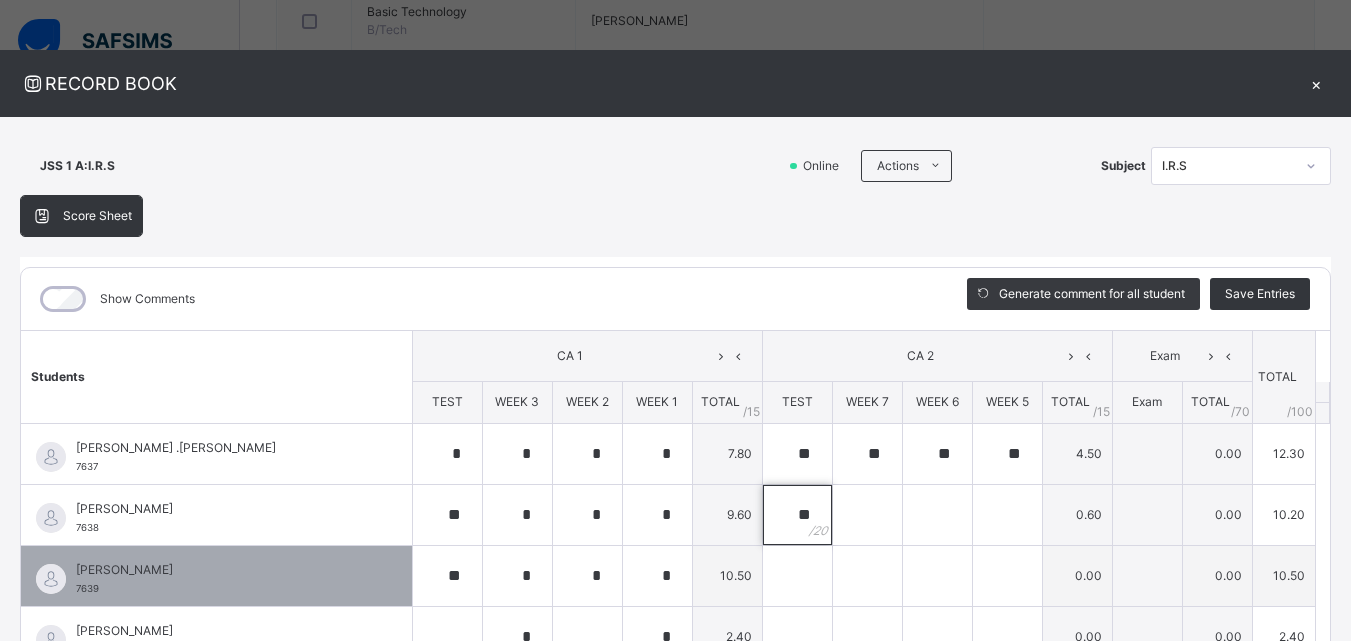 type on "**" 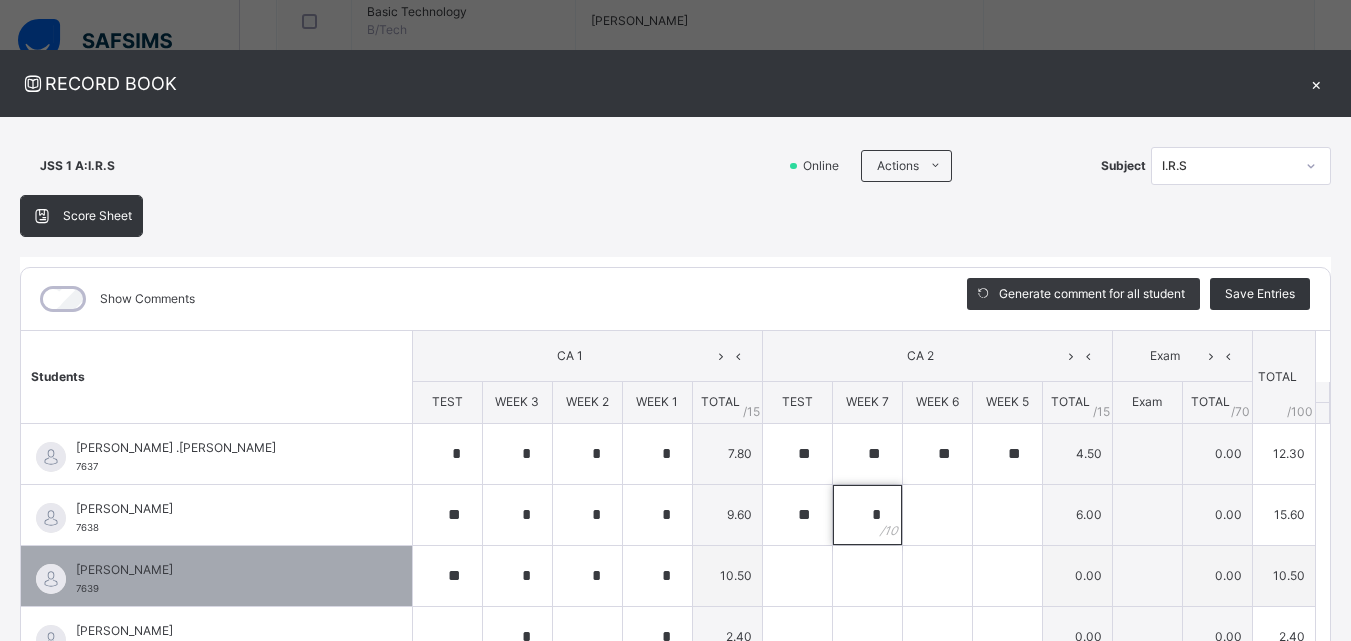 type on "*" 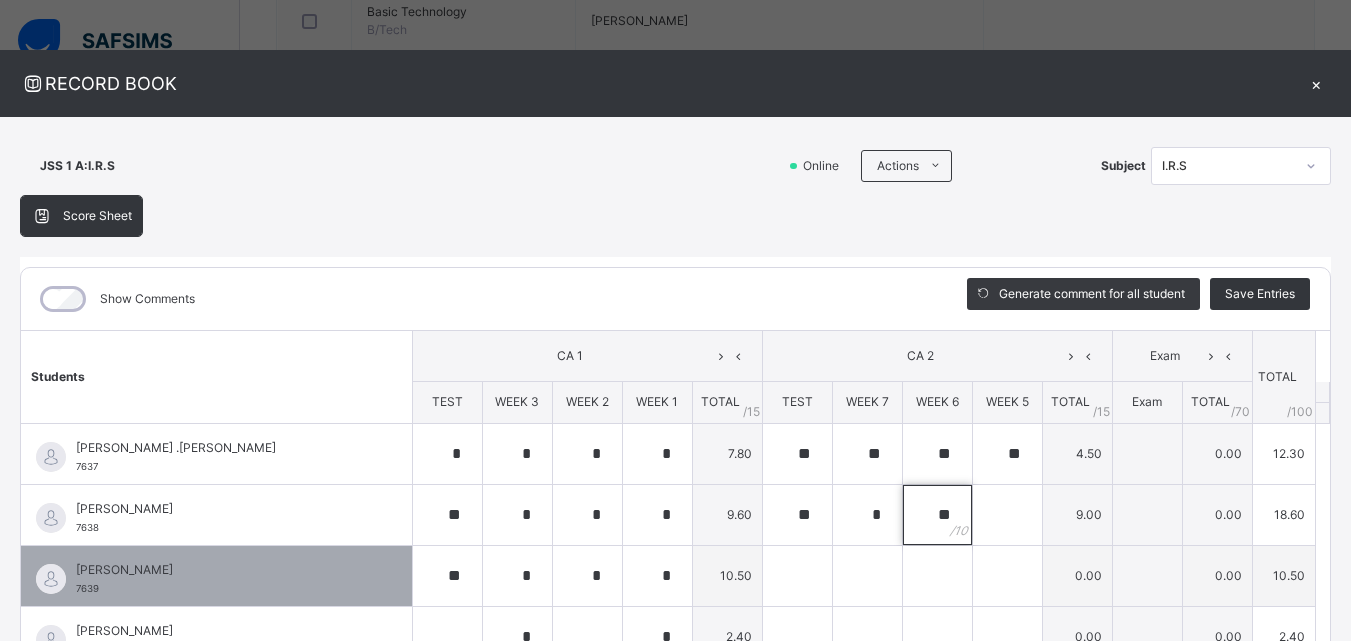 type on "**" 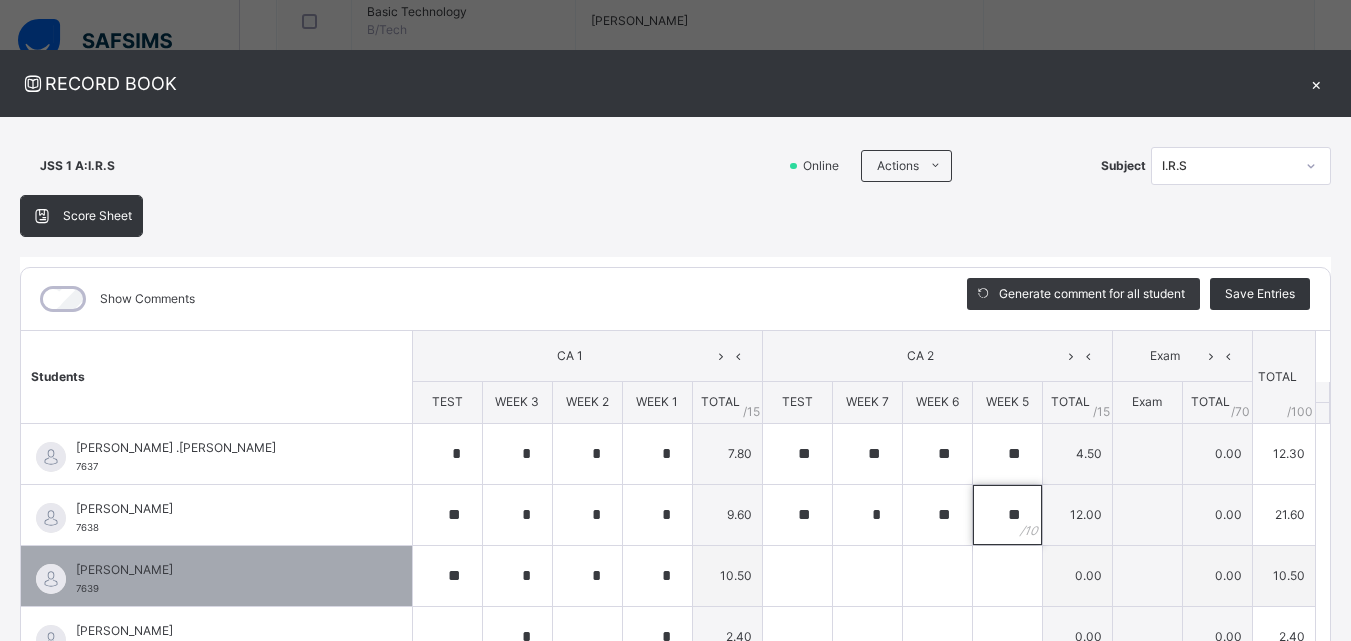 type on "**" 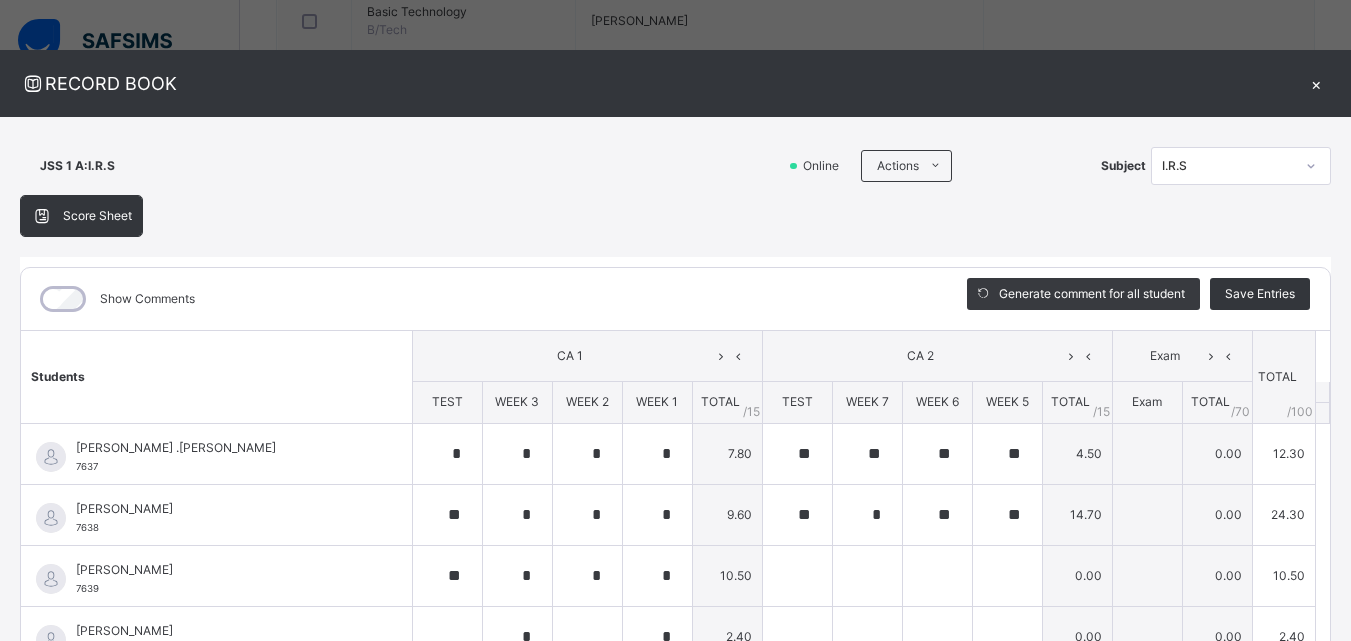 click on "×" at bounding box center (1316, 83) 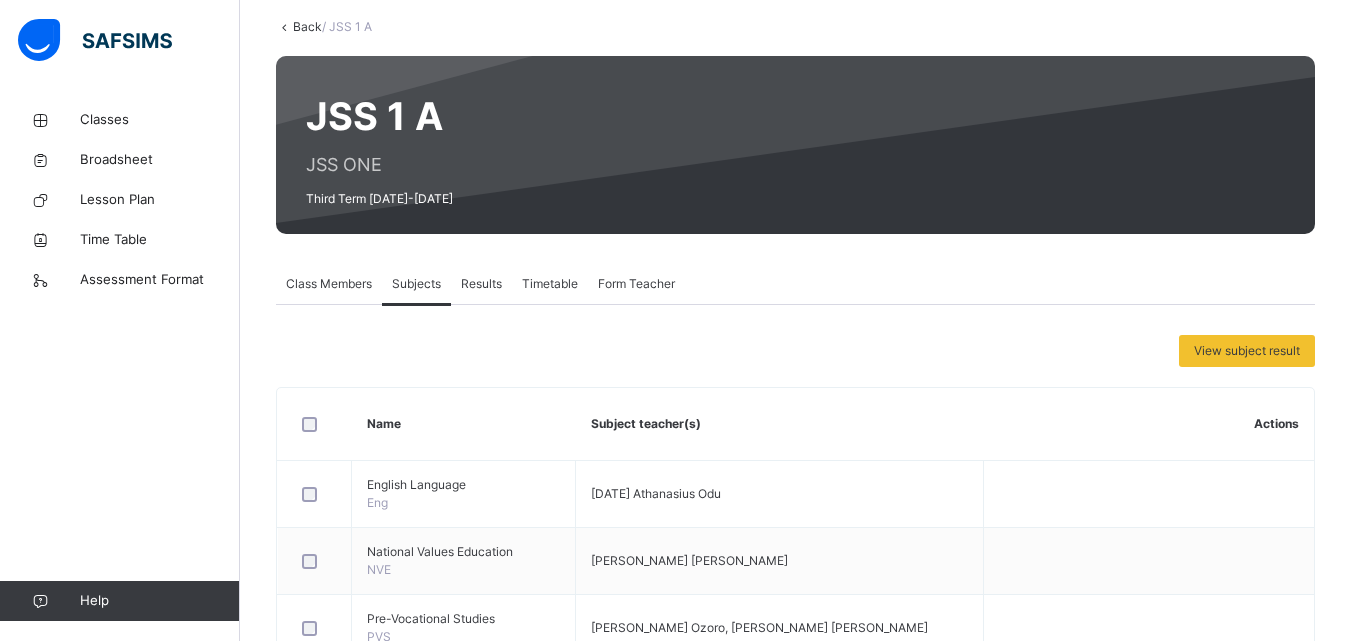 scroll, scrollTop: 0, scrollLeft: 0, axis: both 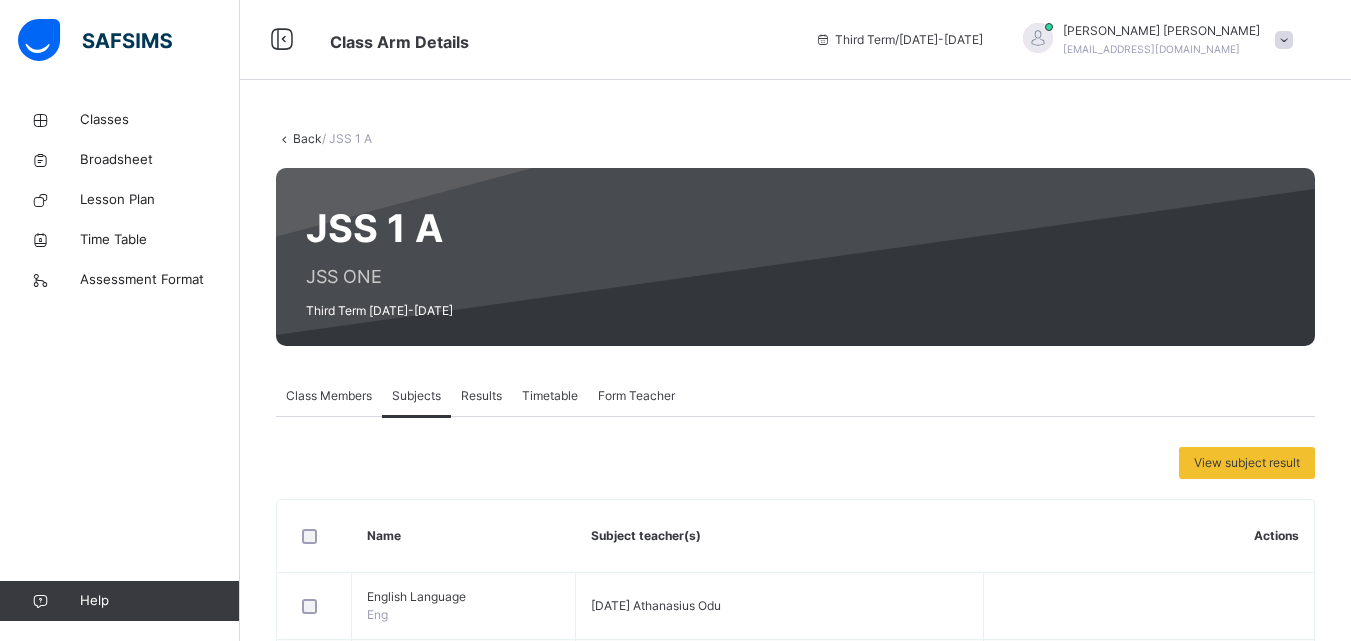 click on "Class Members" at bounding box center (329, 396) 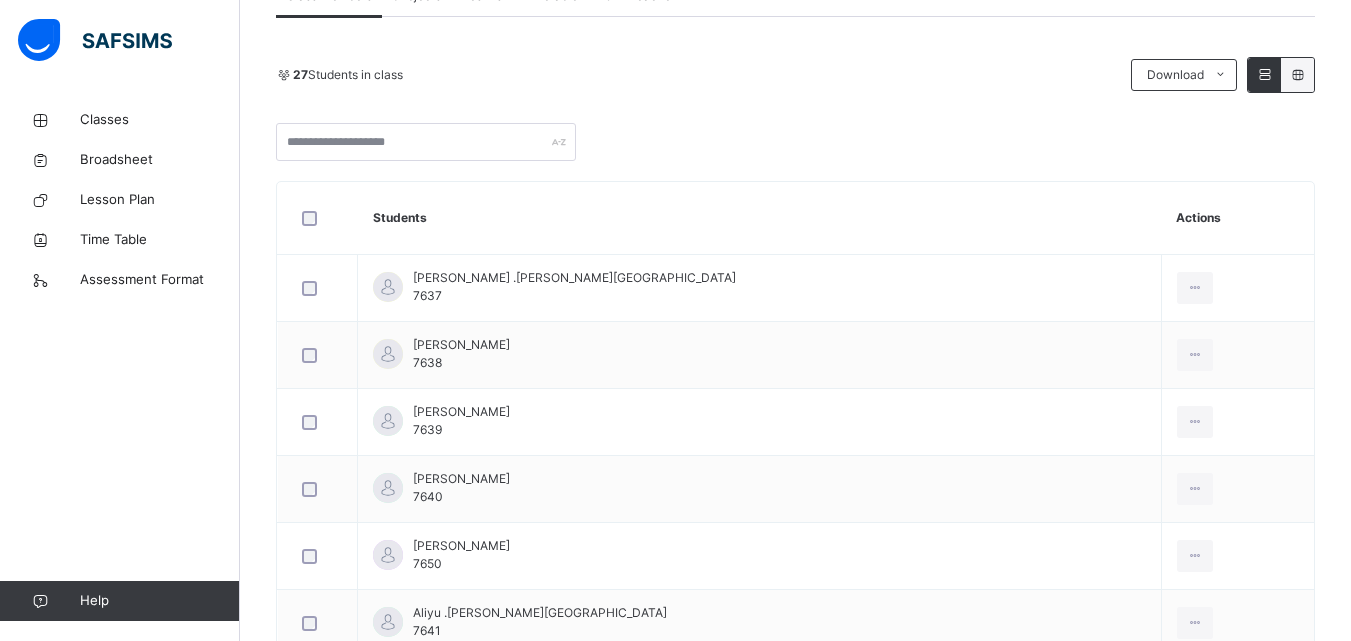 scroll, scrollTop: 100, scrollLeft: 0, axis: vertical 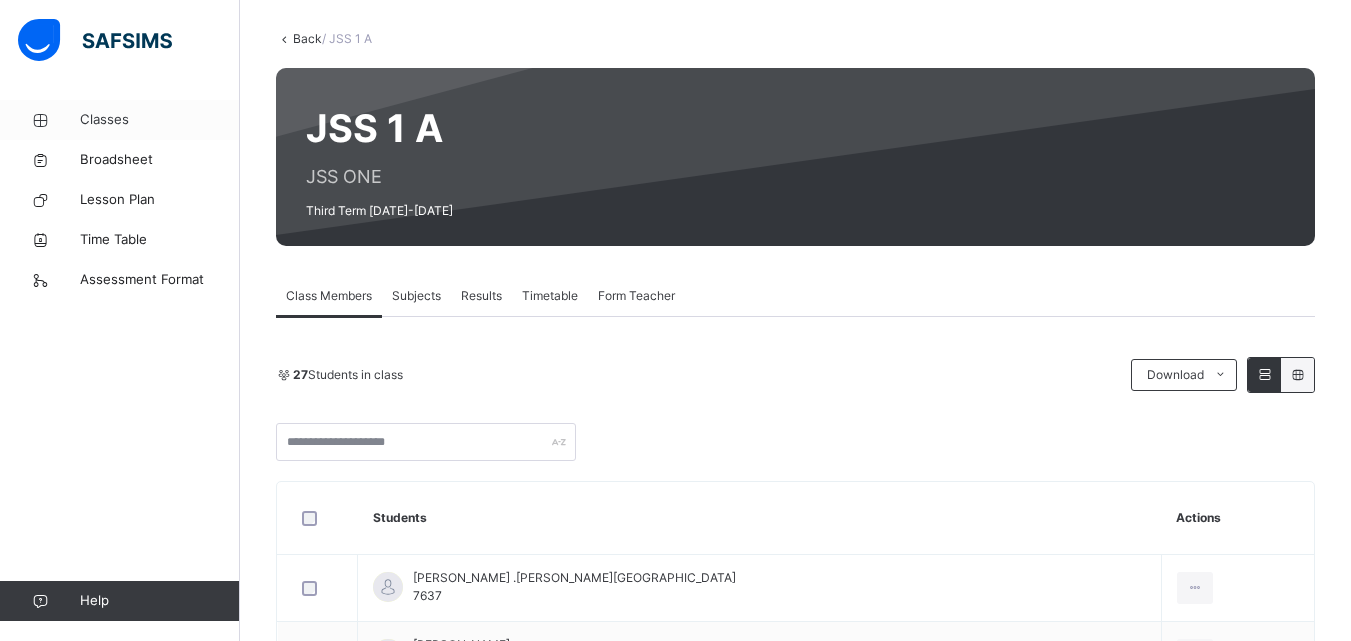 click on "Classes" at bounding box center [160, 120] 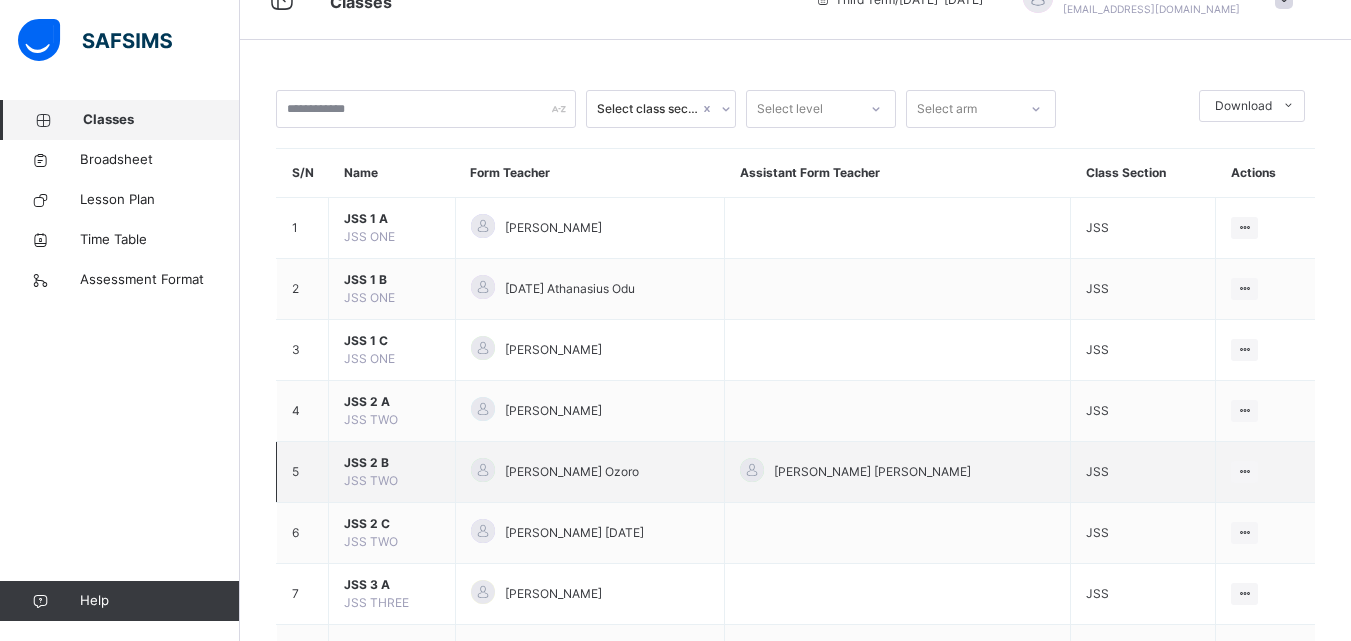 scroll, scrollTop: 100, scrollLeft: 0, axis: vertical 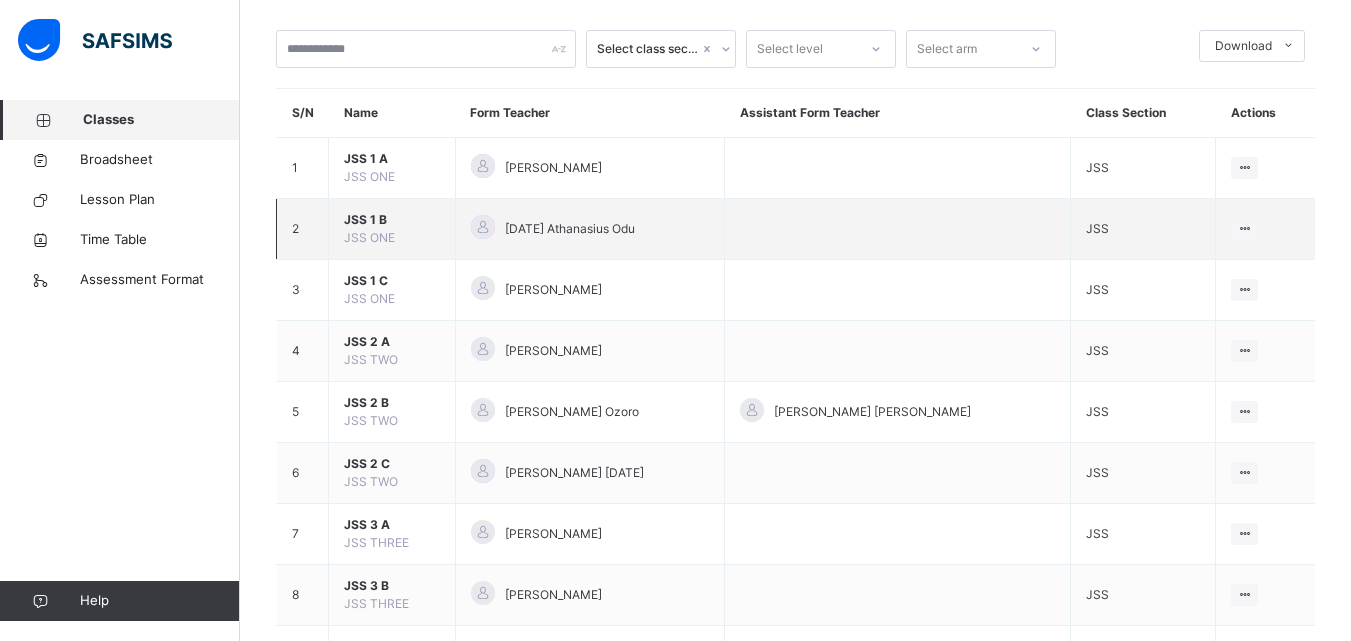 click on "JSS 1   B" at bounding box center [392, 220] 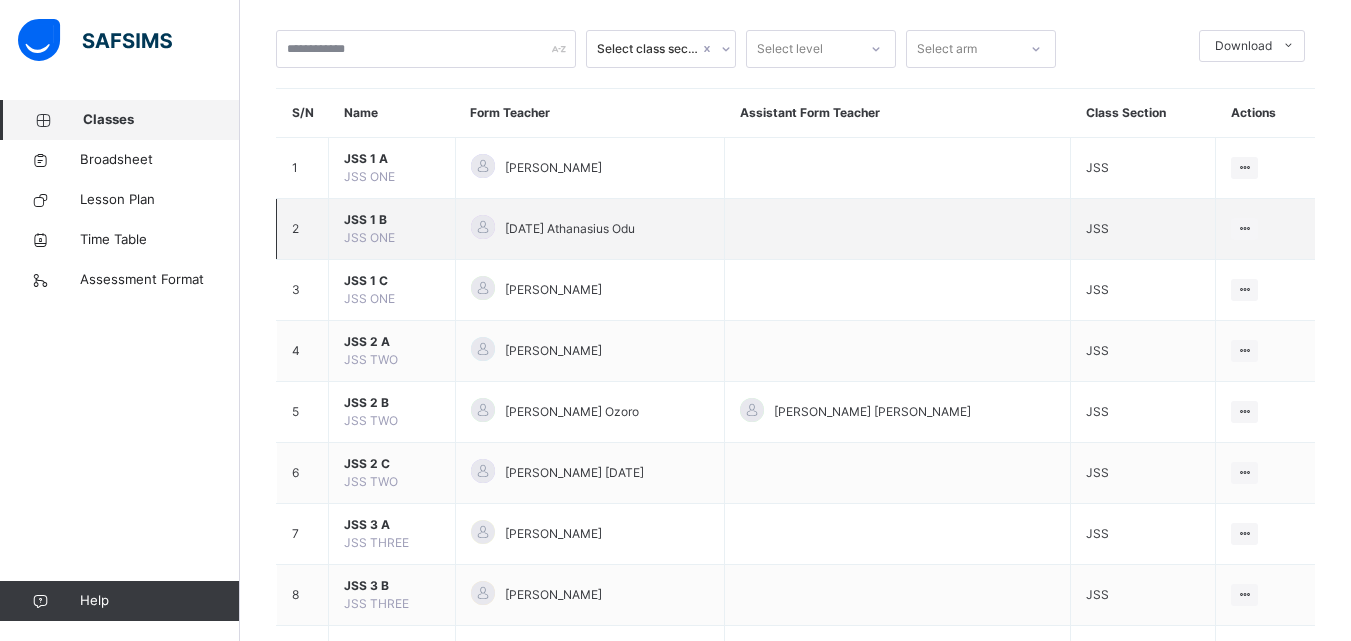 scroll, scrollTop: 0, scrollLeft: 0, axis: both 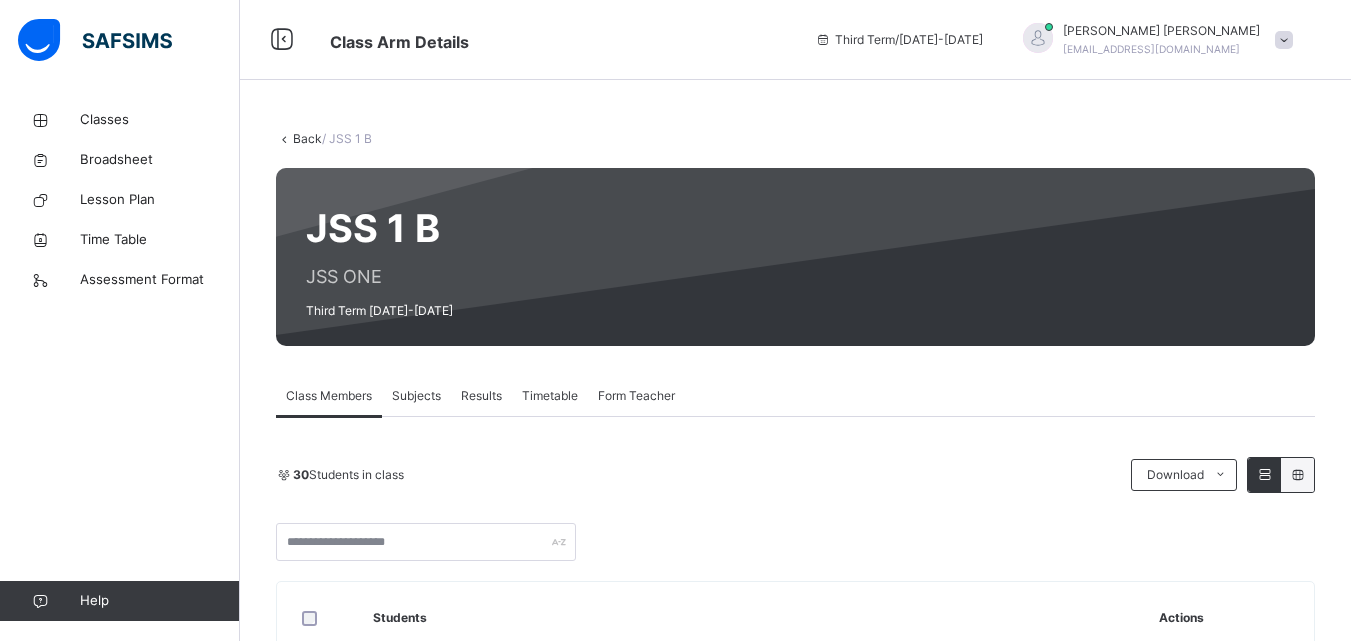 drag, startPoint x: 433, startPoint y: 385, endPoint x: 800, endPoint y: 605, distance: 427.889 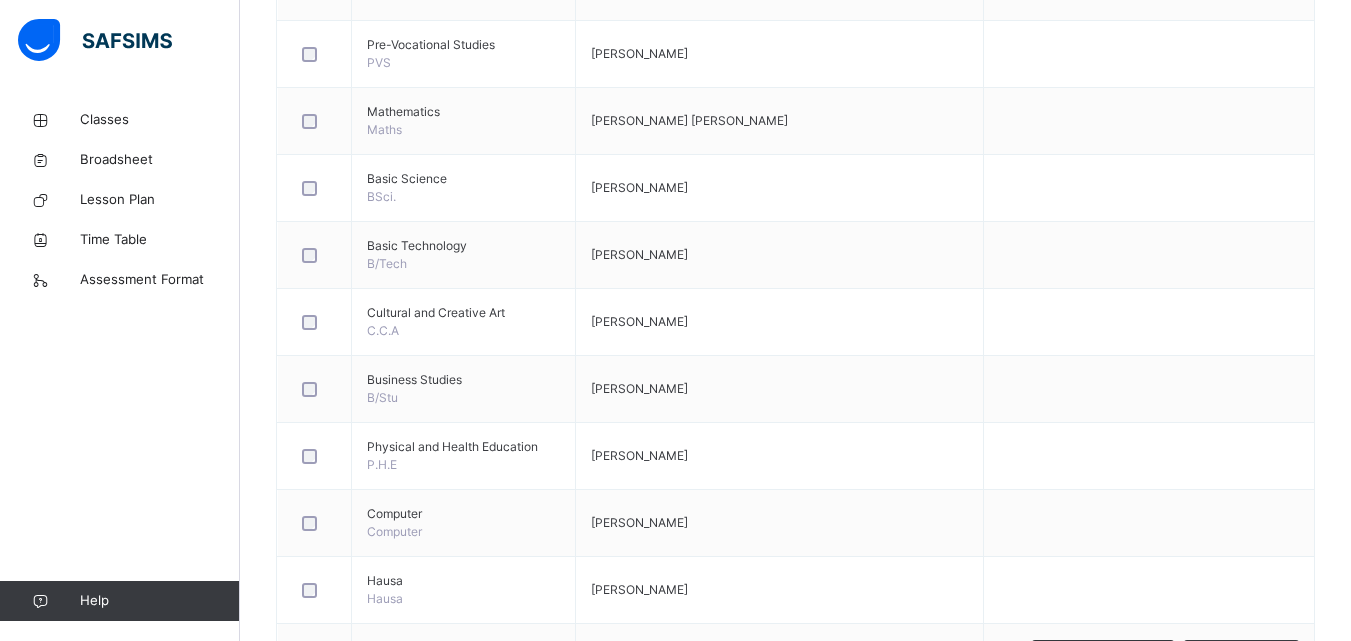 scroll, scrollTop: 920, scrollLeft: 0, axis: vertical 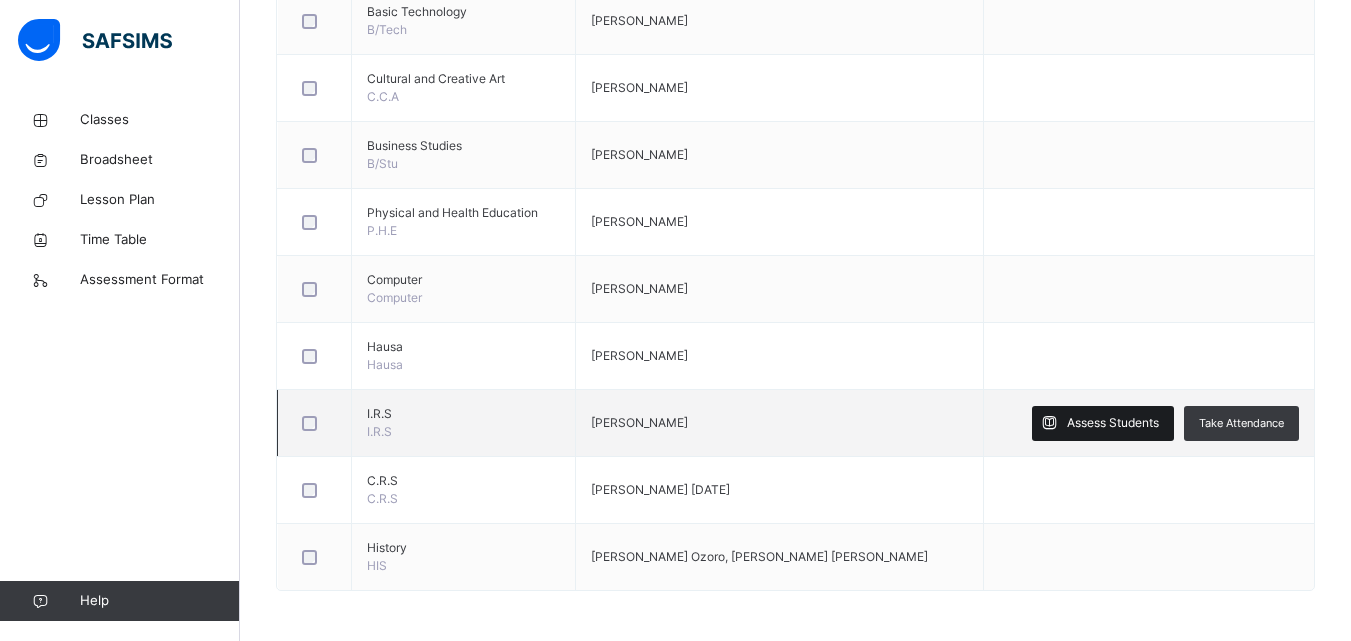 click on "Assess Students" at bounding box center [1103, 423] 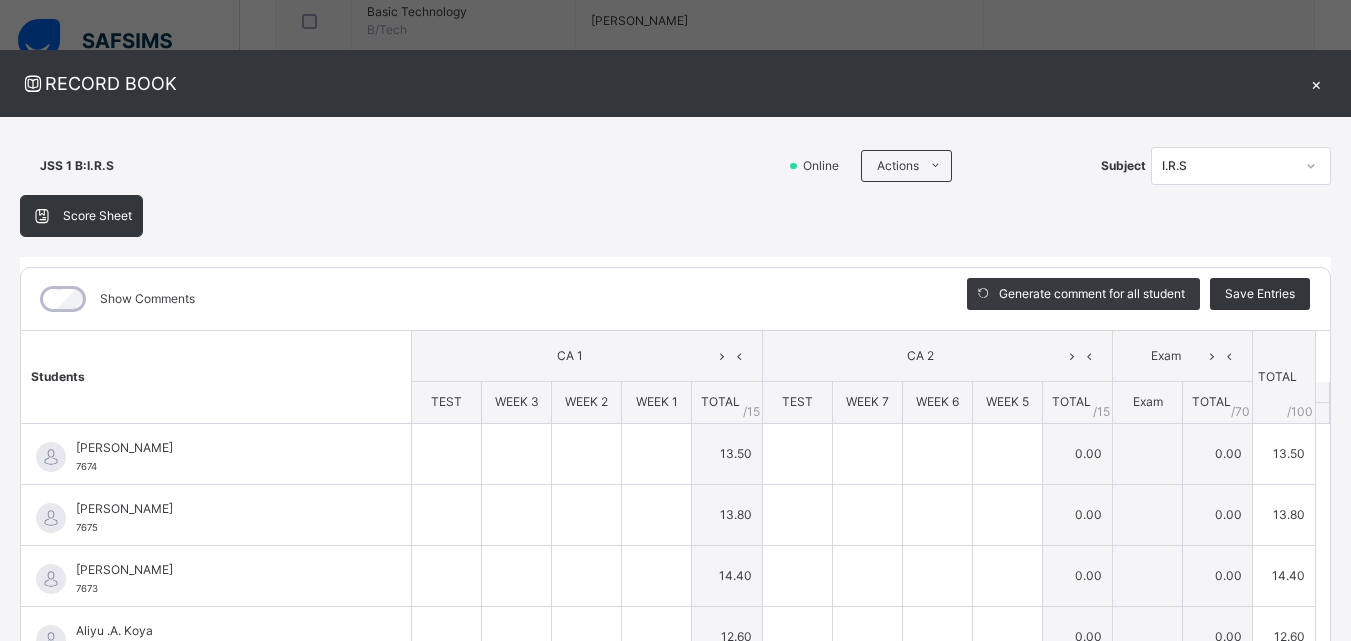 type on "**" 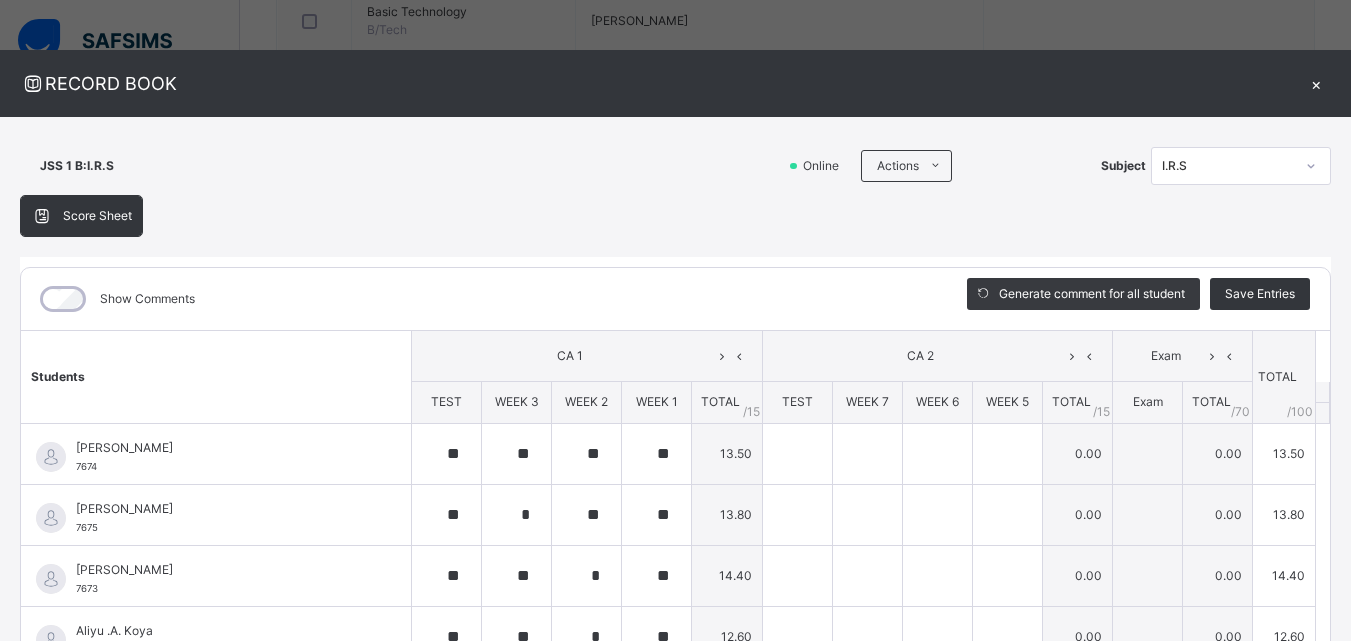 type on "**" 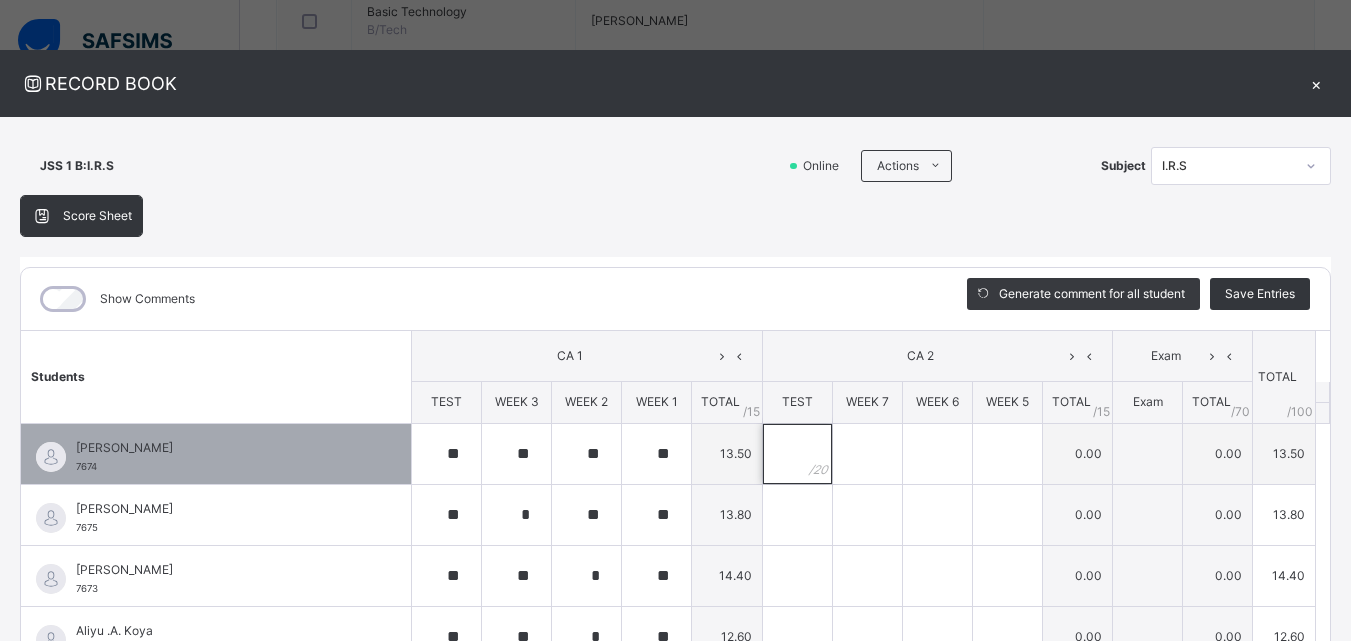 click at bounding box center (797, 454) 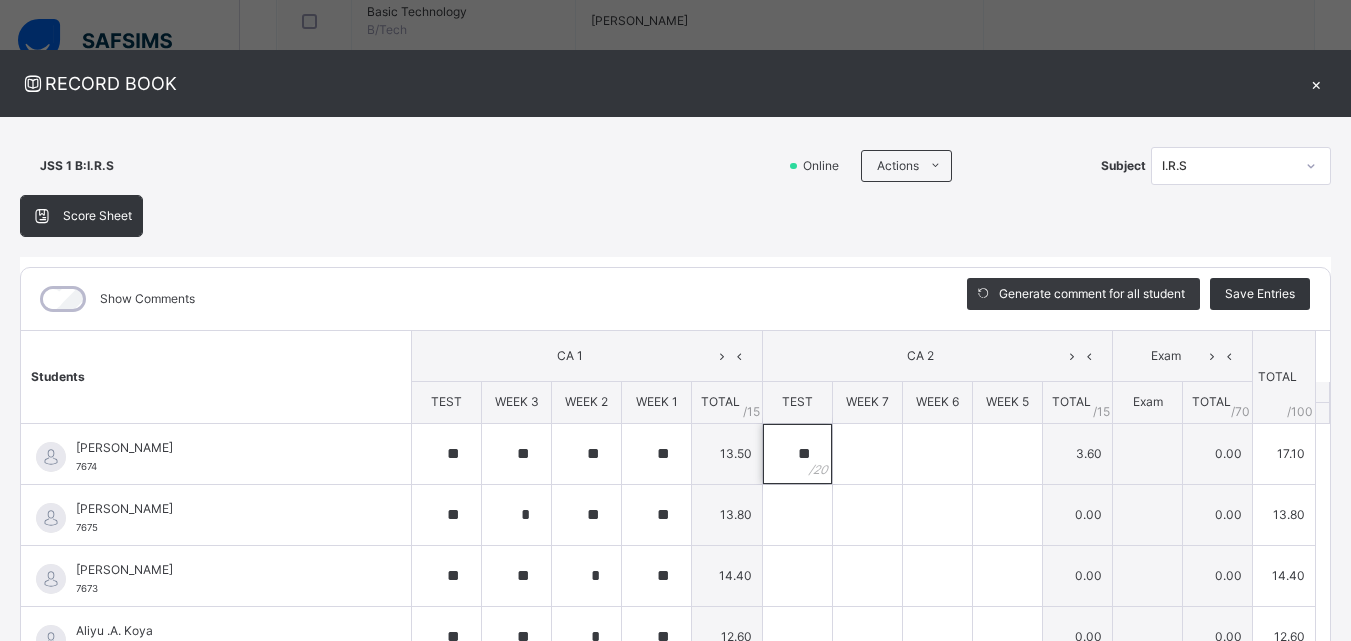 type on "**" 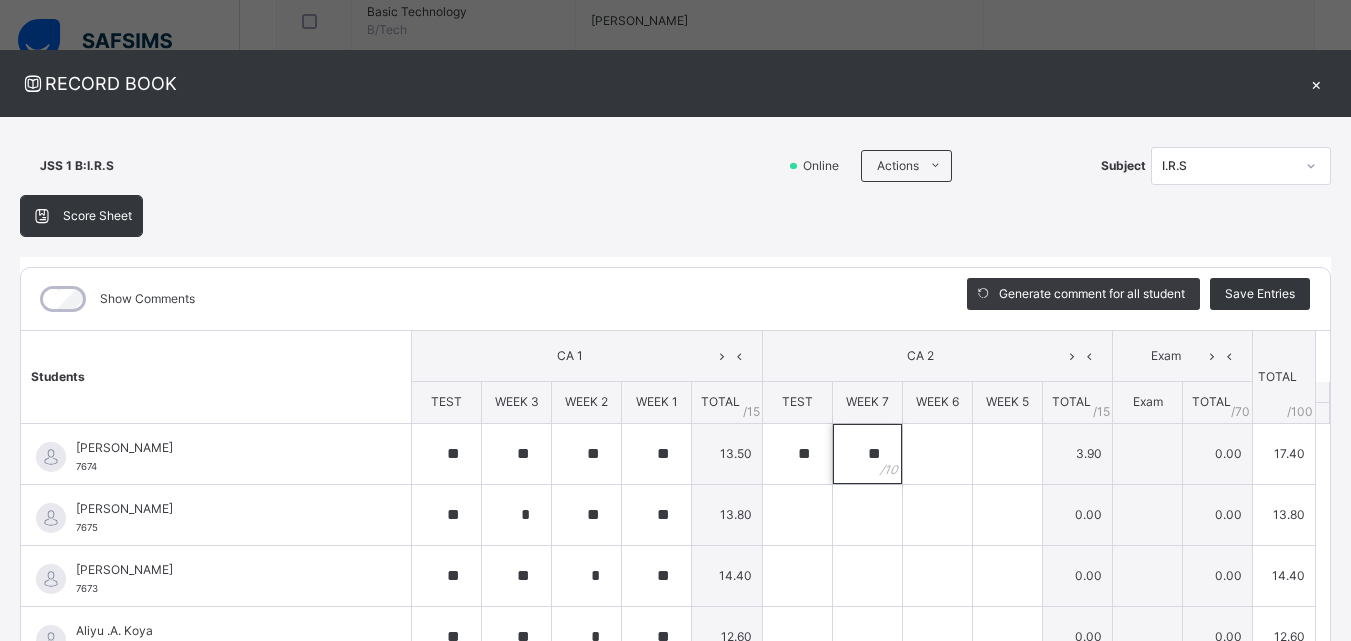 type on "**" 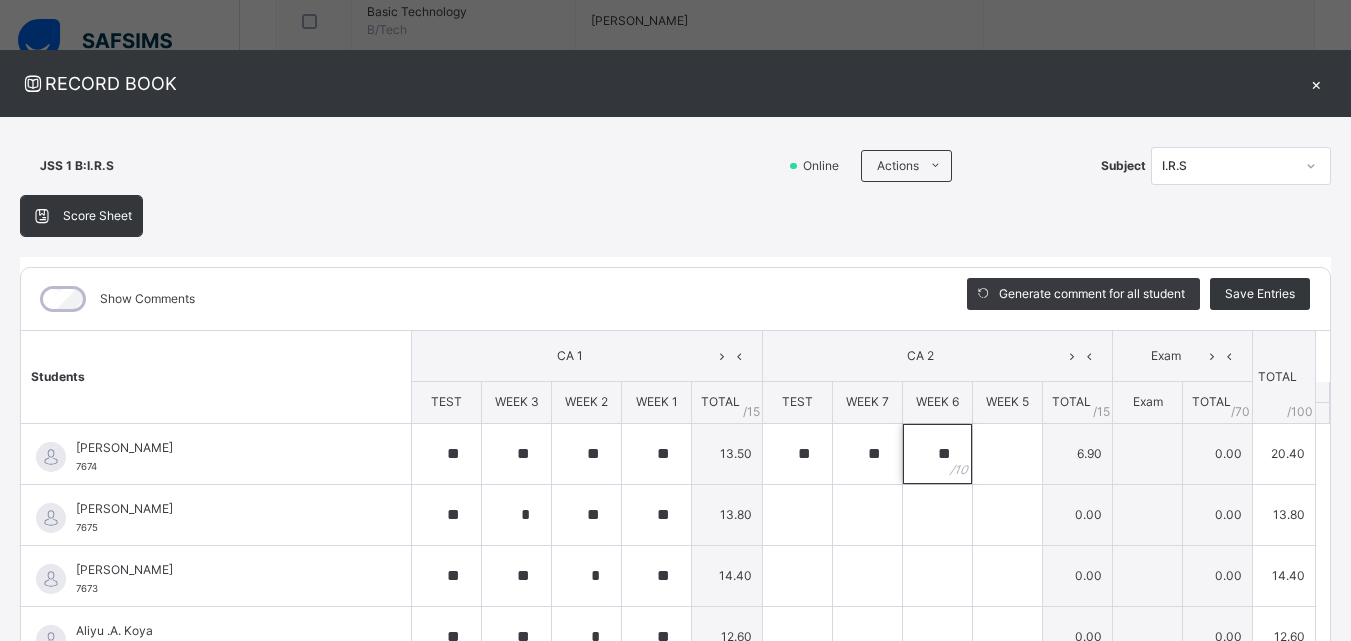type on "**" 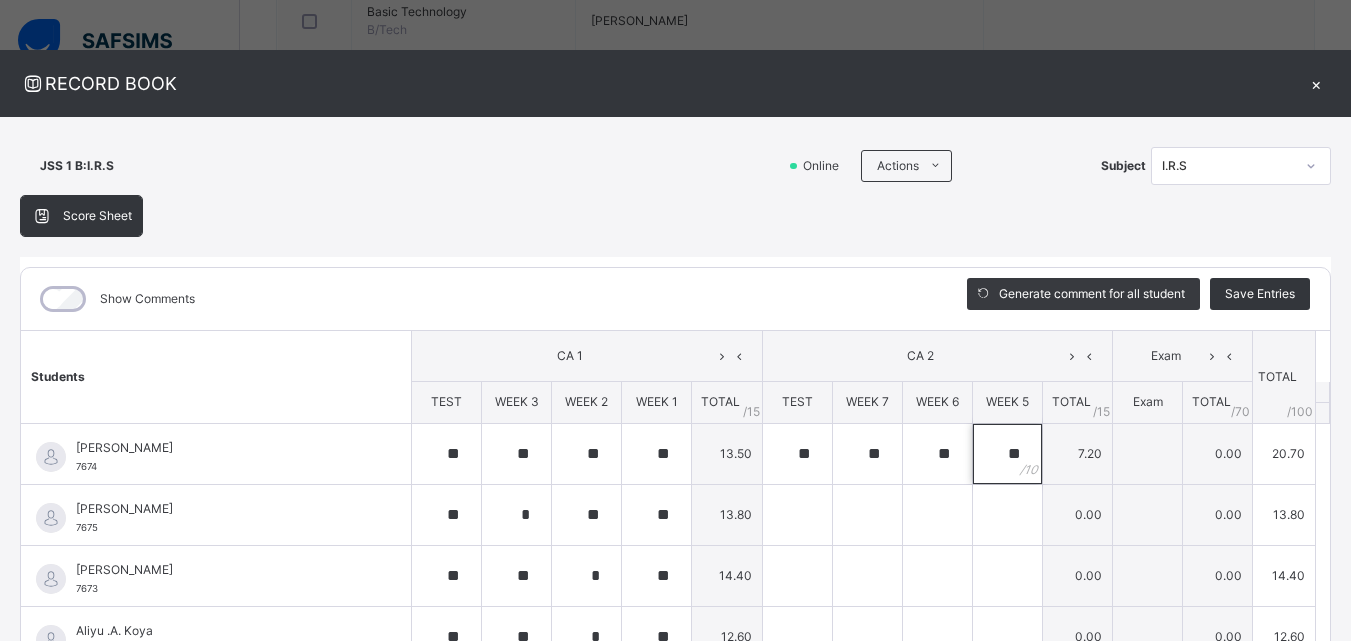 type on "**" 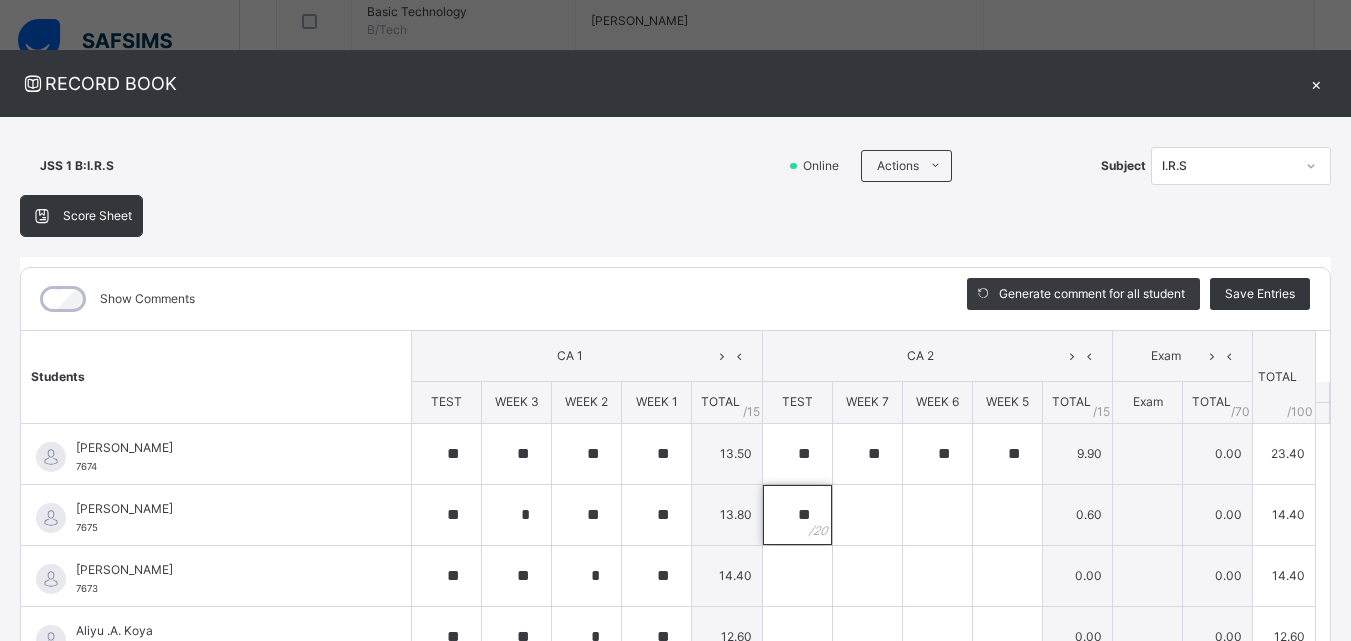type on "**" 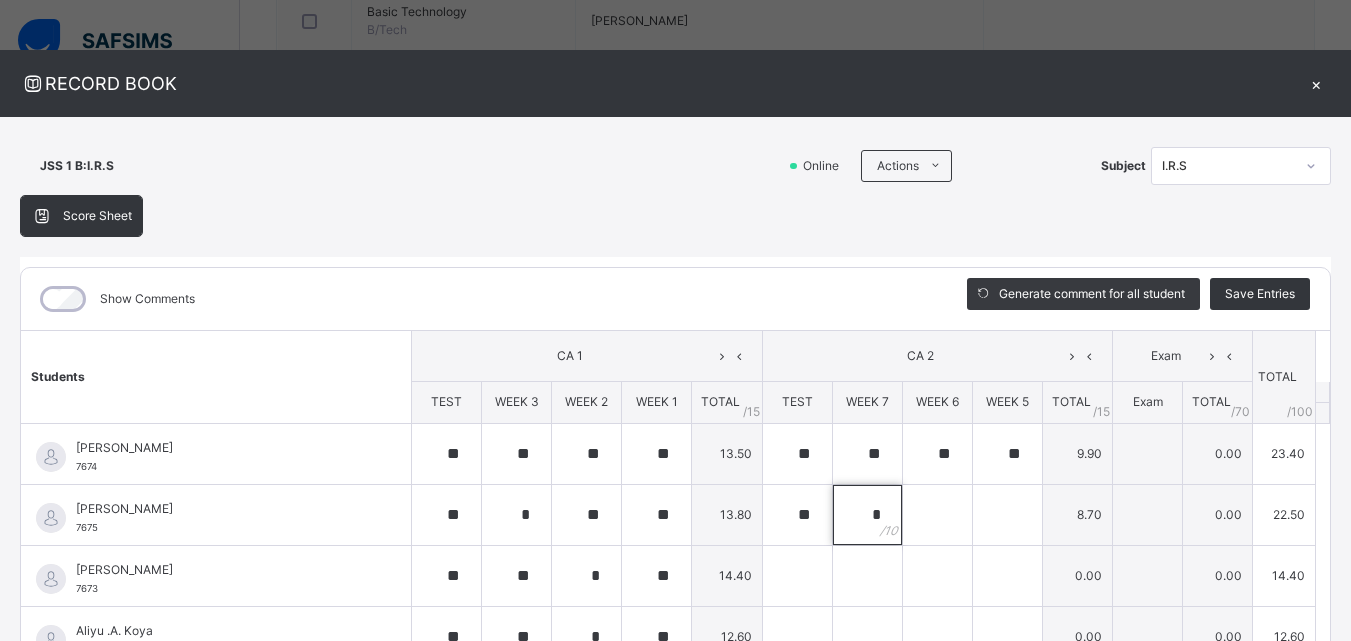 type on "*" 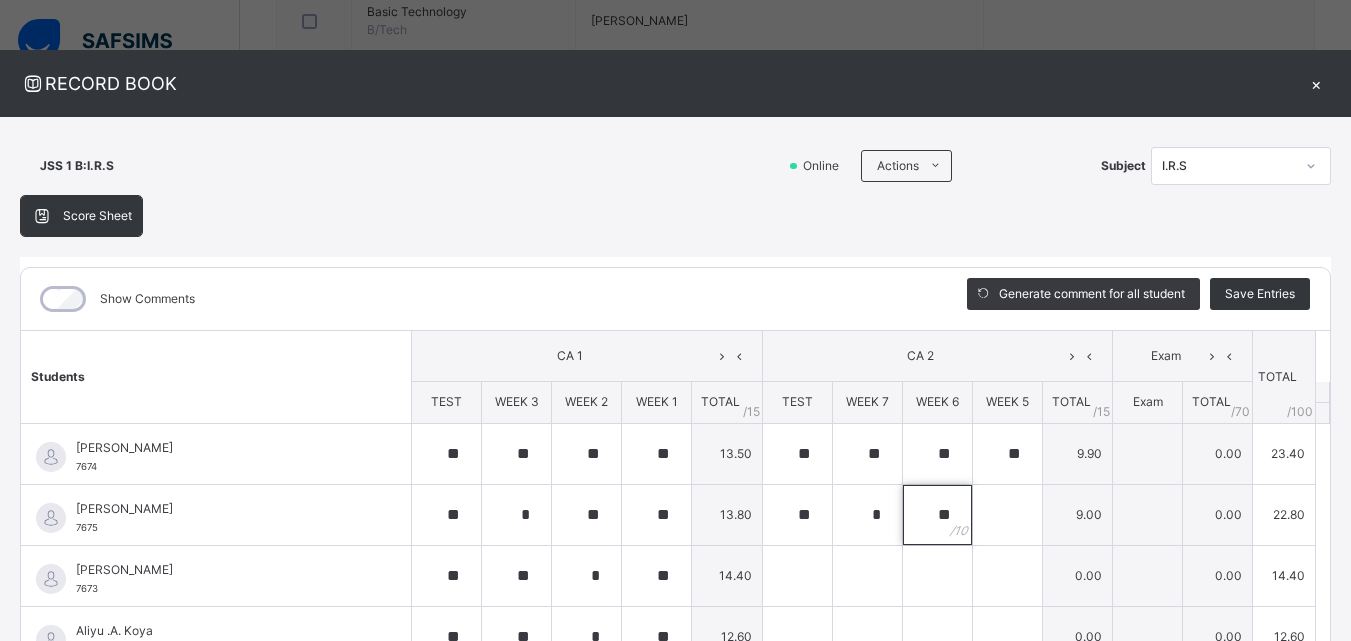 type on "**" 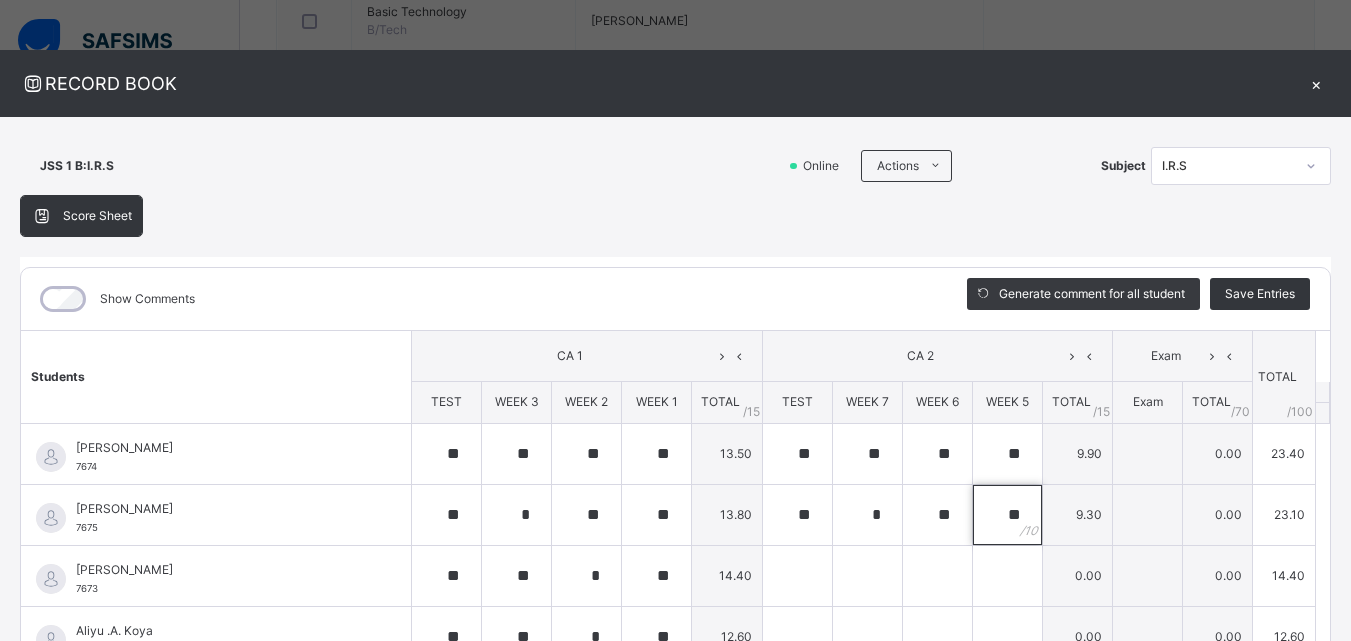 type on "**" 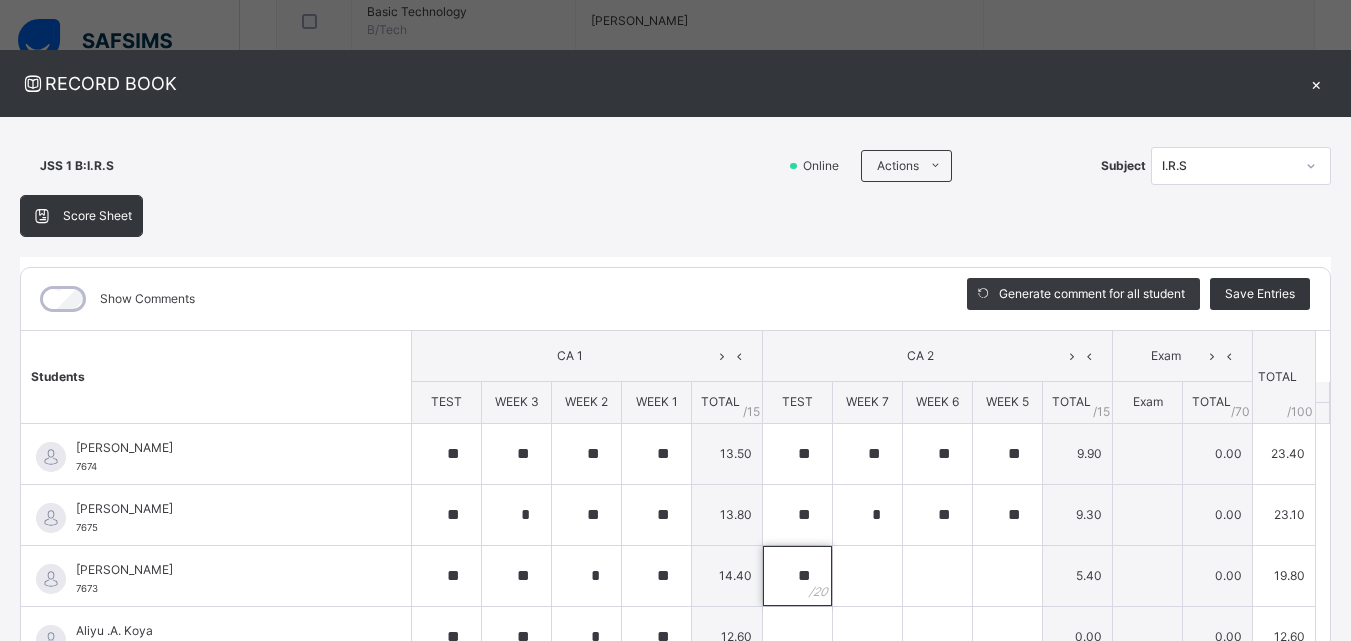 type on "**" 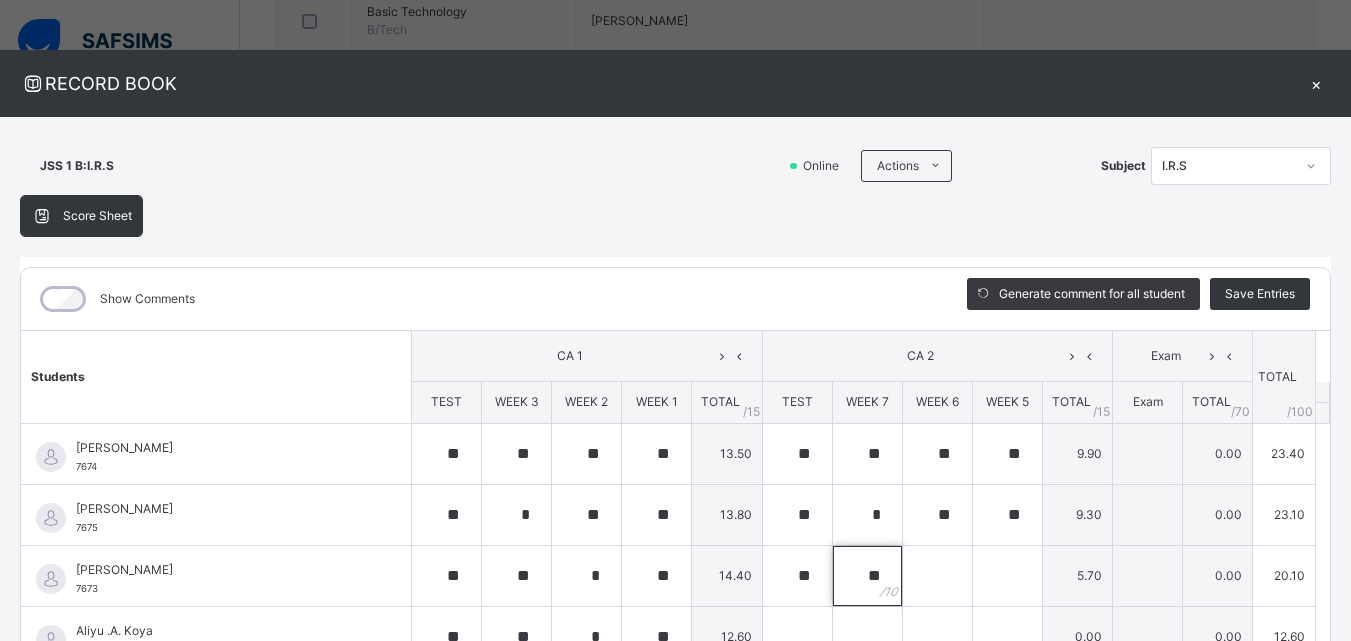type on "**" 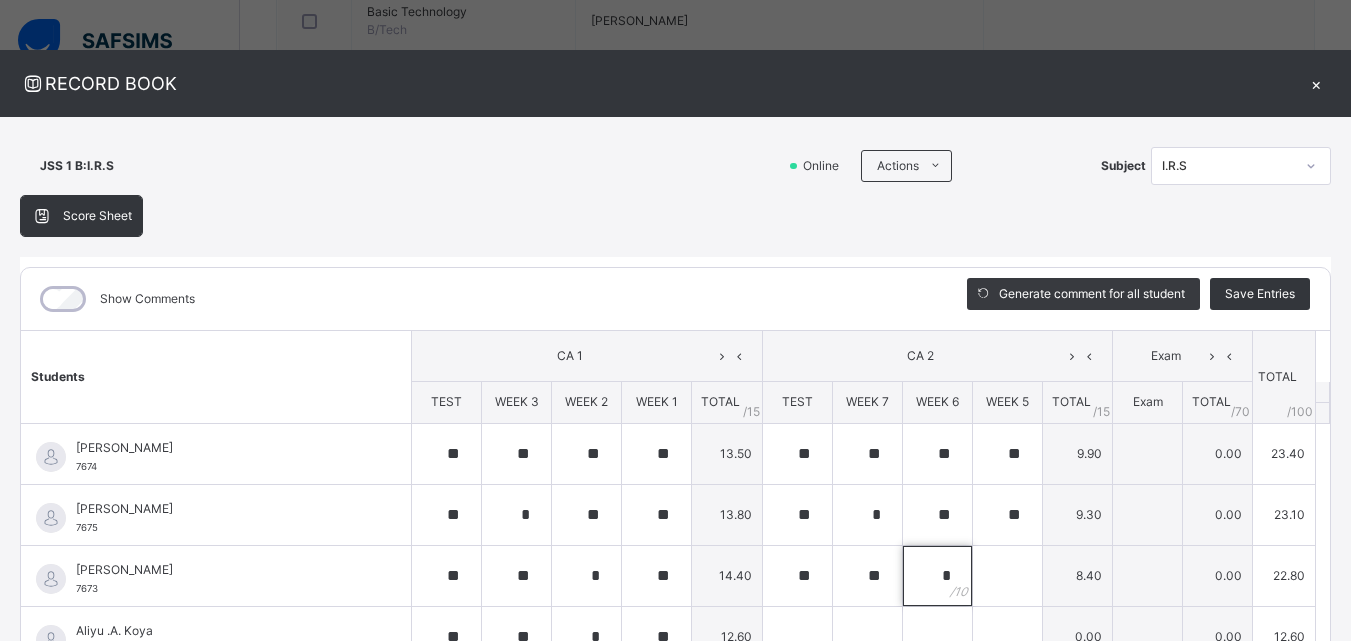 type on "*" 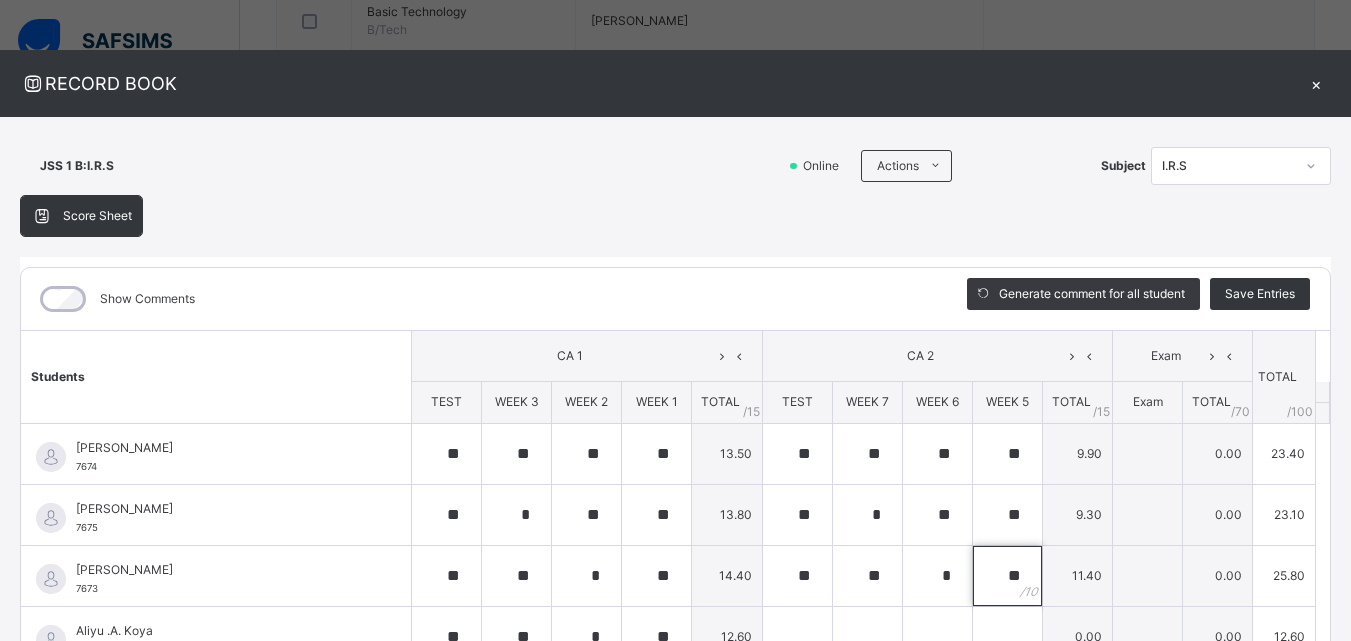 type on "**" 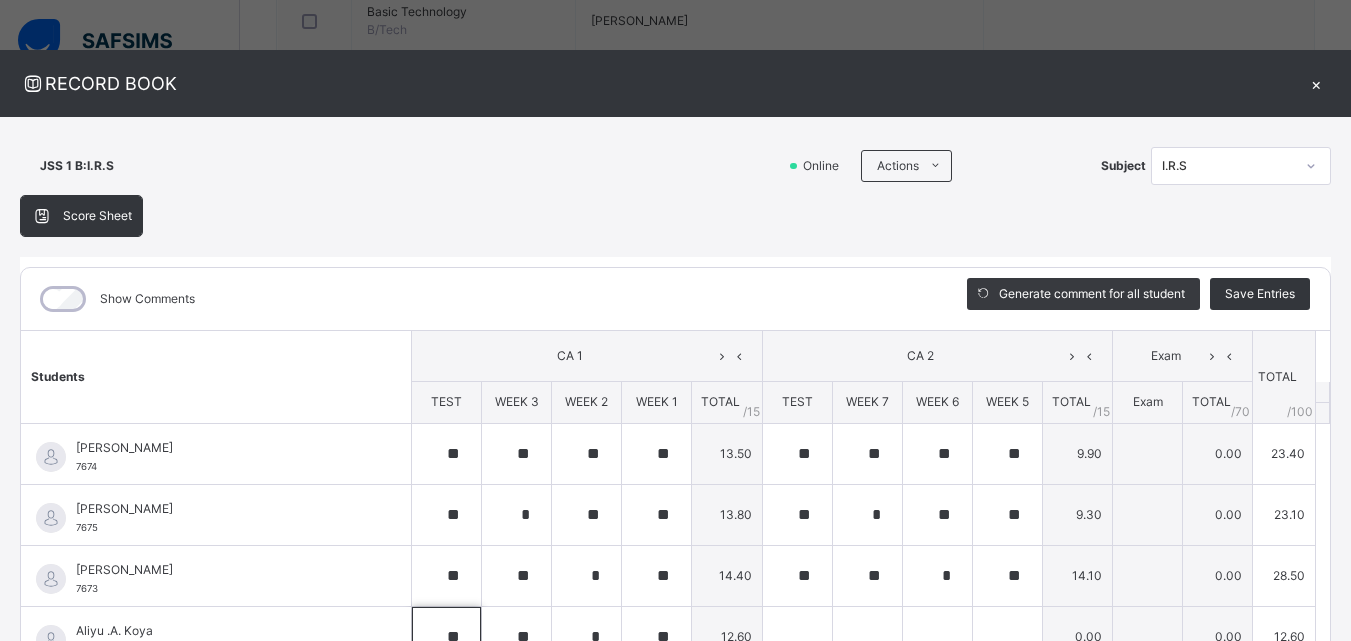 scroll, scrollTop: 26, scrollLeft: 0, axis: vertical 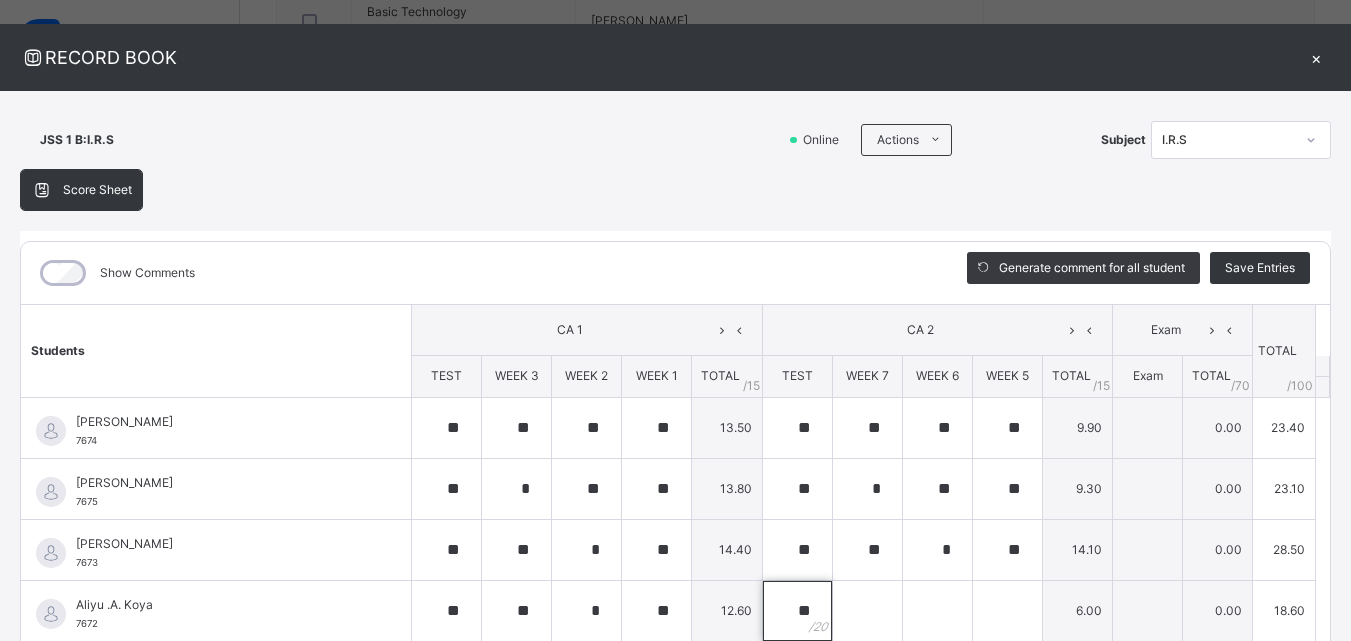 type on "**" 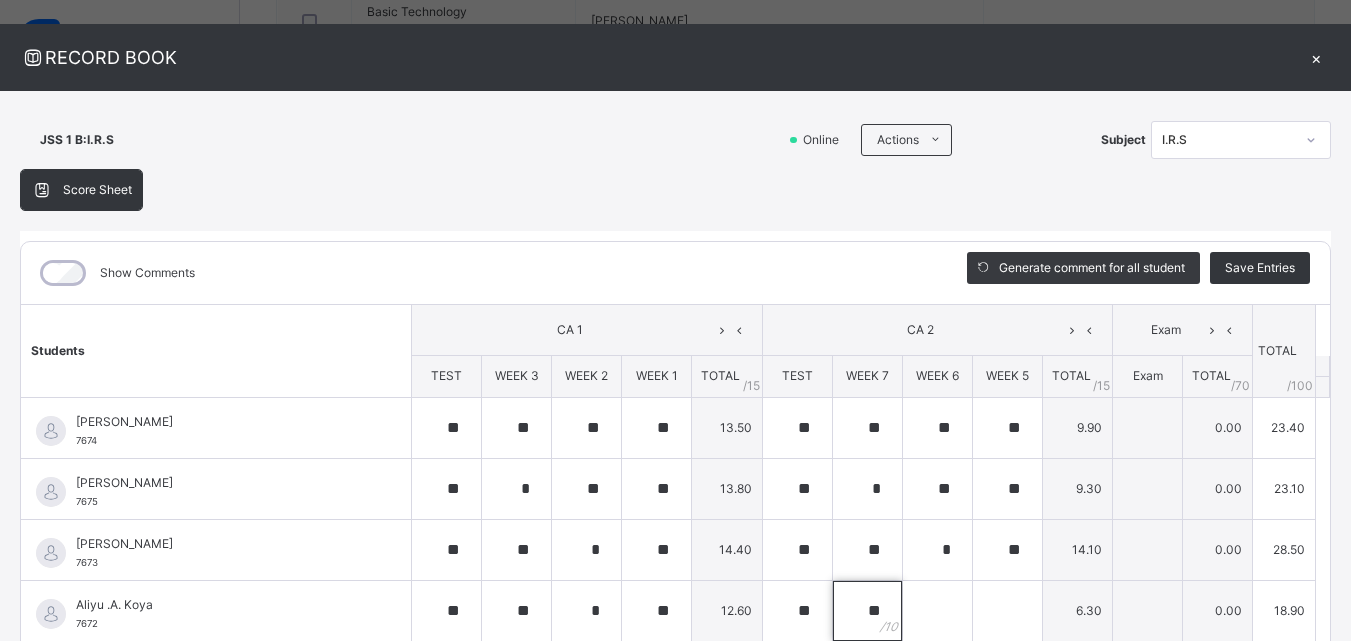 type on "**" 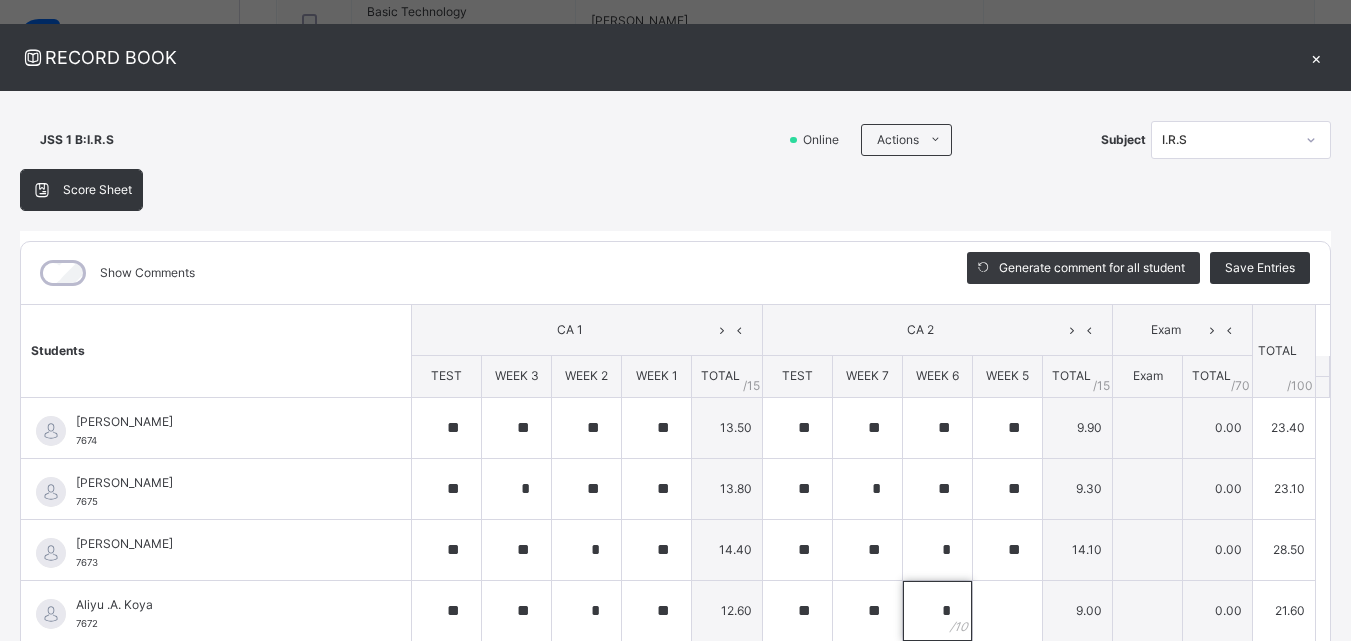 type on "*" 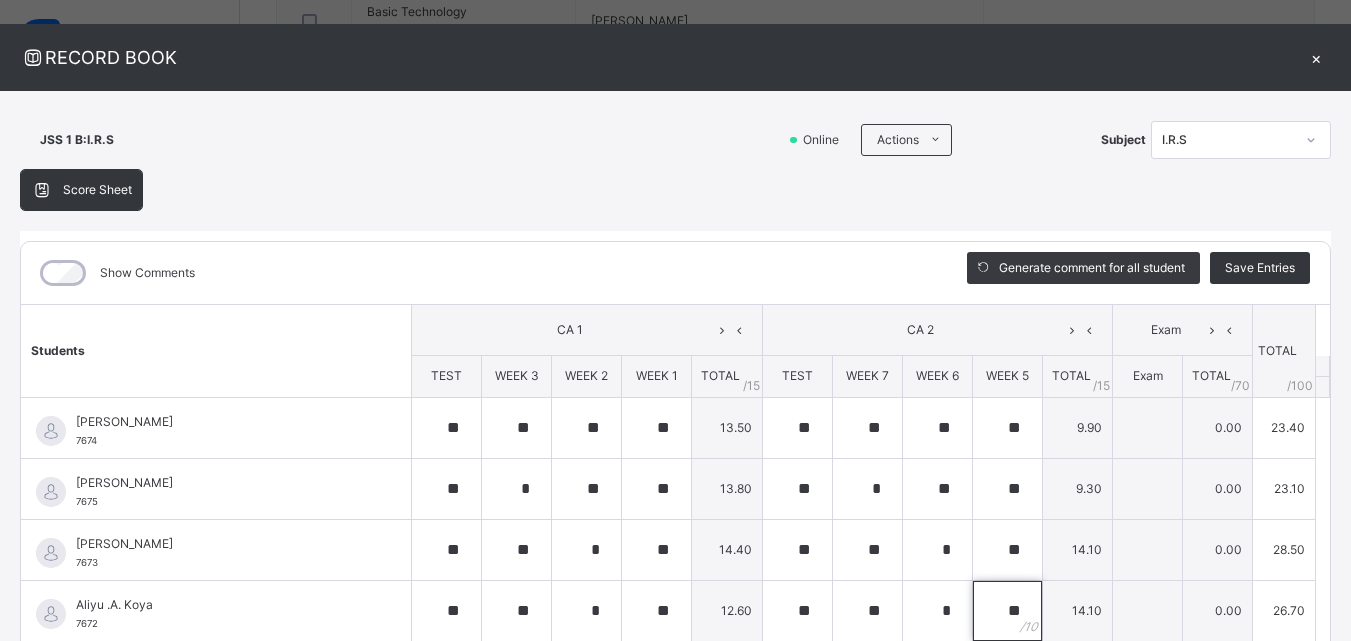 type on "**" 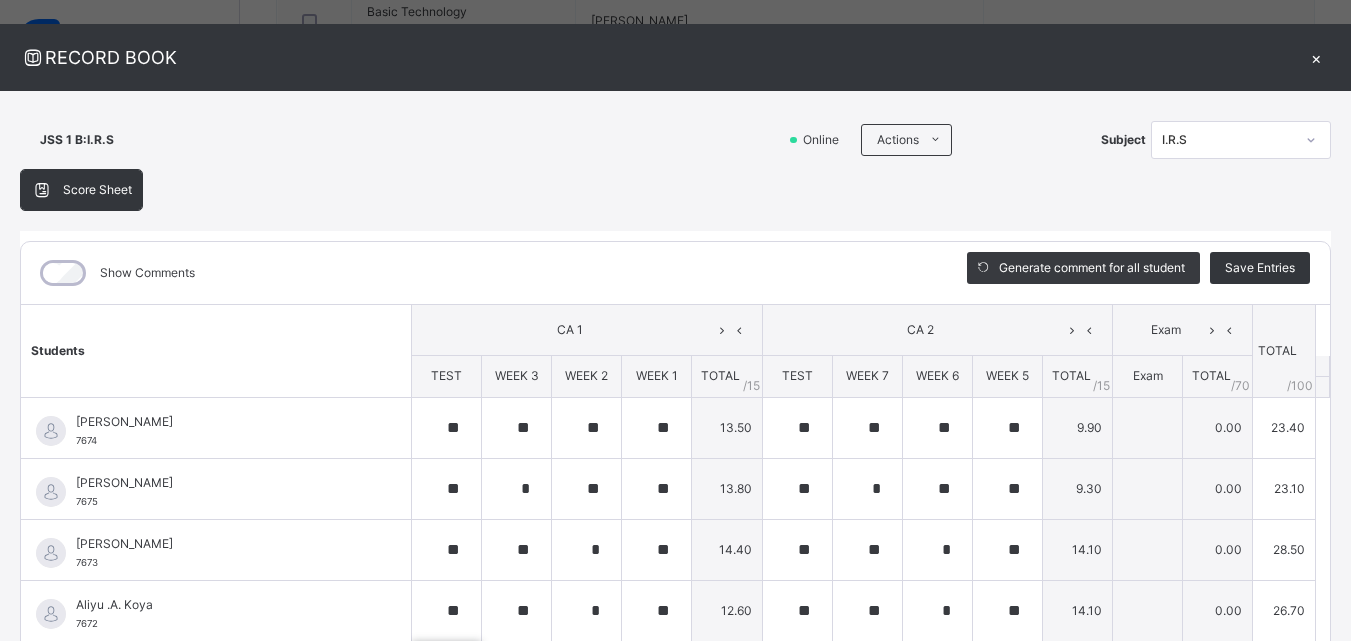 scroll, scrollTop: 270, scrollLeft: 0, axis: vertical 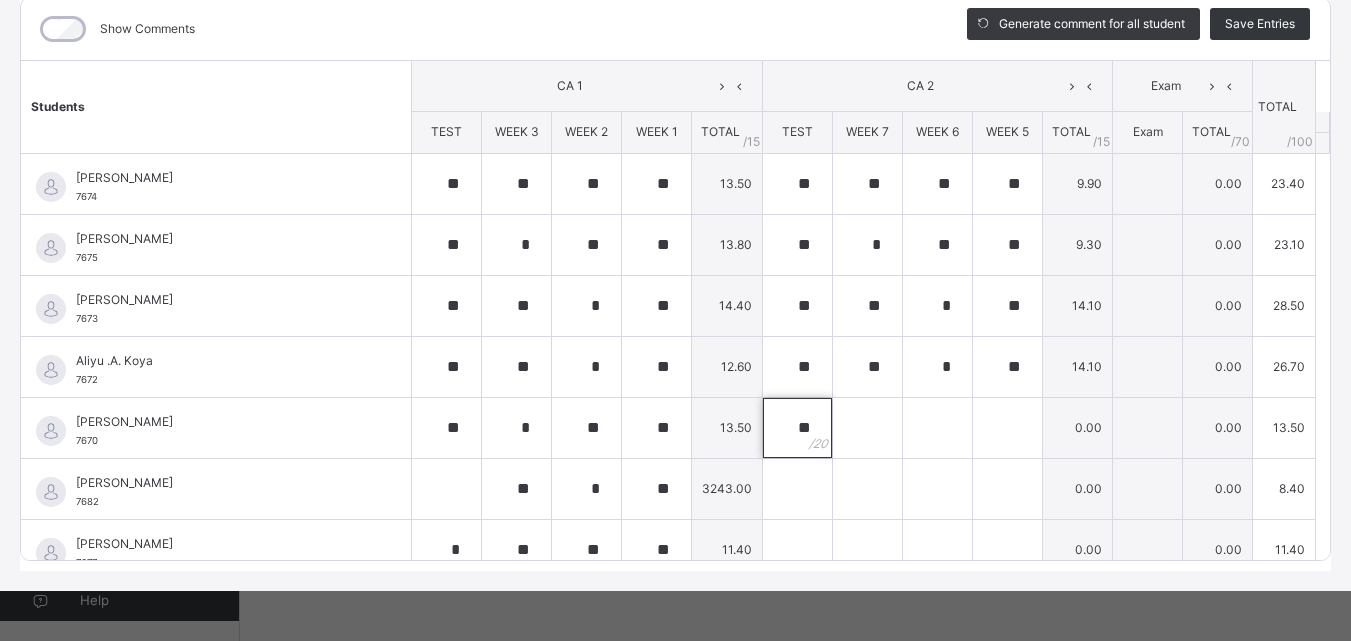 type 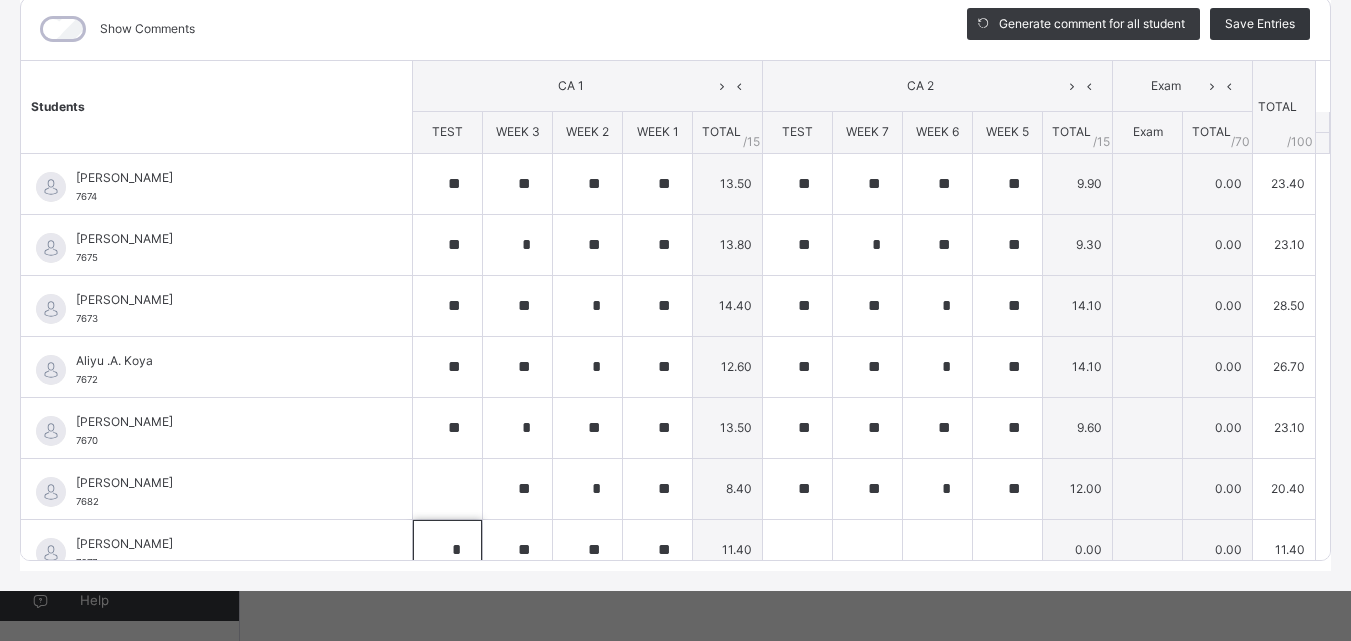 scroll, scrollTop: 20, scrollLeft: 0, axis: vertical 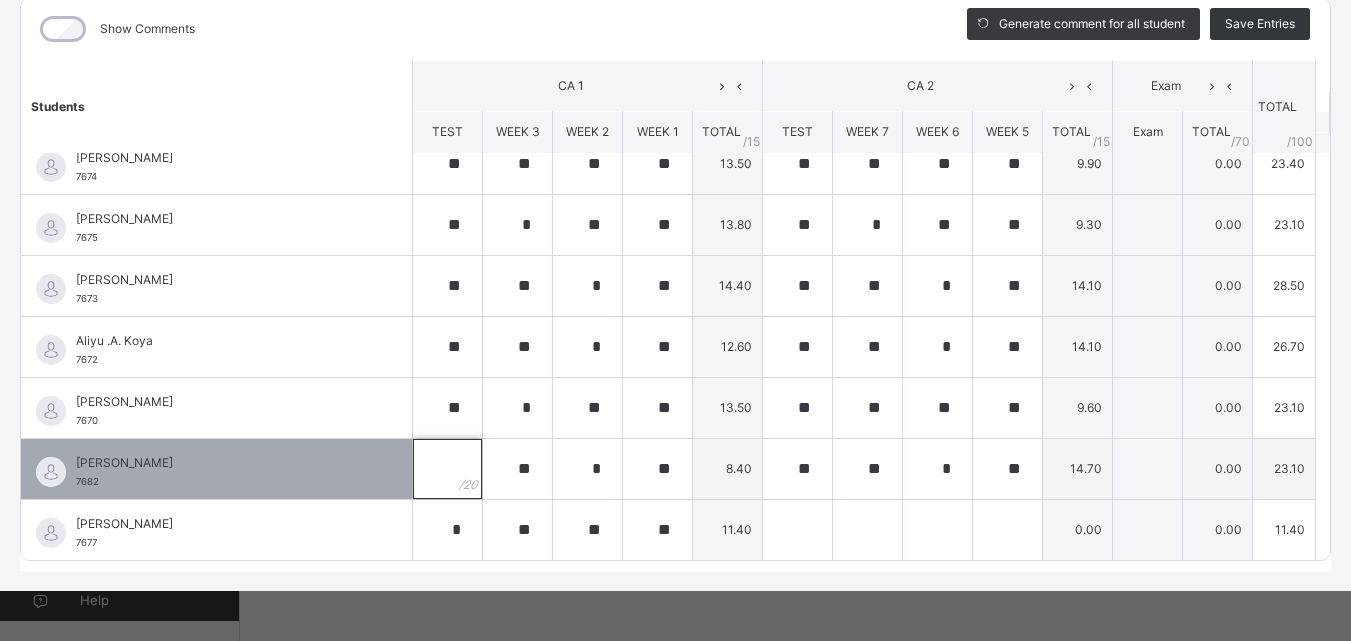 click at bounding box center [447, 469] 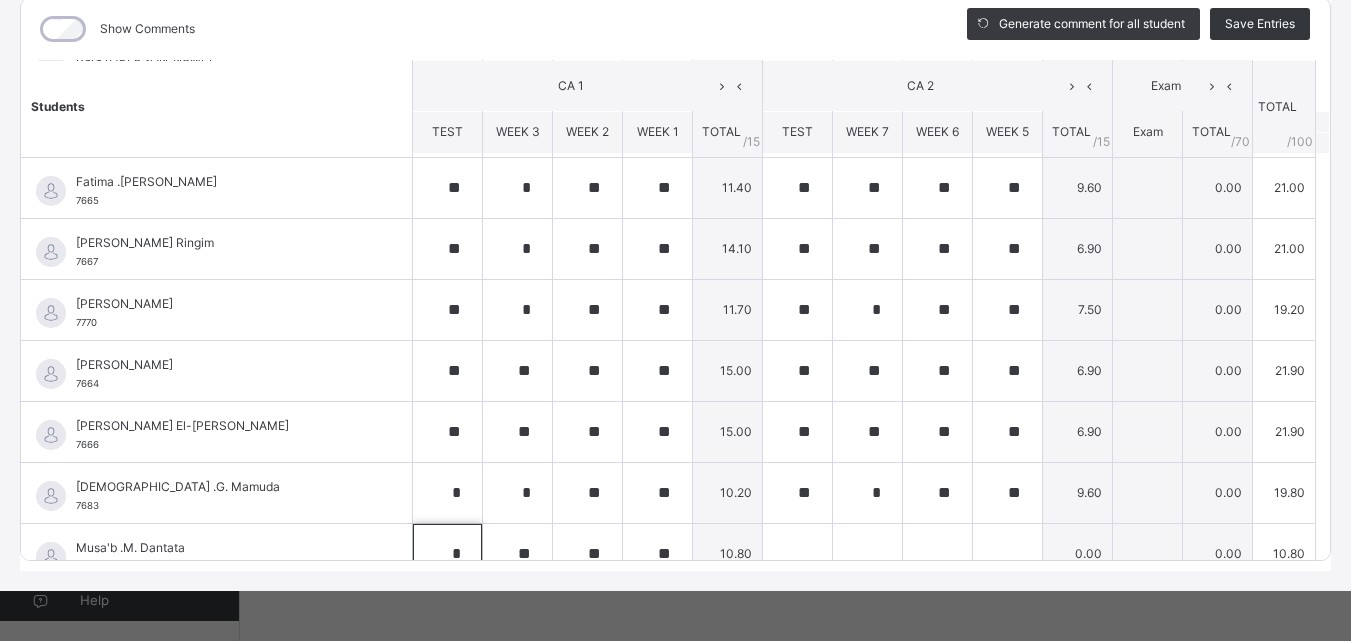 scroll, scrollTop: 630, scrollLeft: 0, axis: vertical 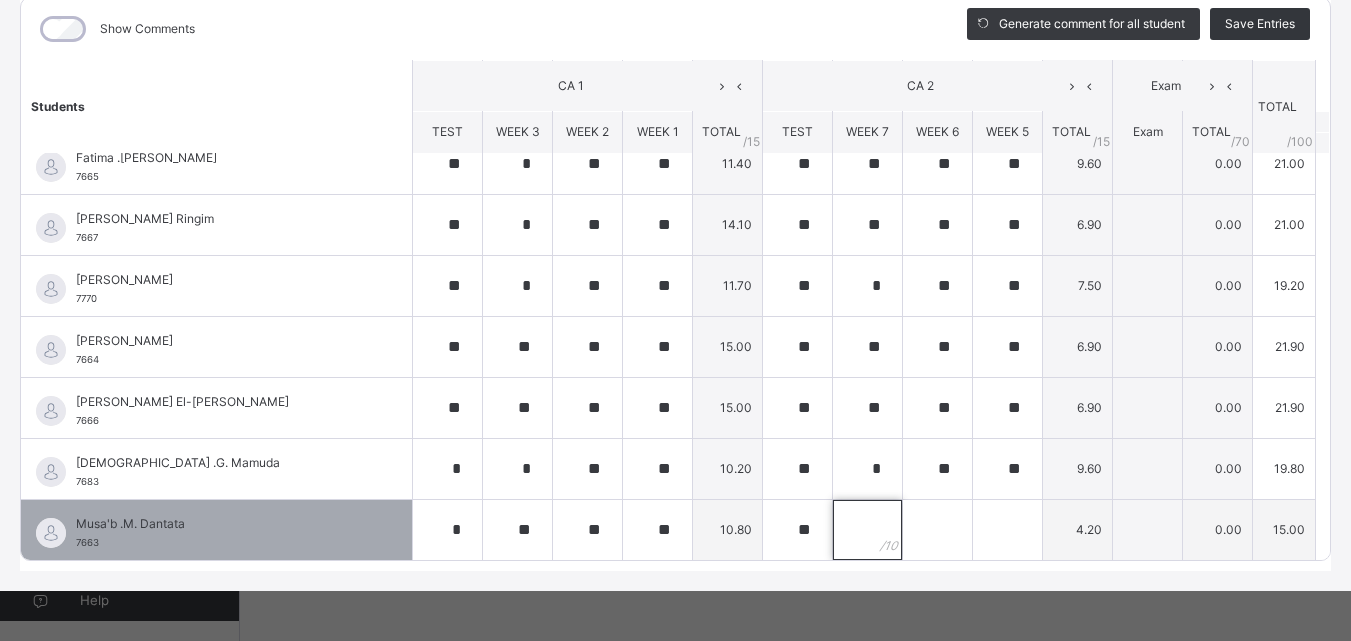click at bounding box center [867, 530] 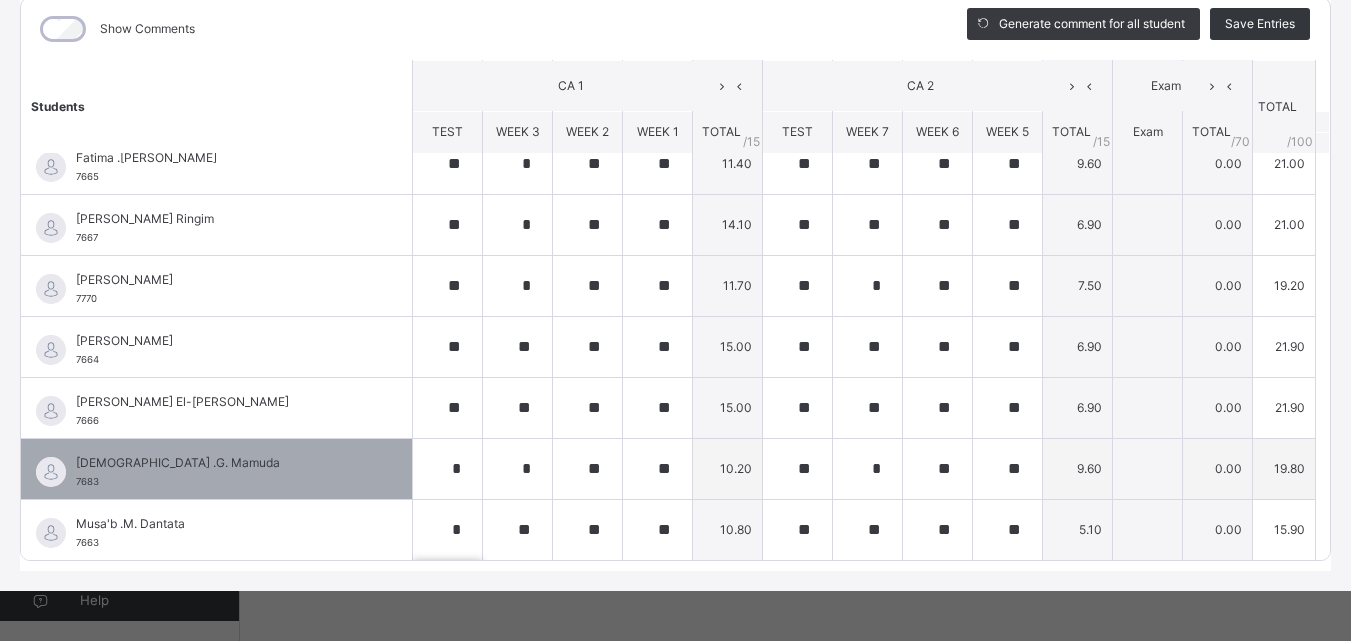scroll, scrollTop: 875, scrollLeft: 0, axis: vertical 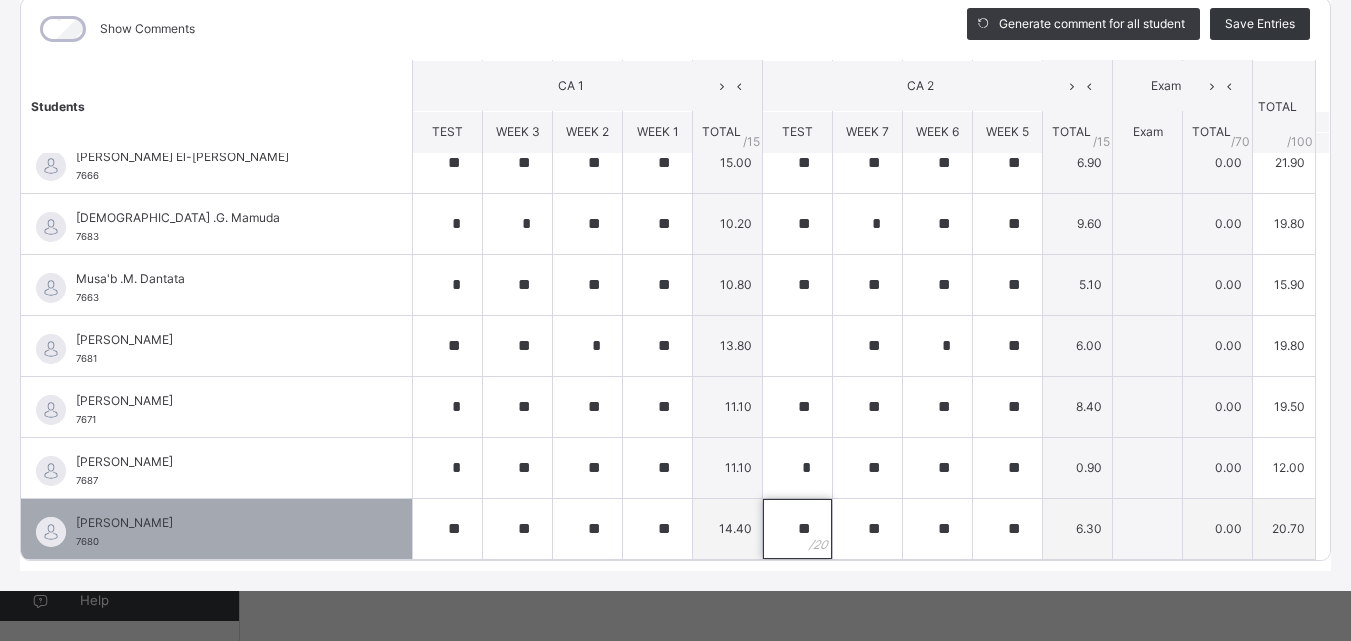 click on "**" at bounding box center (797, 529) 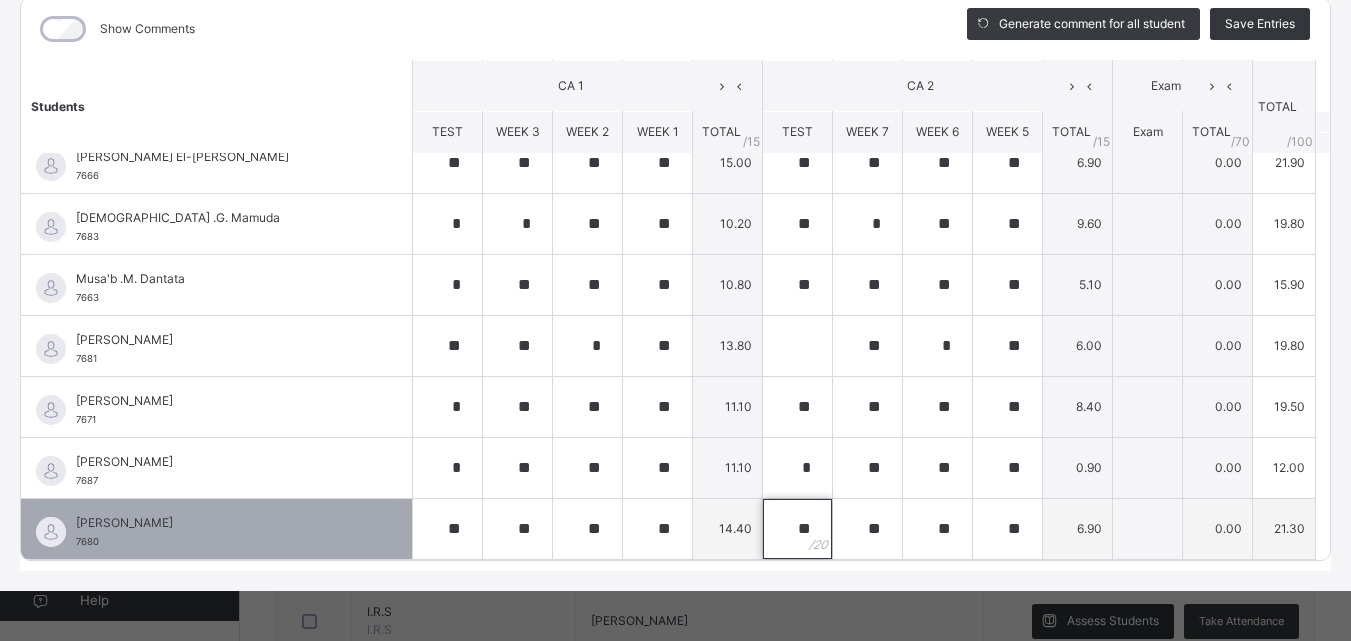 scroll, scrollTop: 420, scrollLeft: 0, axis: vertical 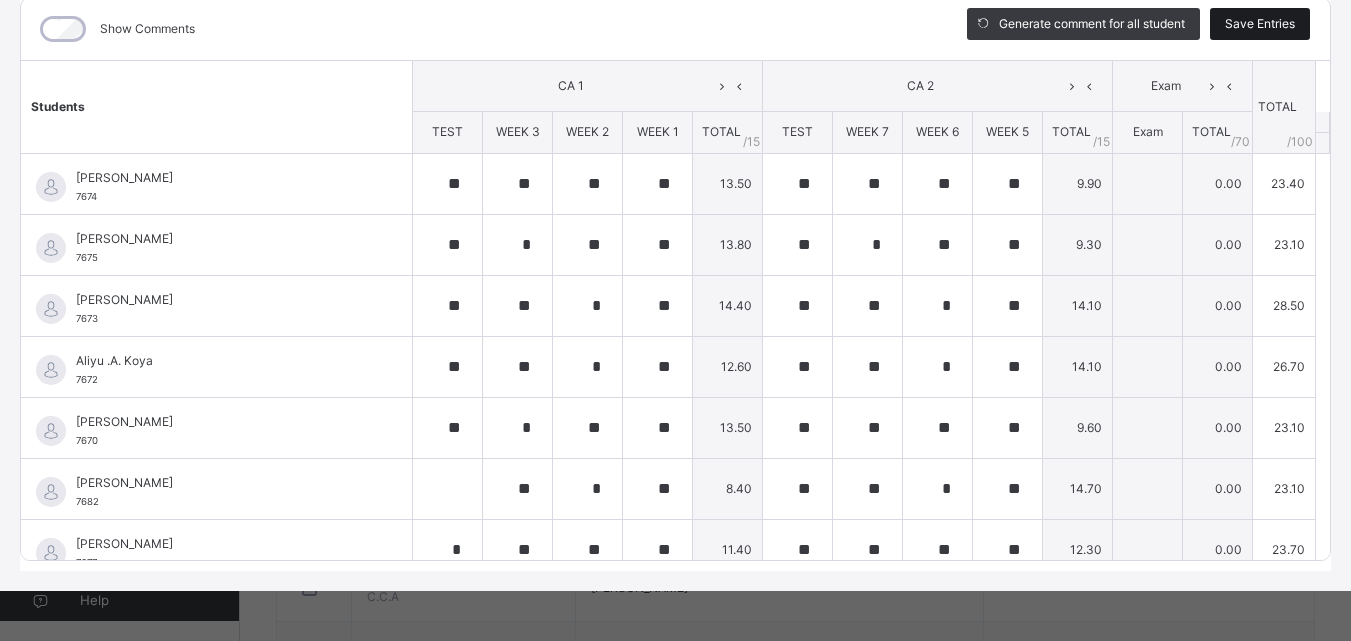 click on "Save Entries" at bounding box center [1260, 24] 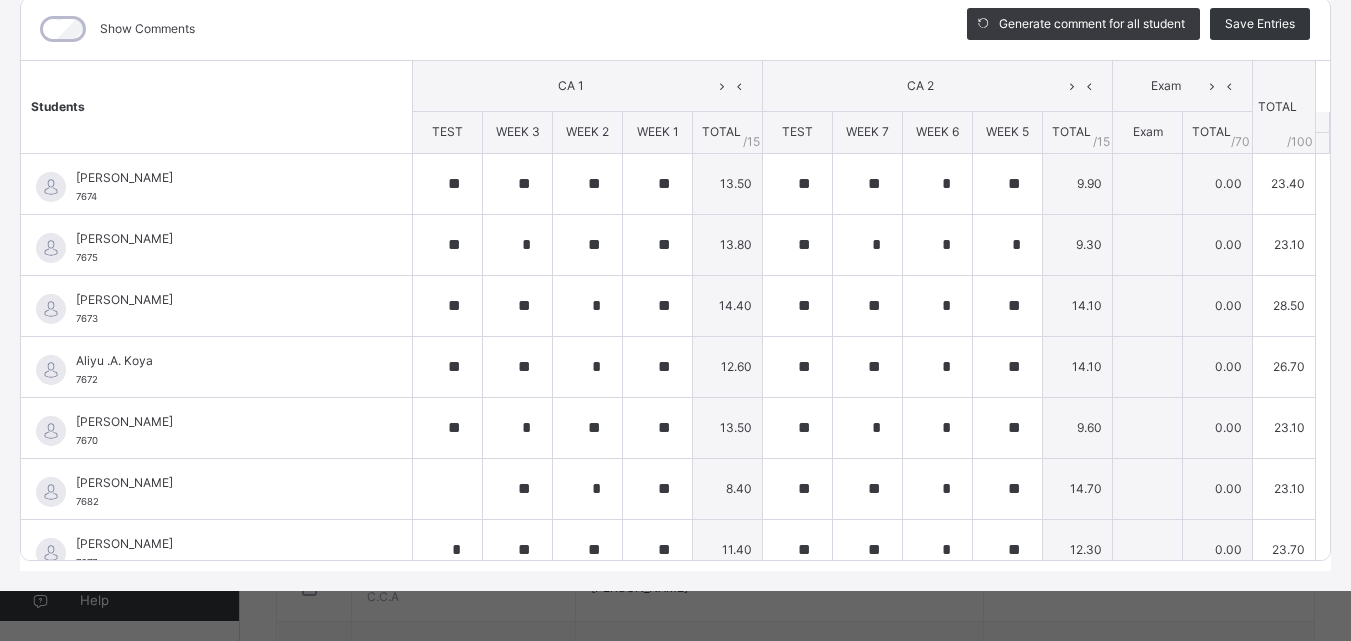 scroll, scrollTop: 0, scrollLeft: 0, axis: both 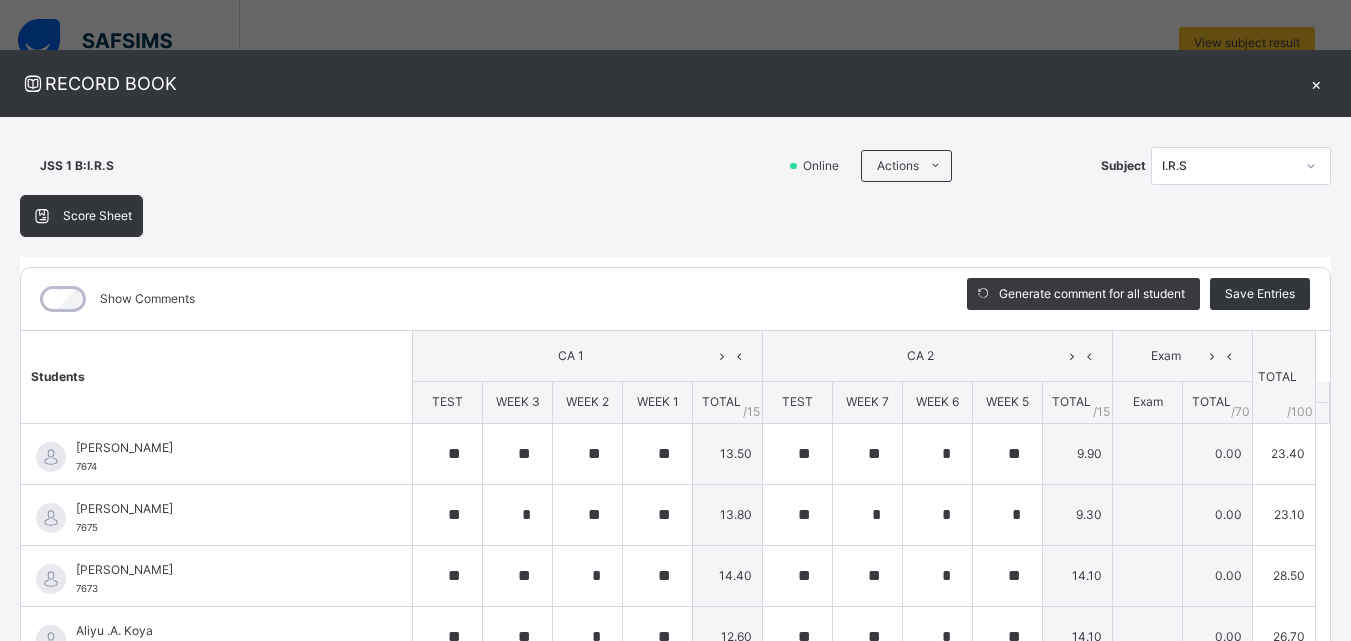 click on "×" at bounding box center (1316, 83) 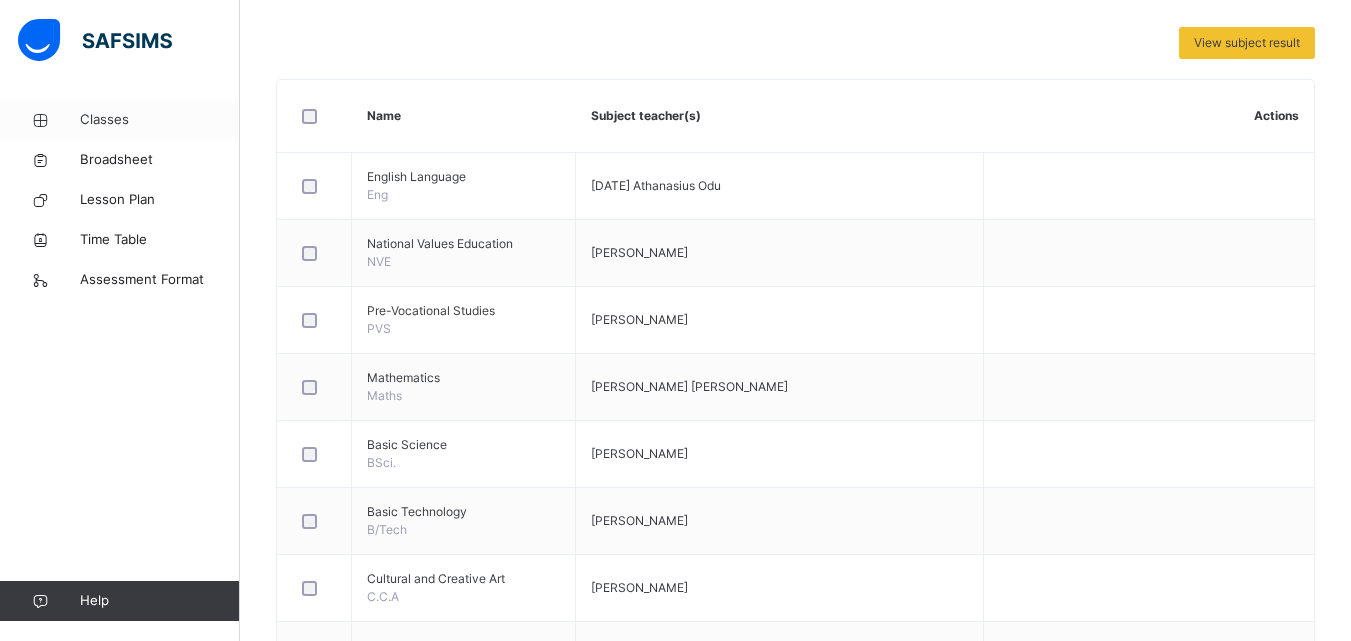 click on "Classes" at bounding box center [160, 120] 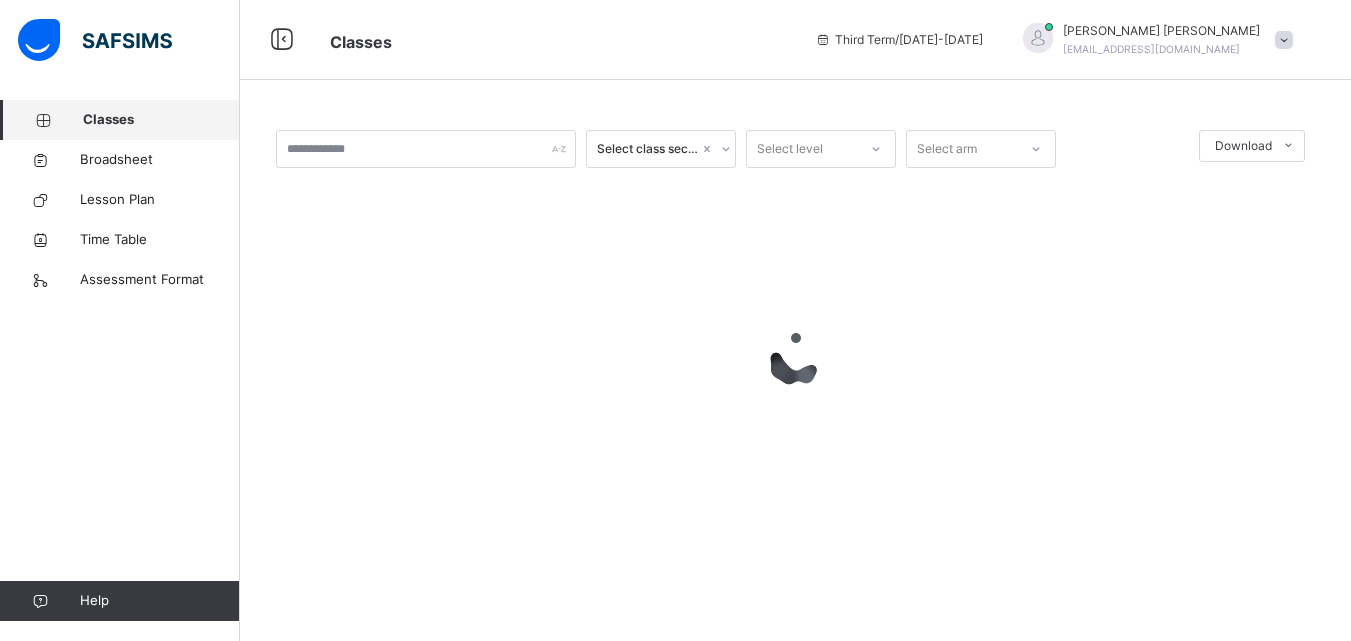 scroll, scrollTop: 0, scrollLeft: 0, axis: both 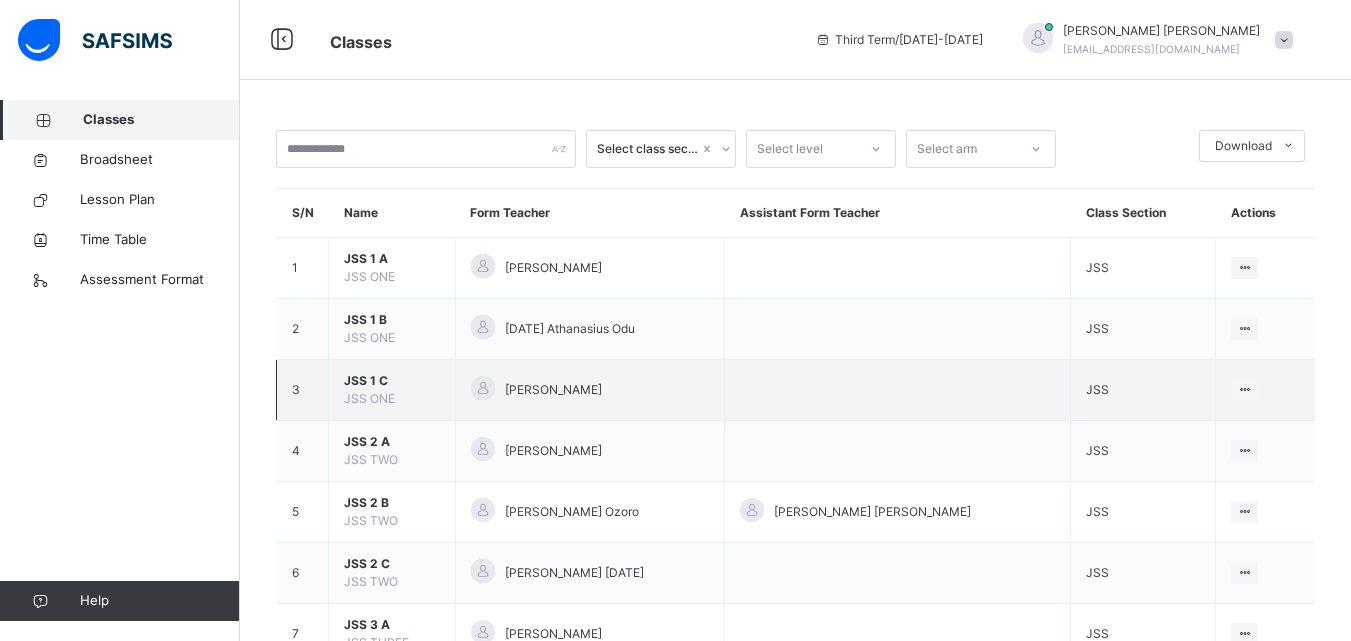 click on "[PERSON_NAME]" at bounding box center (553, 390) 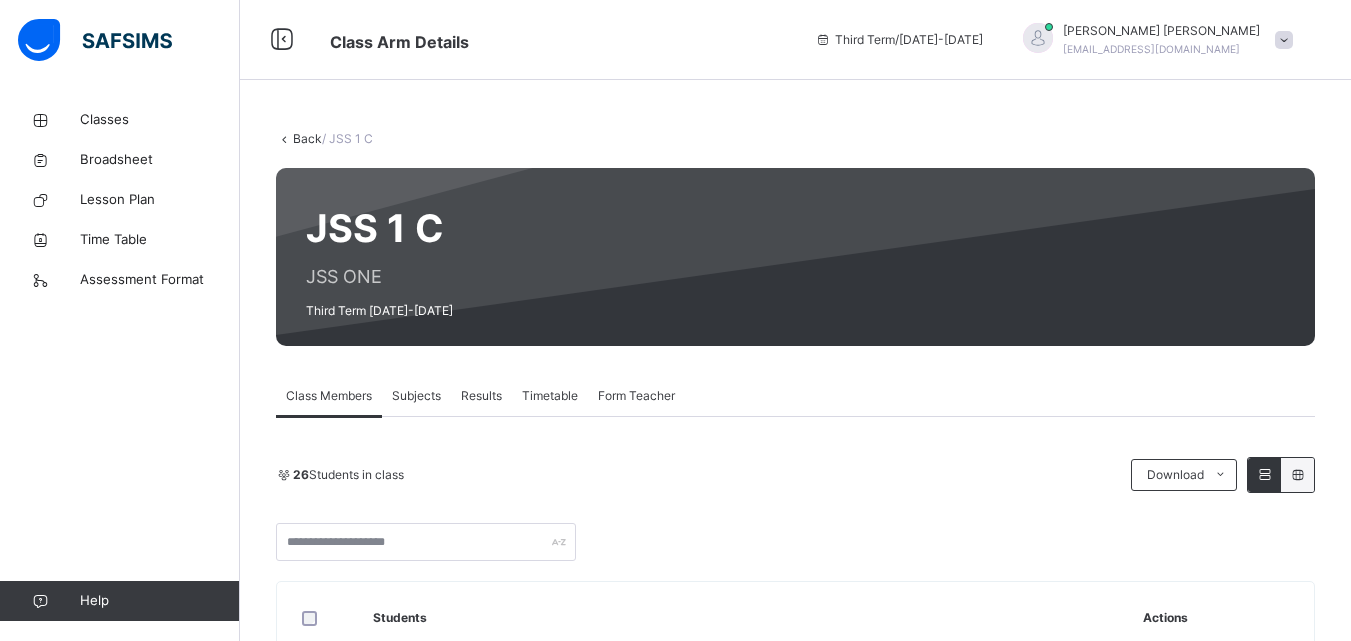 drag, startPoint x: 405, startPoint y: 390, endPoint x: 613, endPoint y: 423, distance: 210.60152 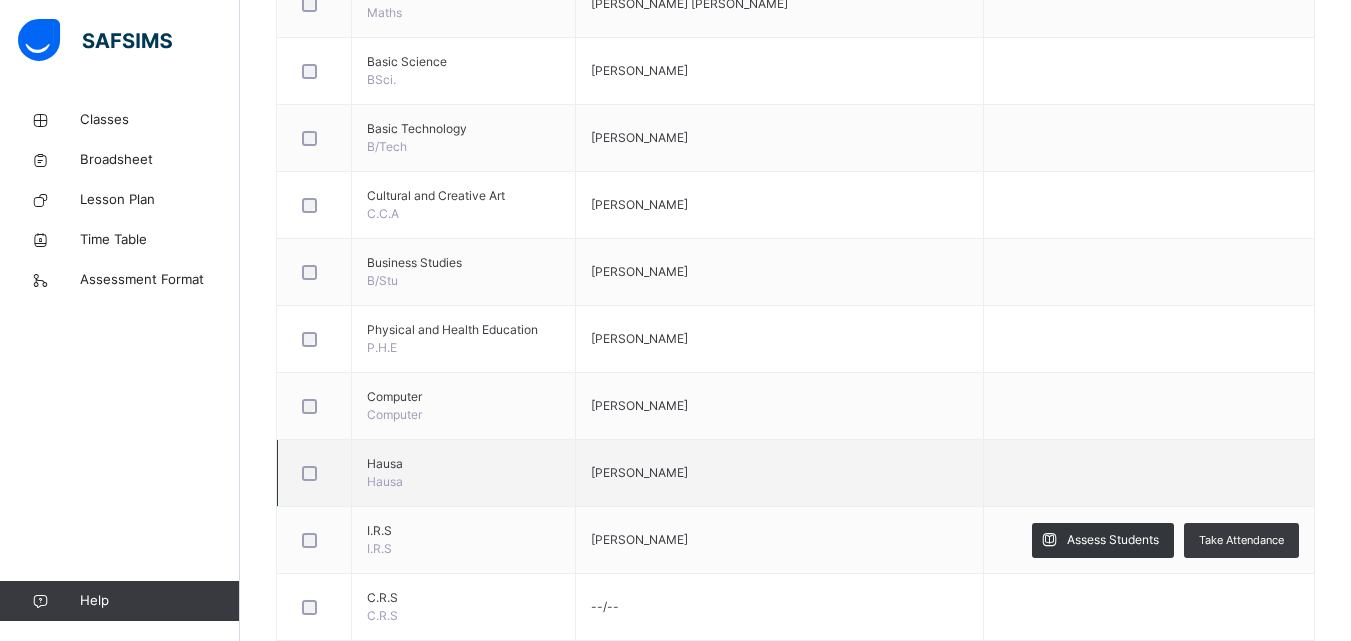 scroll, scrollTop: 920, scrollLeft: 0, axis: vertical 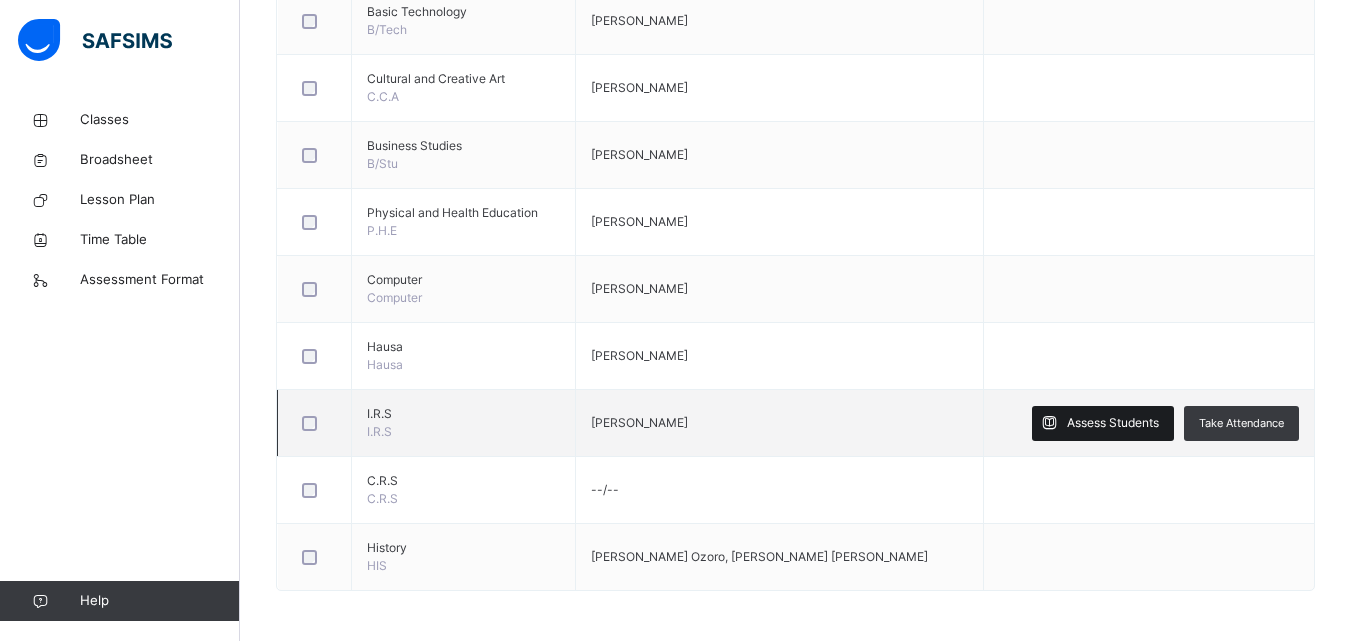 click on "Assess Students" at bounding box center [1103, 423] 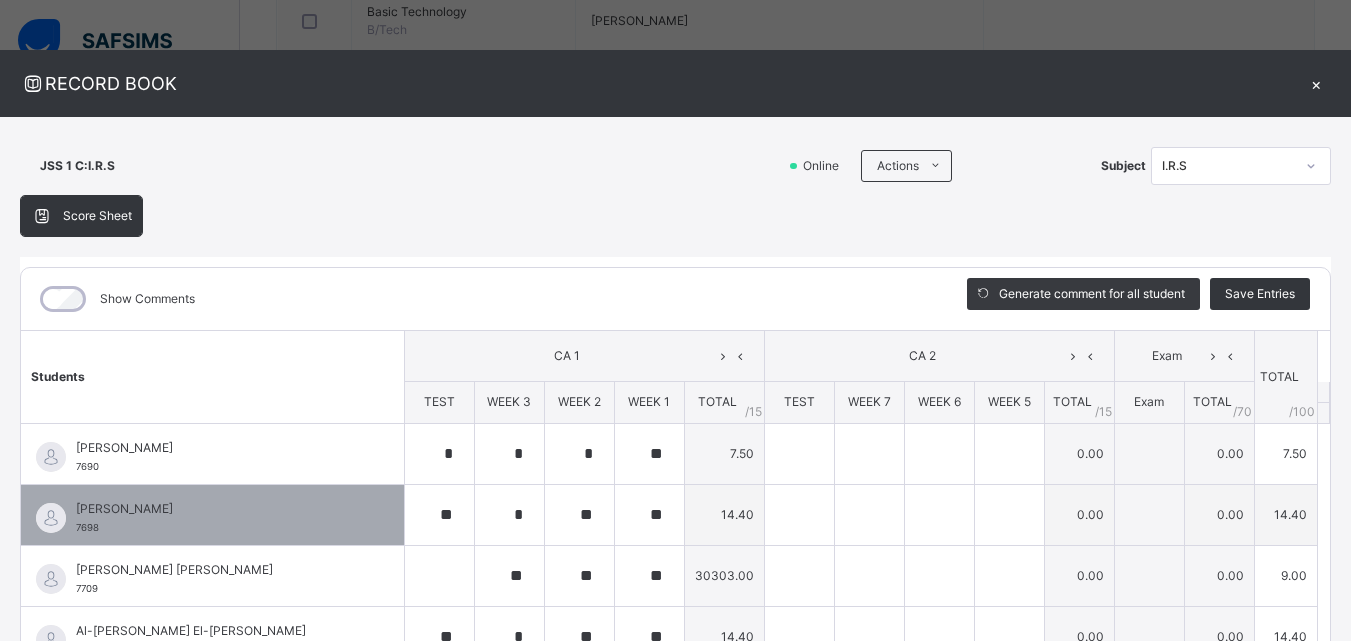scroll, scrollTop: 197, scrollLeft: 0, axis: vertical 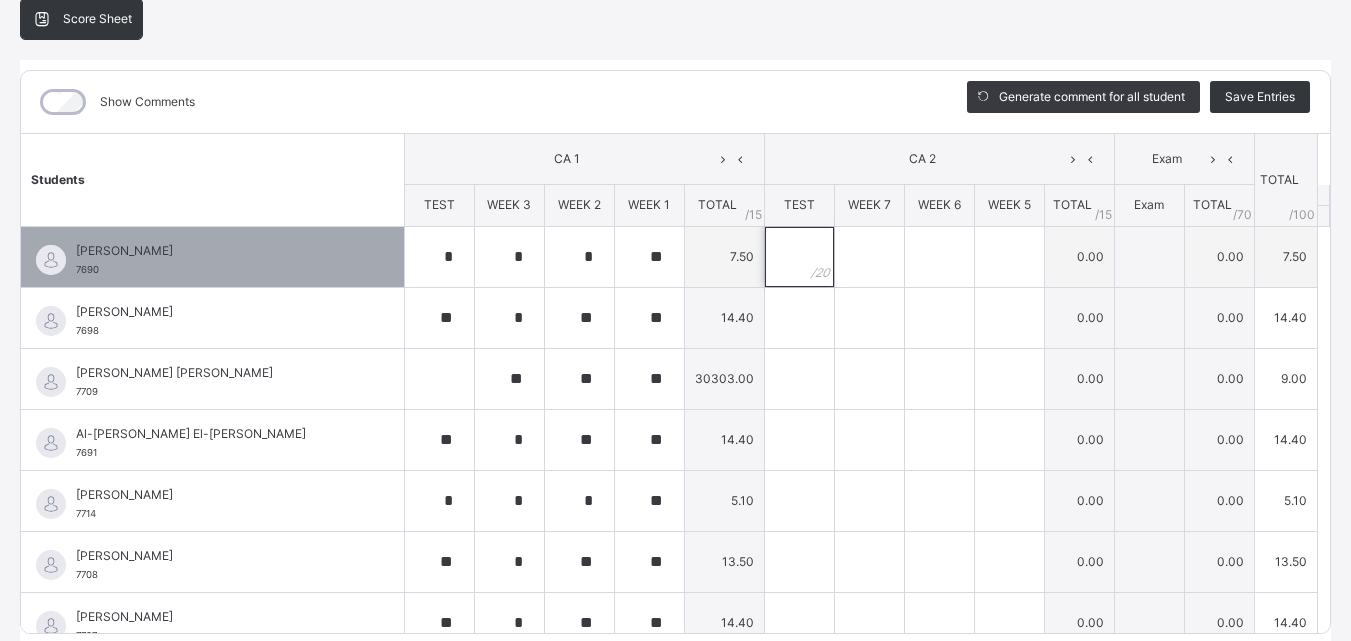 click at bounding box center [799, 257] 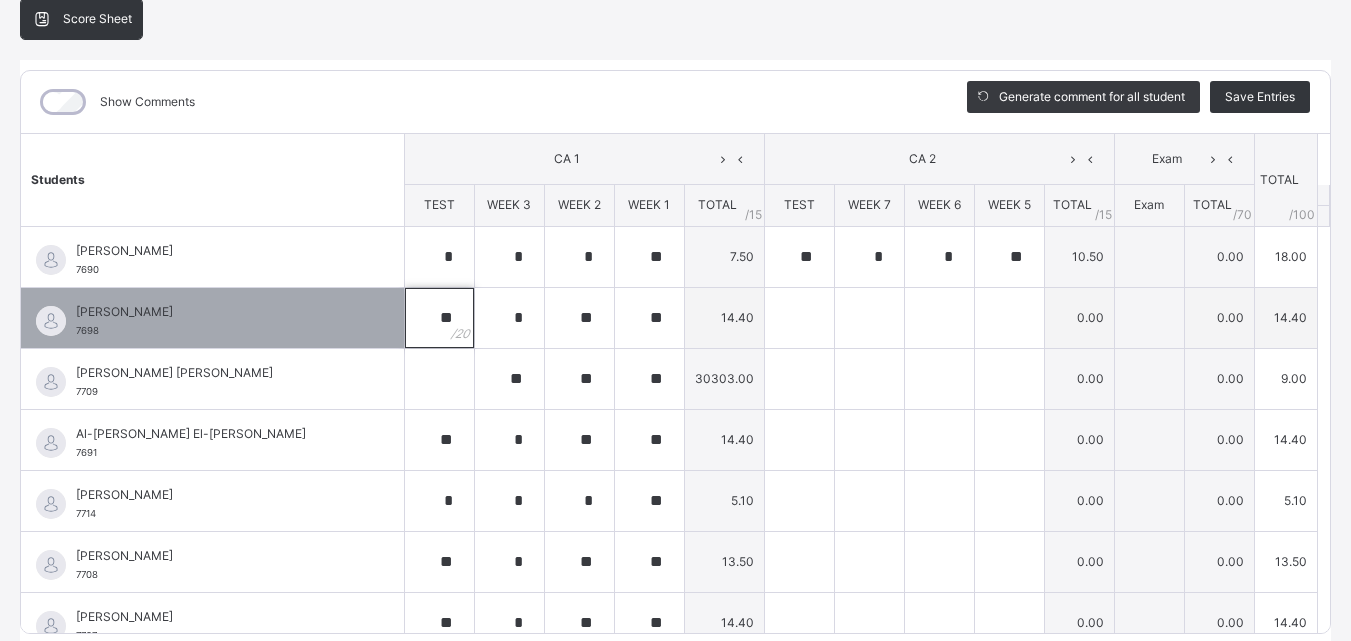 click on "**" at bounding box center (439, 318) 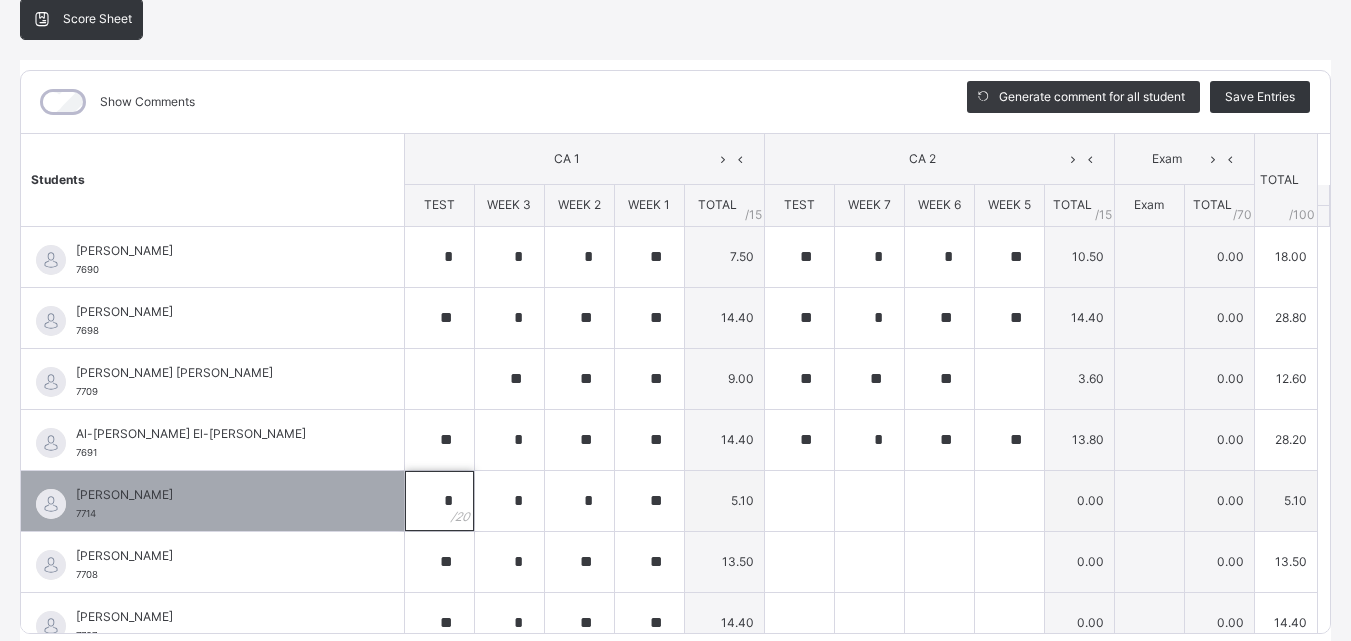 click on "*" at bounding box center (439, 501) 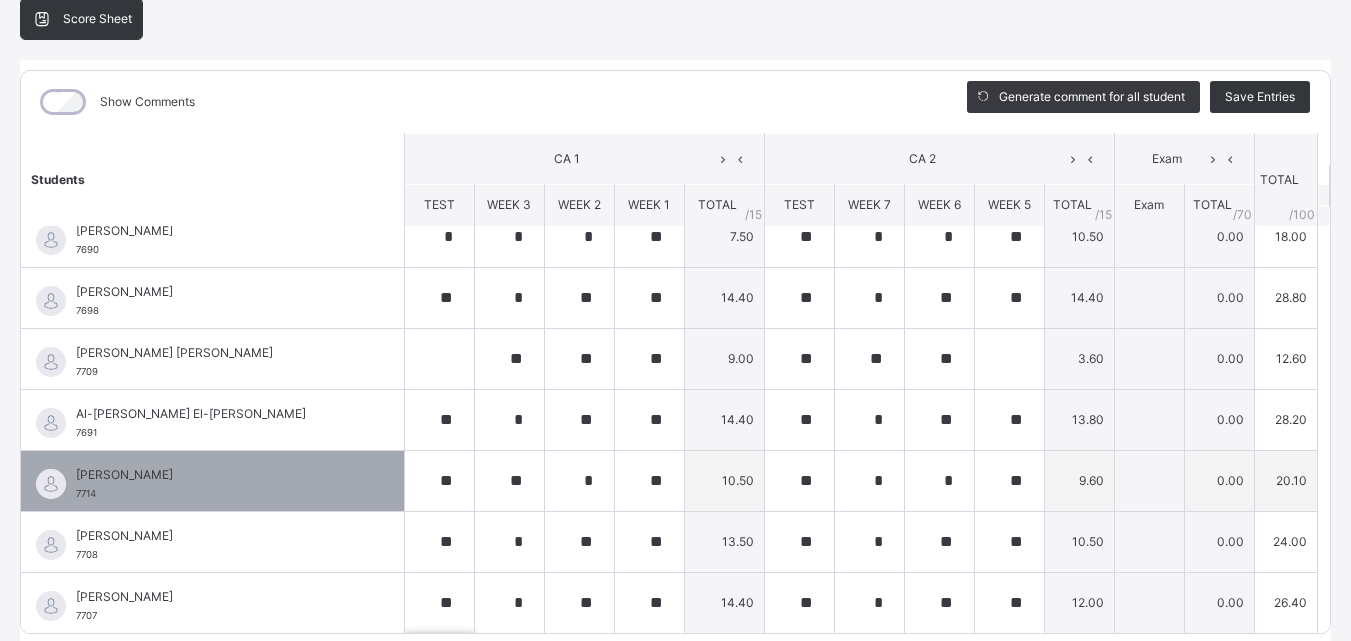 scroll, scrollTop: 301, scrollLeft: 0, axis: vertical 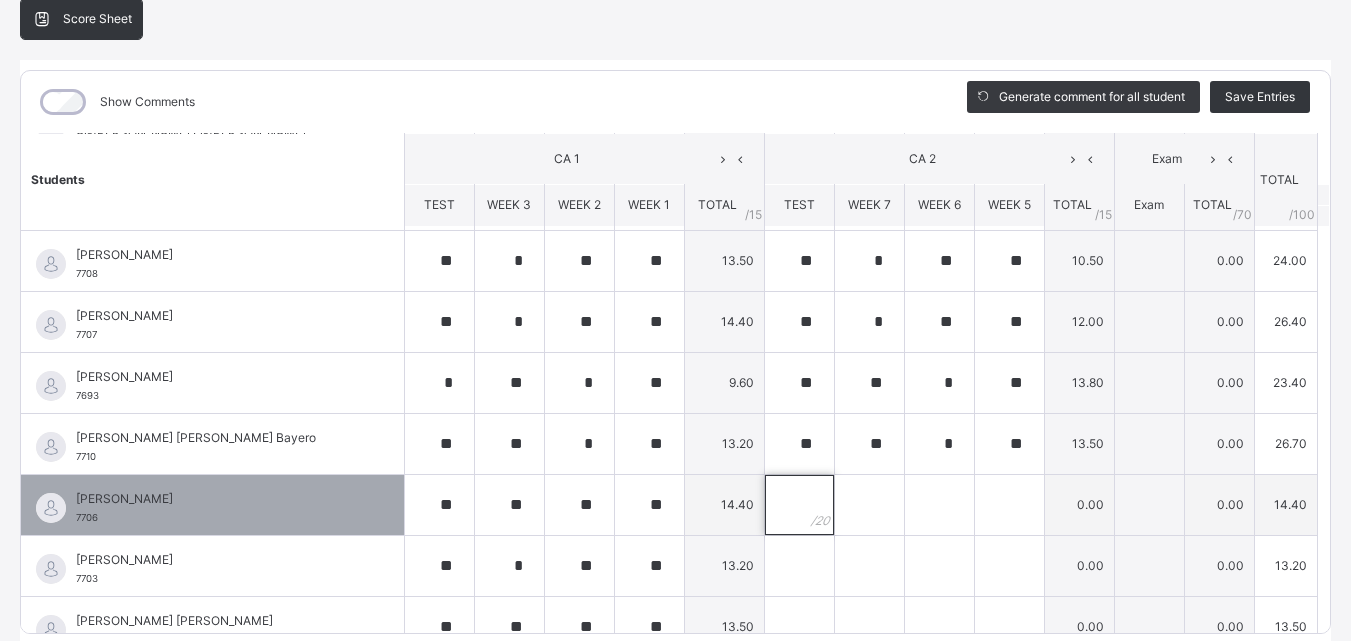 drag, startPoint x: 782, startPoint y: 517, endPoint x: 782, endPoint y: 502, distance: 15 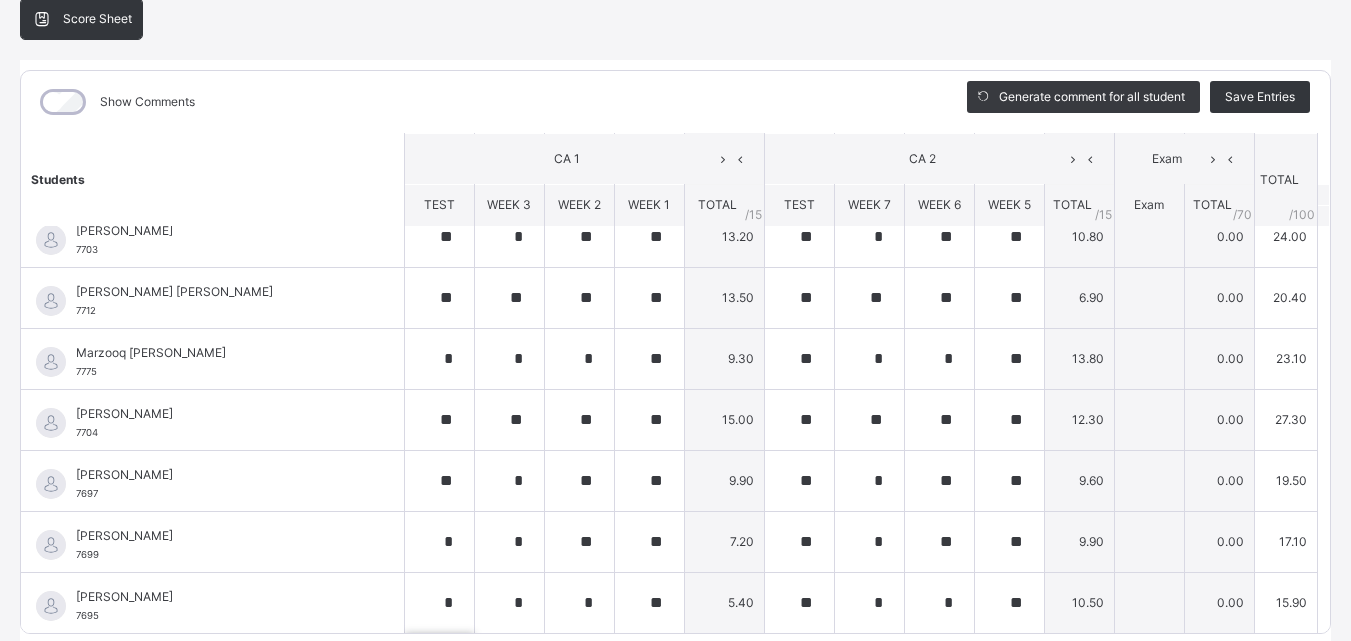 scroll, scrollTop: 911, scrollLeft: 0, axis: vertical 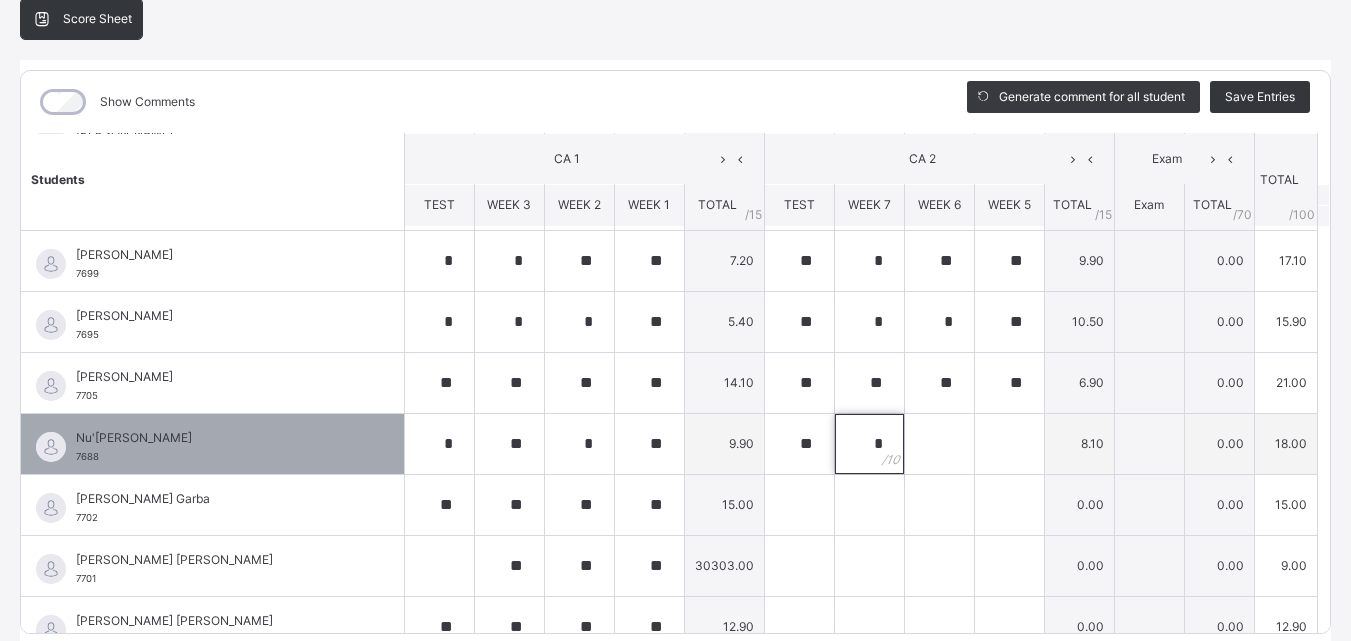 click on "*" at bounding box center [869, 444] 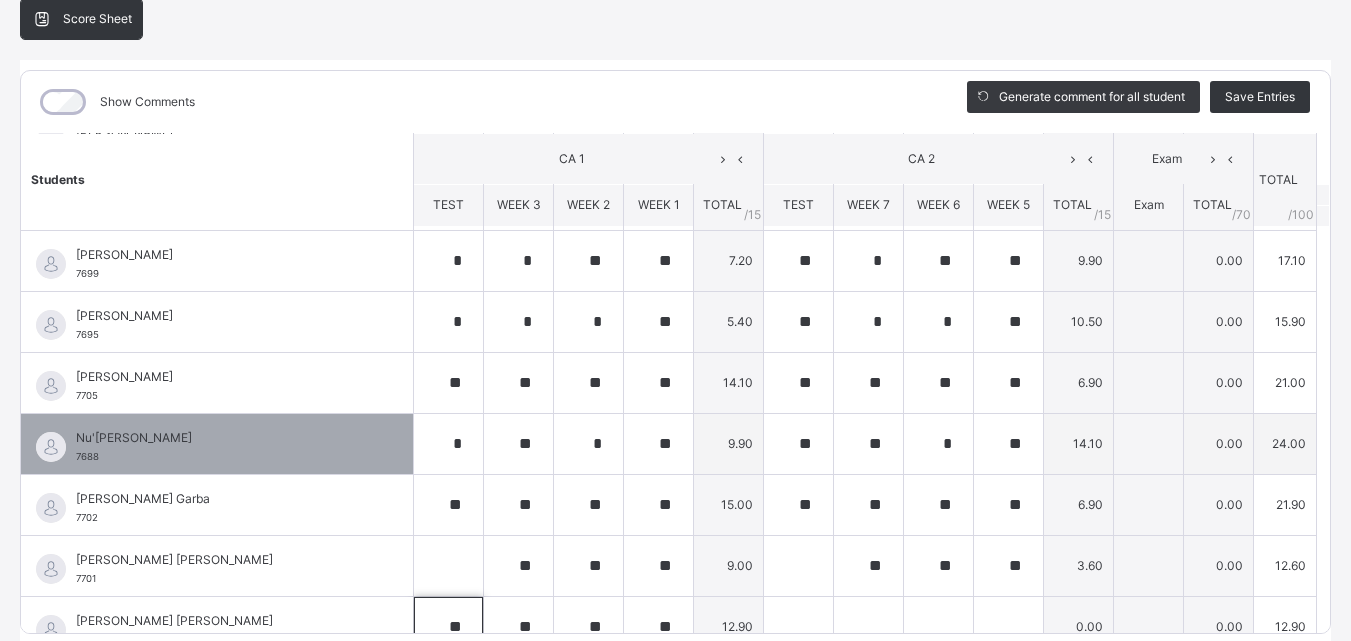 scroll, scrollTop: 935, scrollLeft: 0, axis: vertical 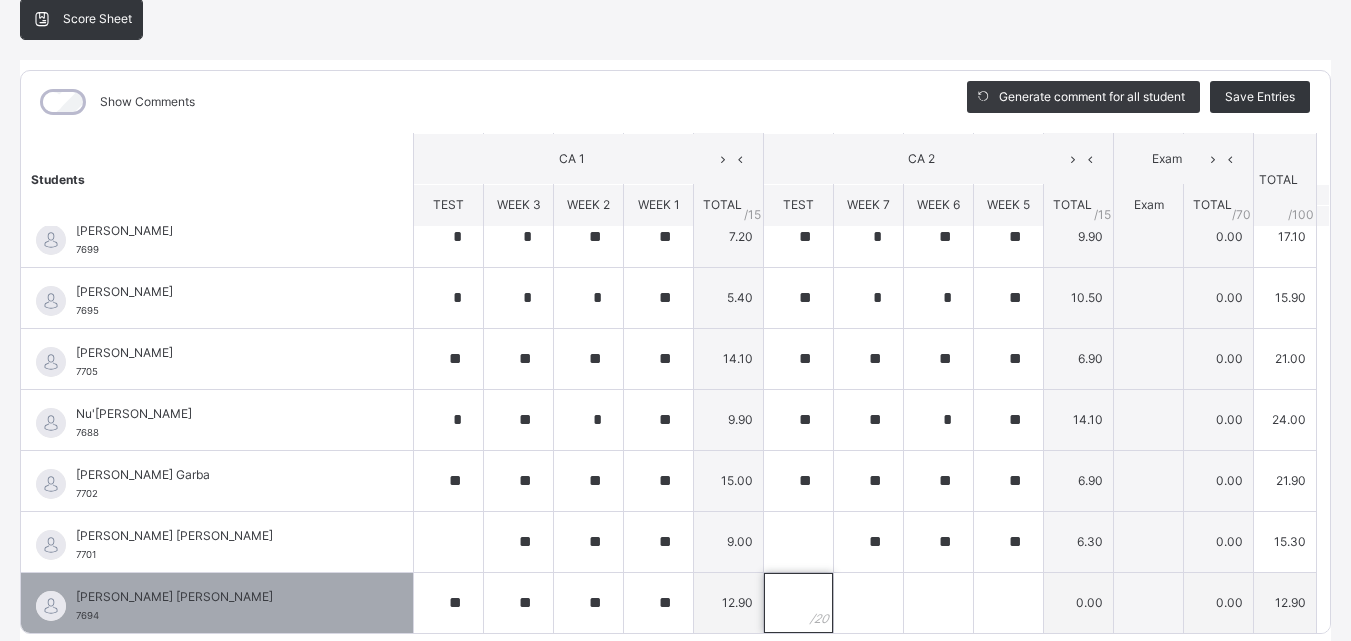 click at bounding box center [798, 603] 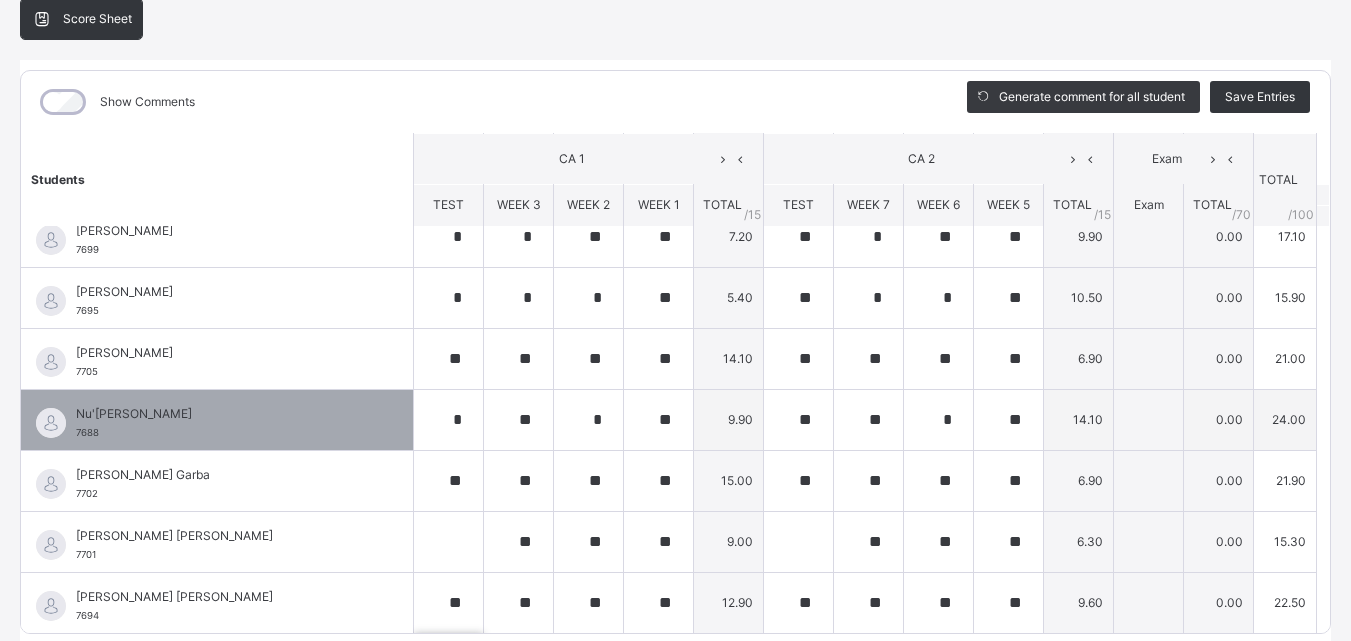 scroll, scrollTop: 1180, scrollLeft: 0, axis: vertical 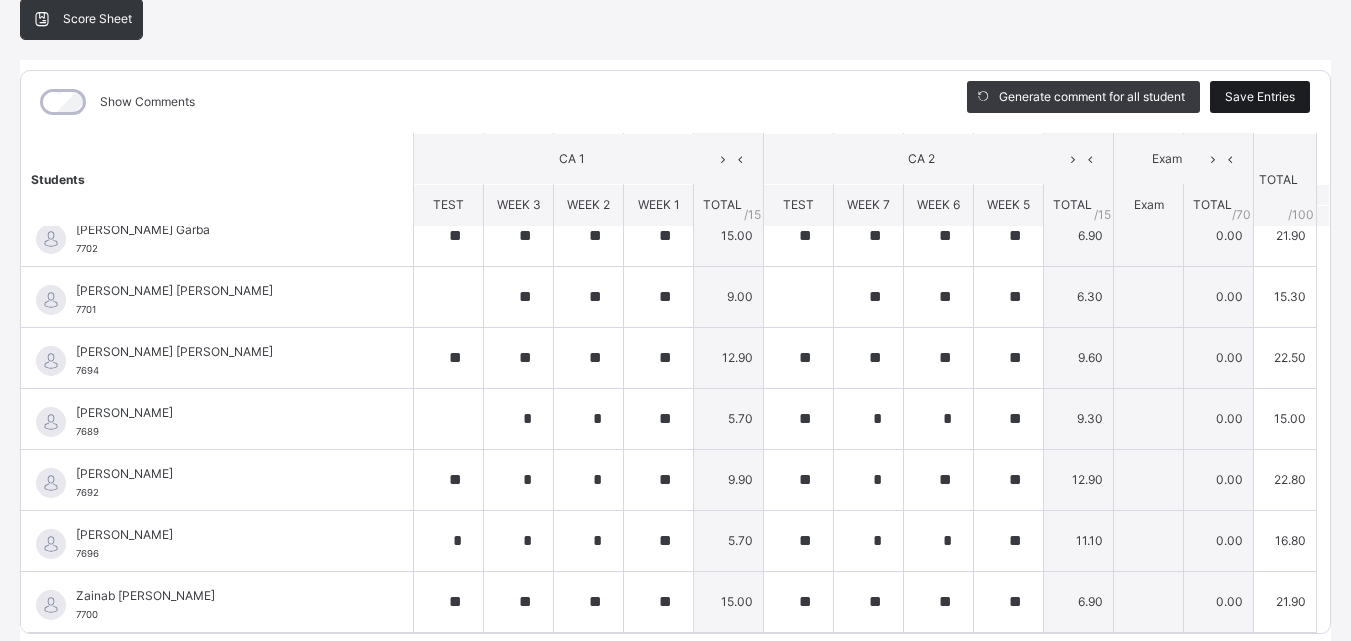 click on "Save Entries" at bounding box center [1260, 97] 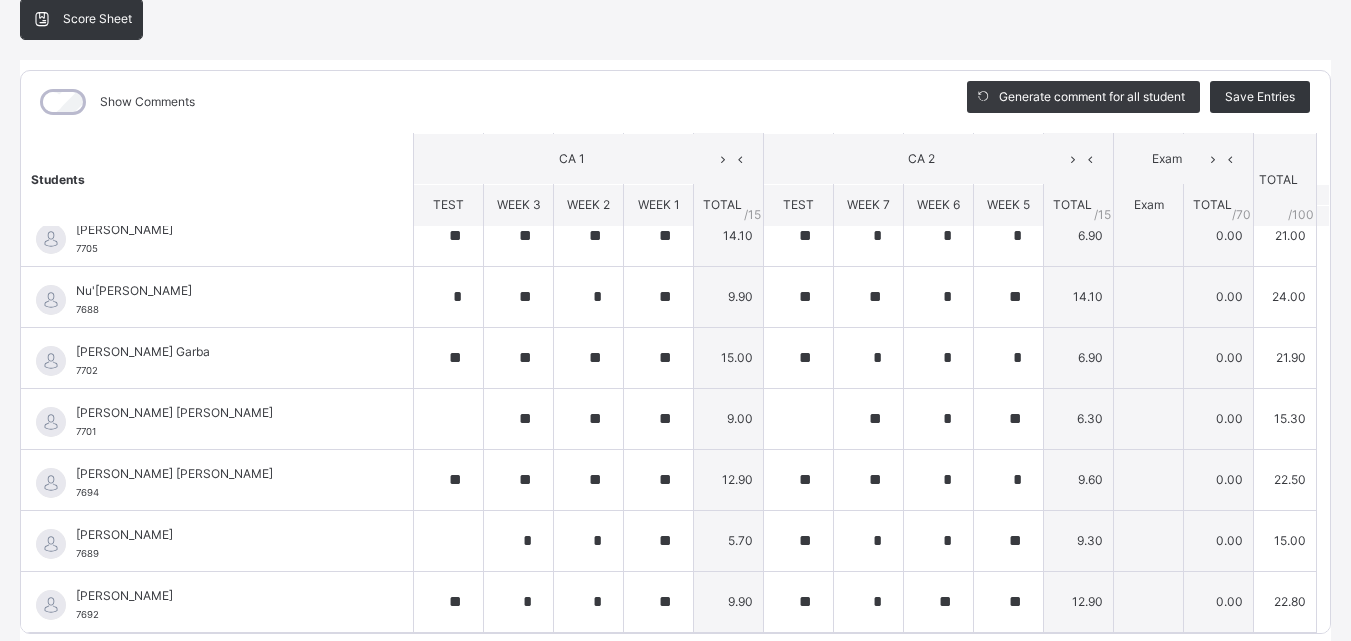 scroll, scrollTop: 1180, scrollLeft: 0, axis: vertical 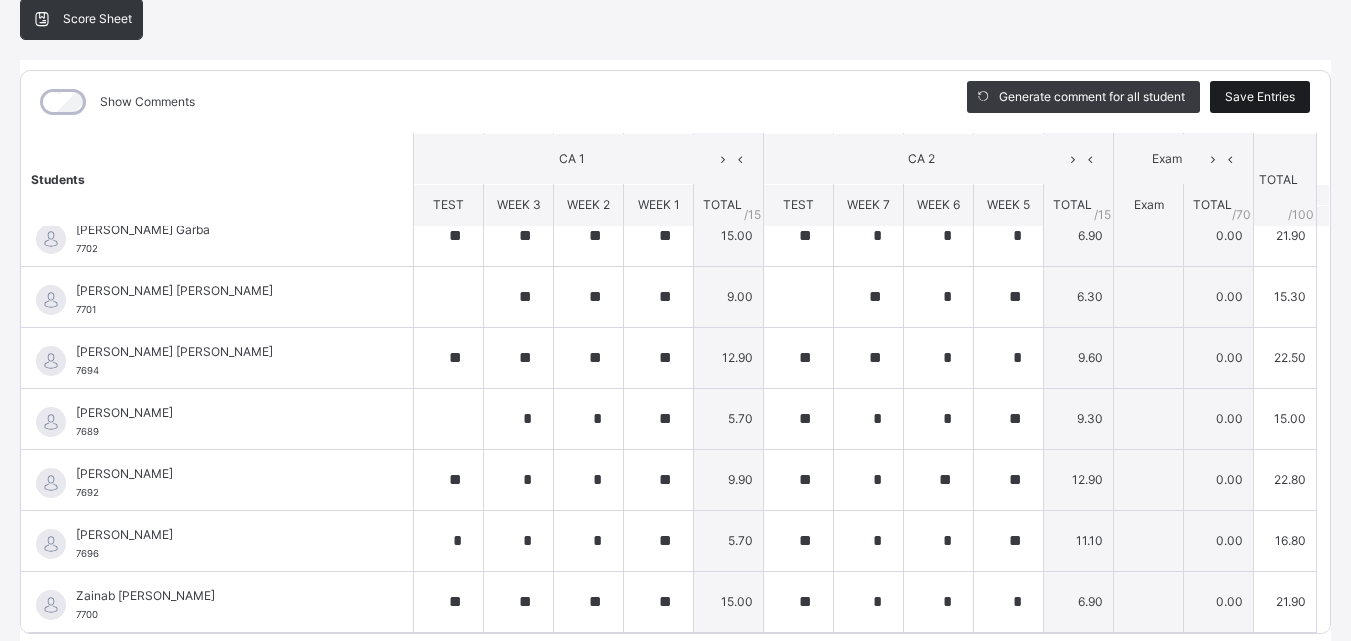 click on "Save Entries" at bounding box center [1260, 97] 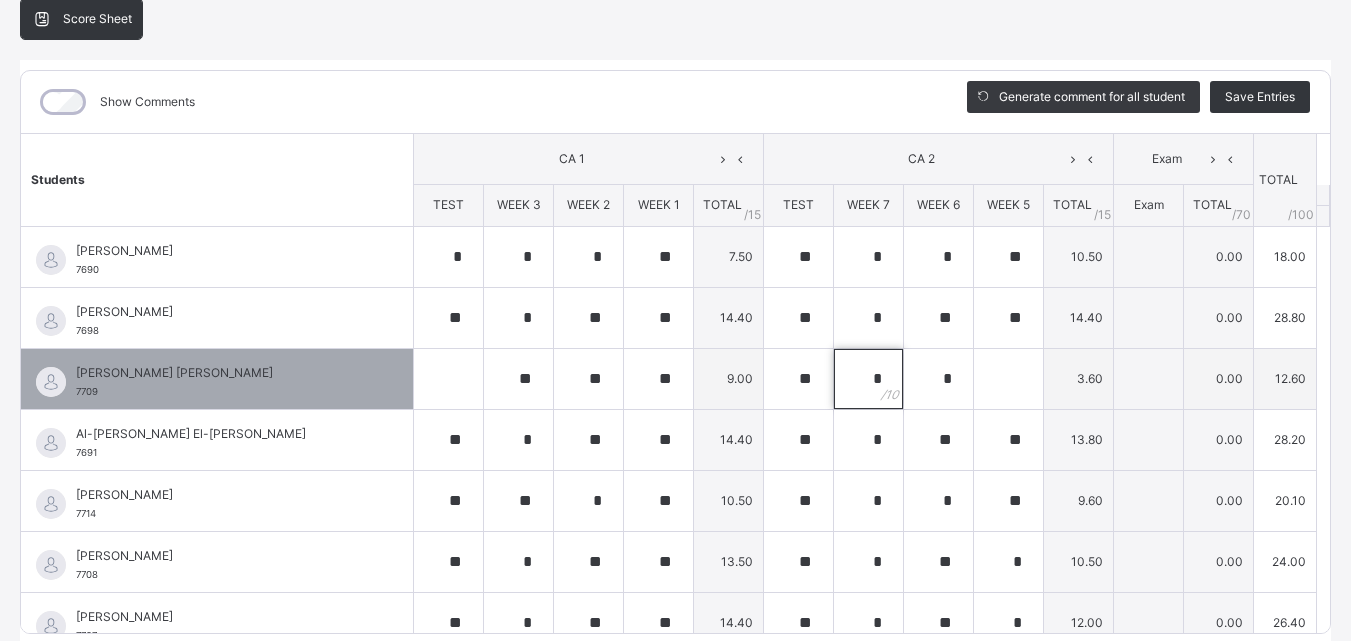 click on "*" at bounding box center [868, 379] 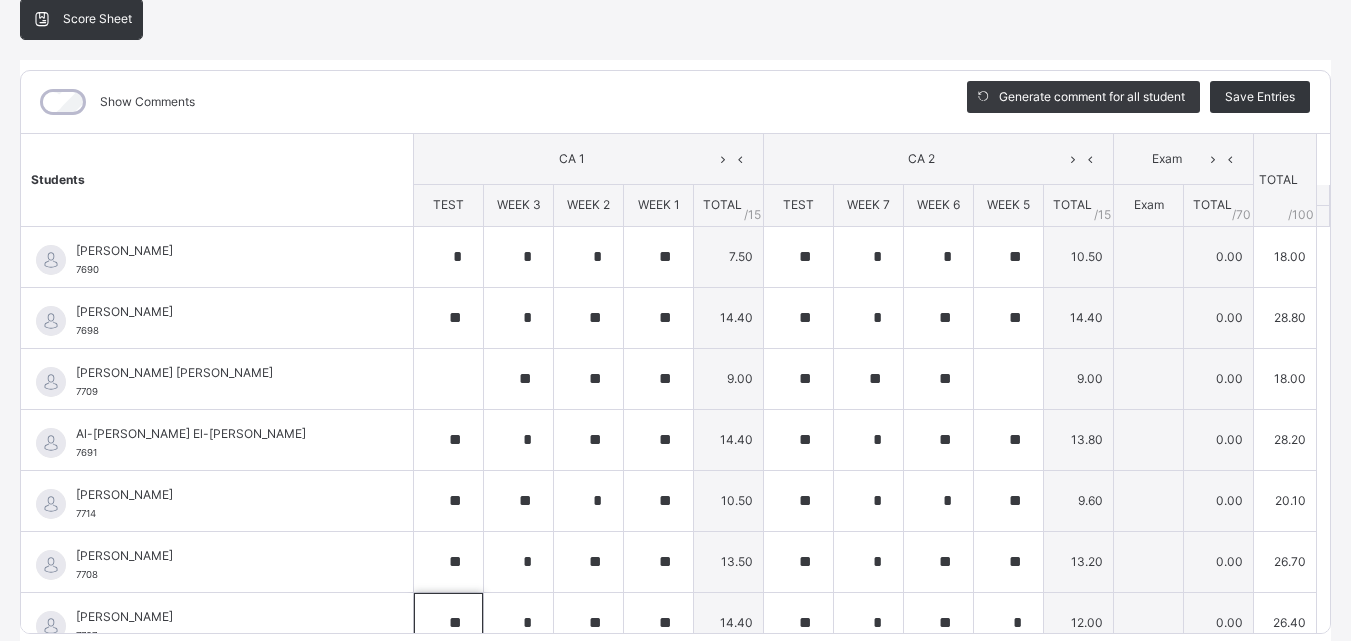 scroll, scrollTop: 20, scrollLeft: 0, axis: vertical 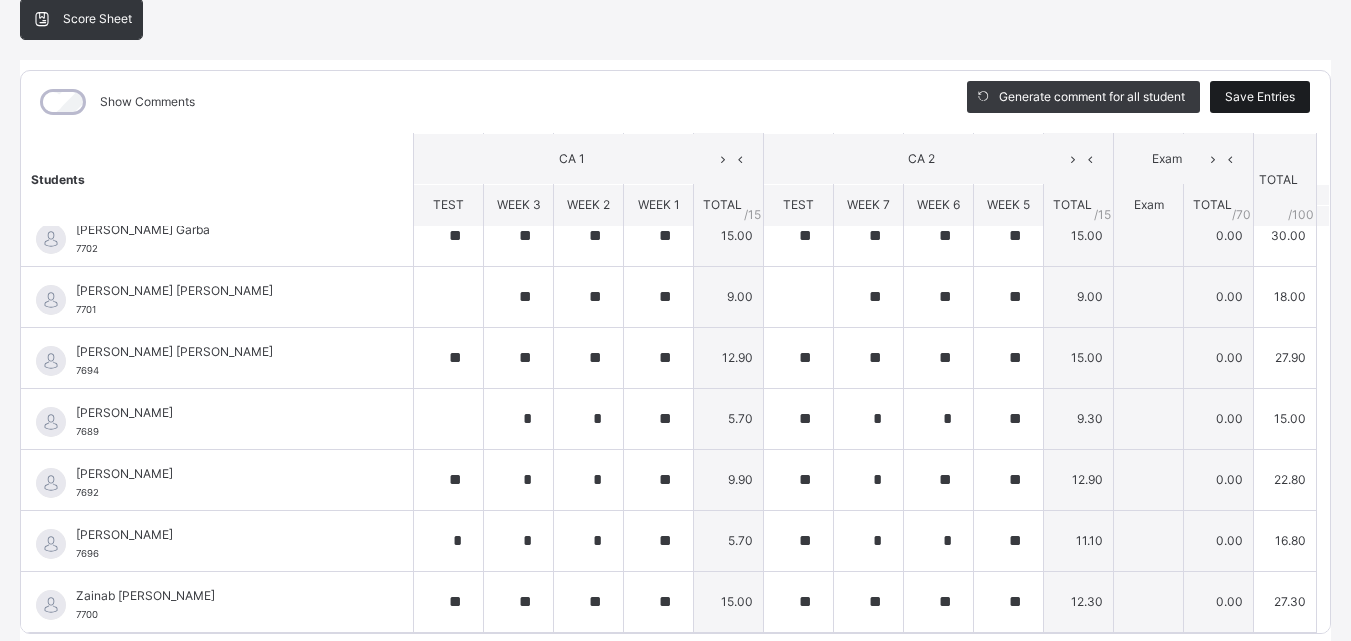 click on "Save Entries" at bounding box center [1260, 97] 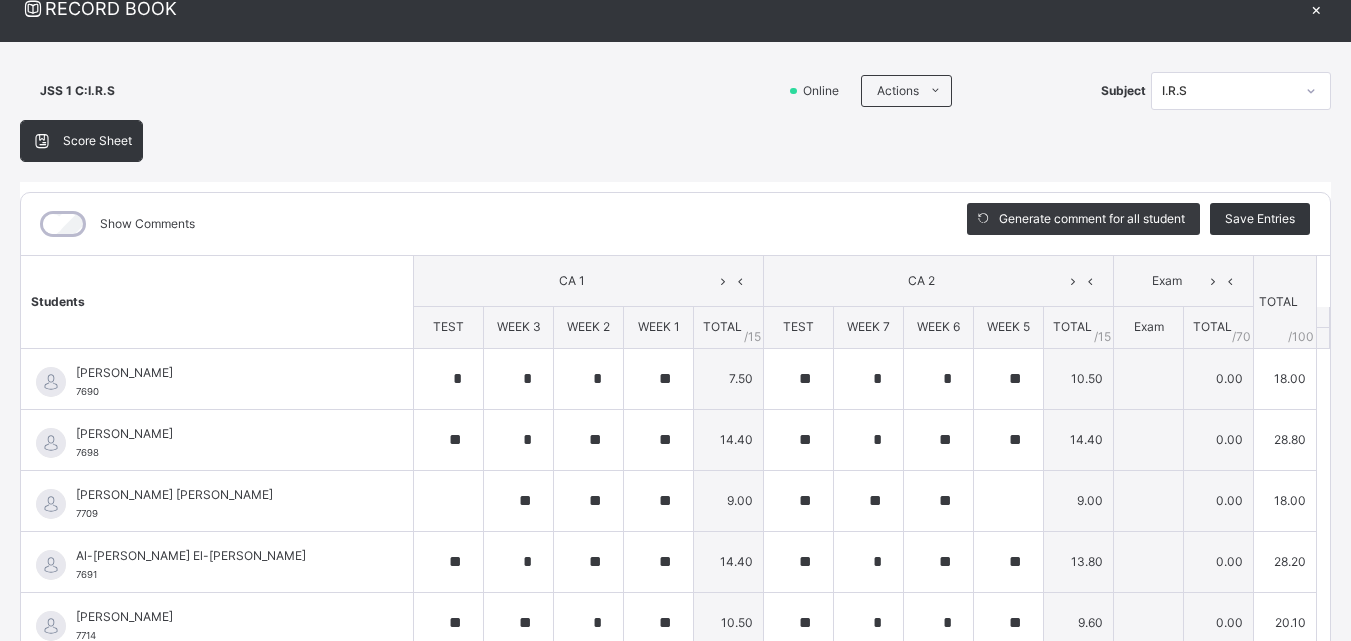 scroll, scrollTop: 0, scrollLeft: 0, axis: both 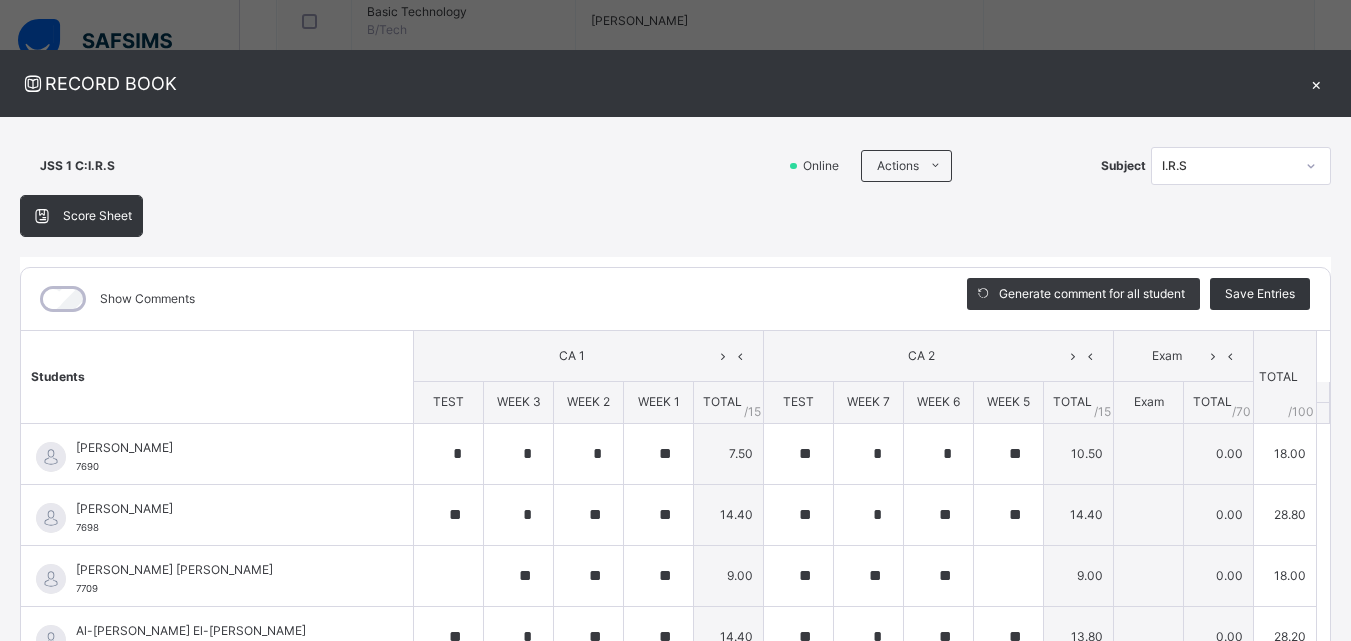 click on "×" at bounding box center [1316, 83] 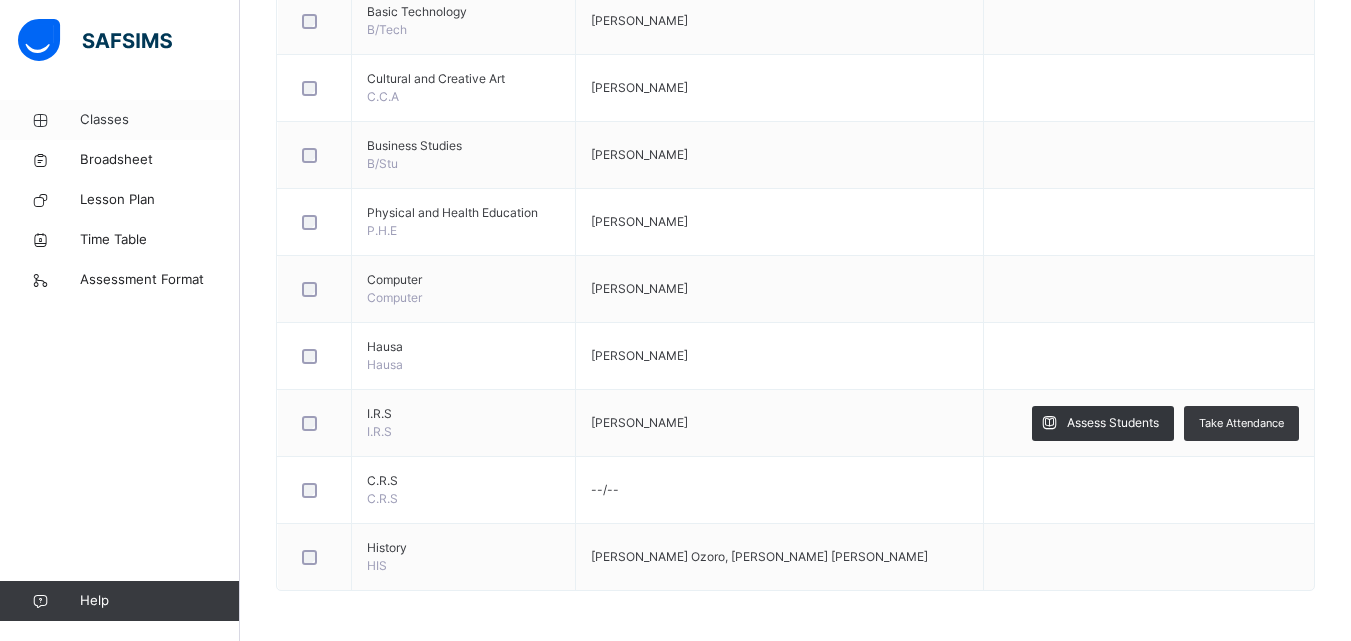 click on "Classes" at bounding box center [160, 120] 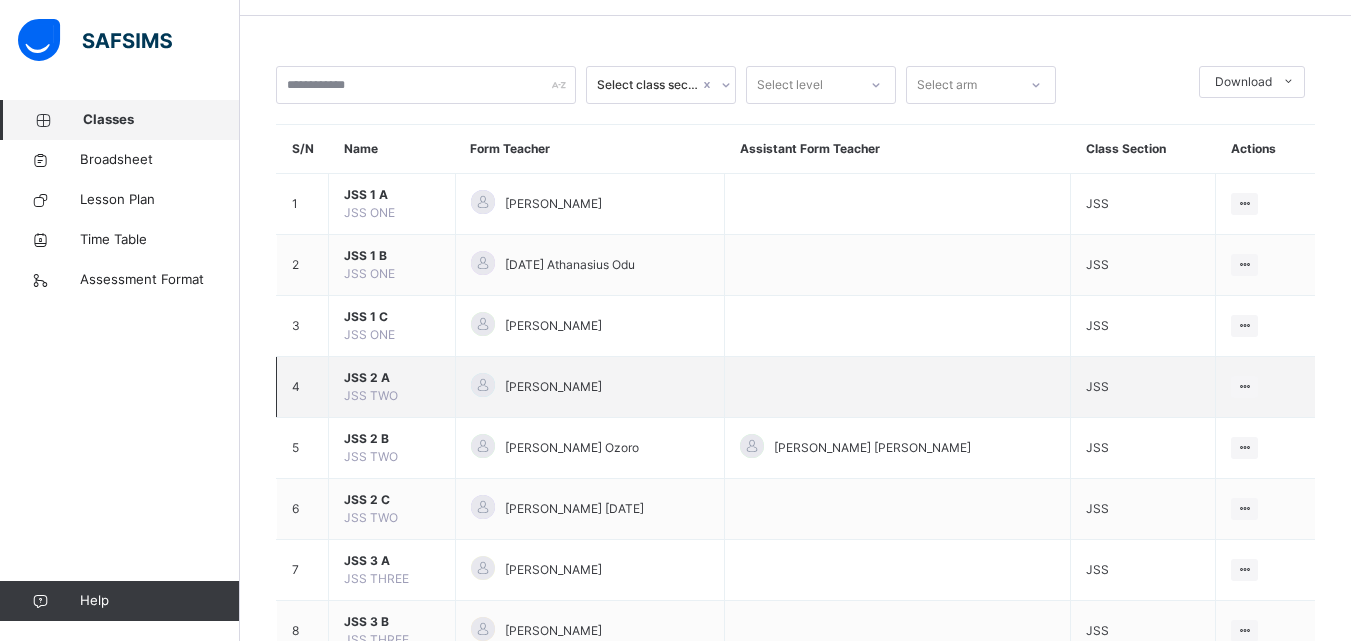 scroll, scrollTop: 100, scrollLeft: 0, axis: vertical 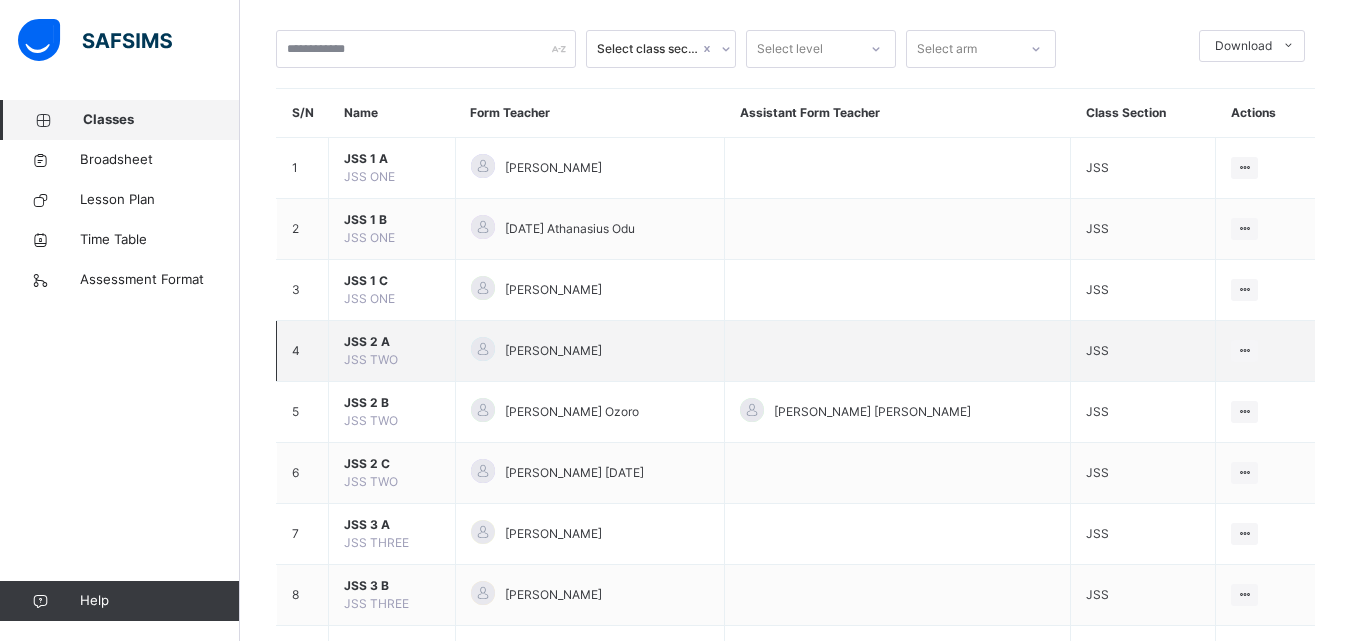 click on "JSS 2   A" at bounding box center (392, 342) 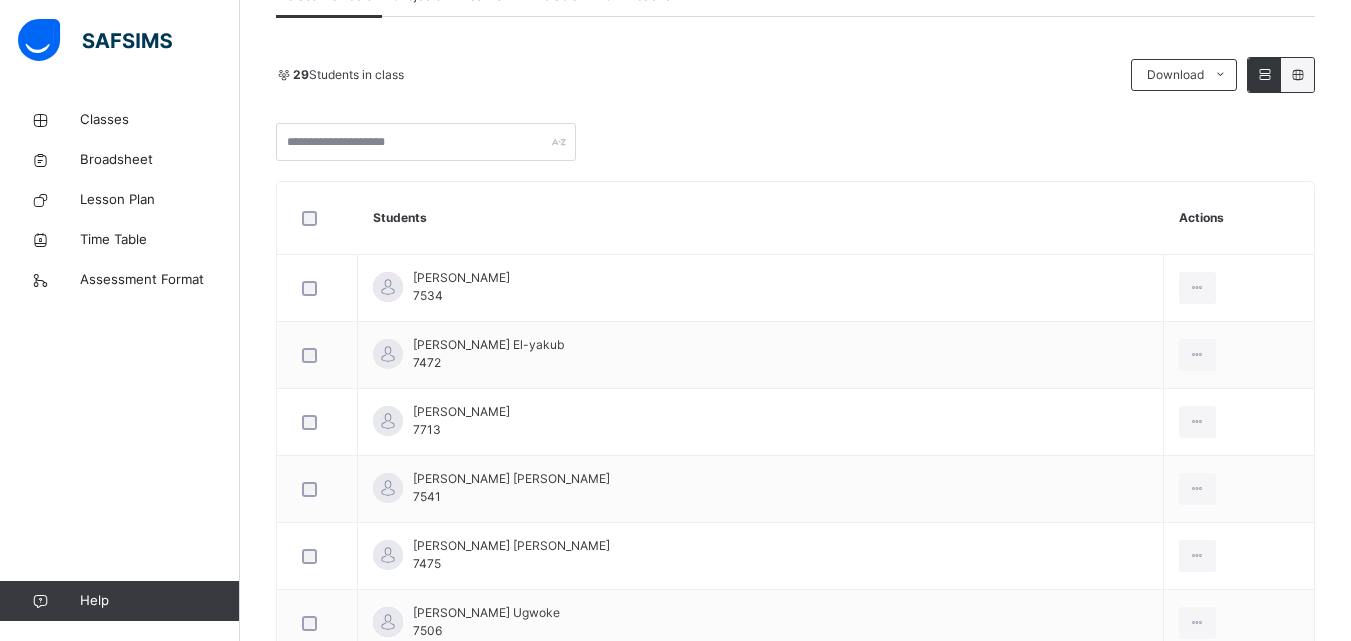 scroll, scrollTop: 200, scrollLeft: 0, axis: vertical 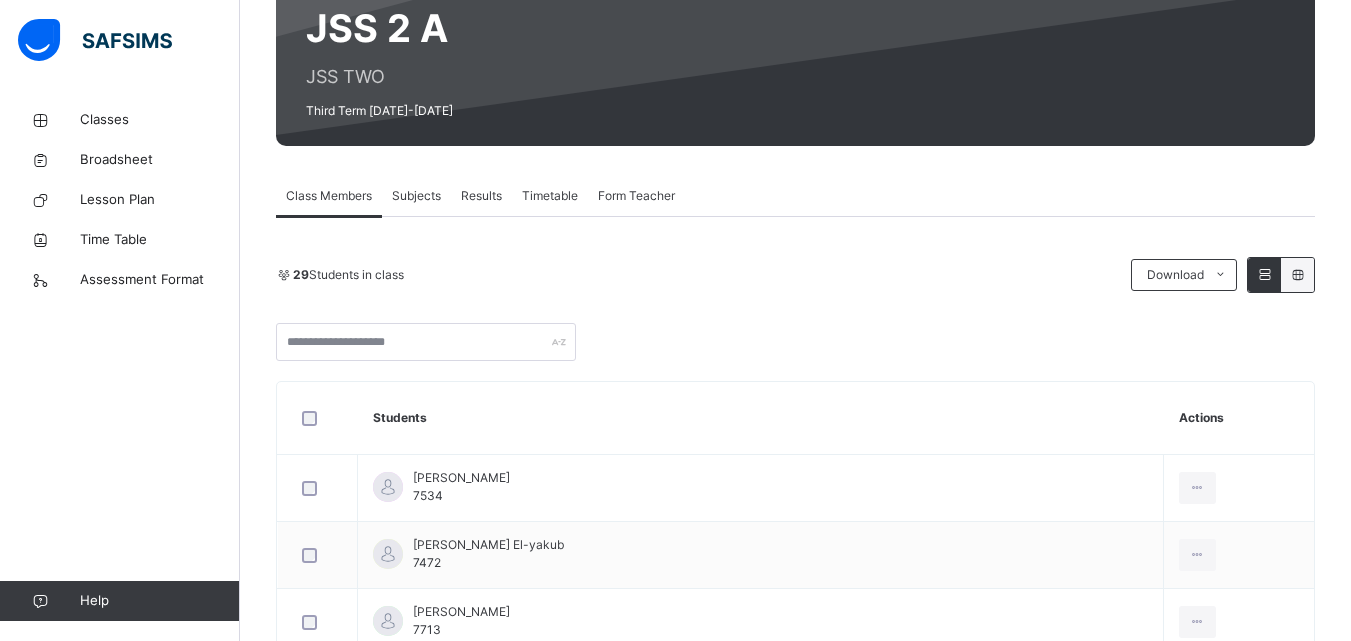 click on "Subjects" at bounding box center [416, 196] 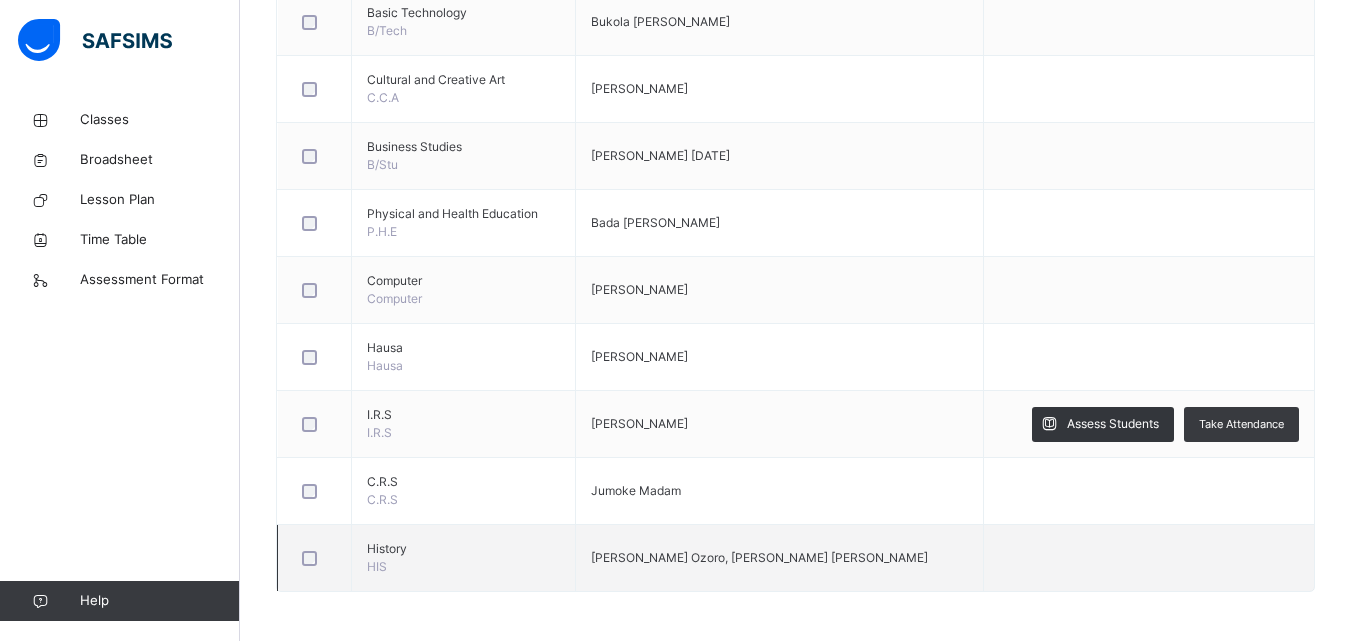 scroll, scrollTop: 920, scrollLeft: 0, axis: vertical 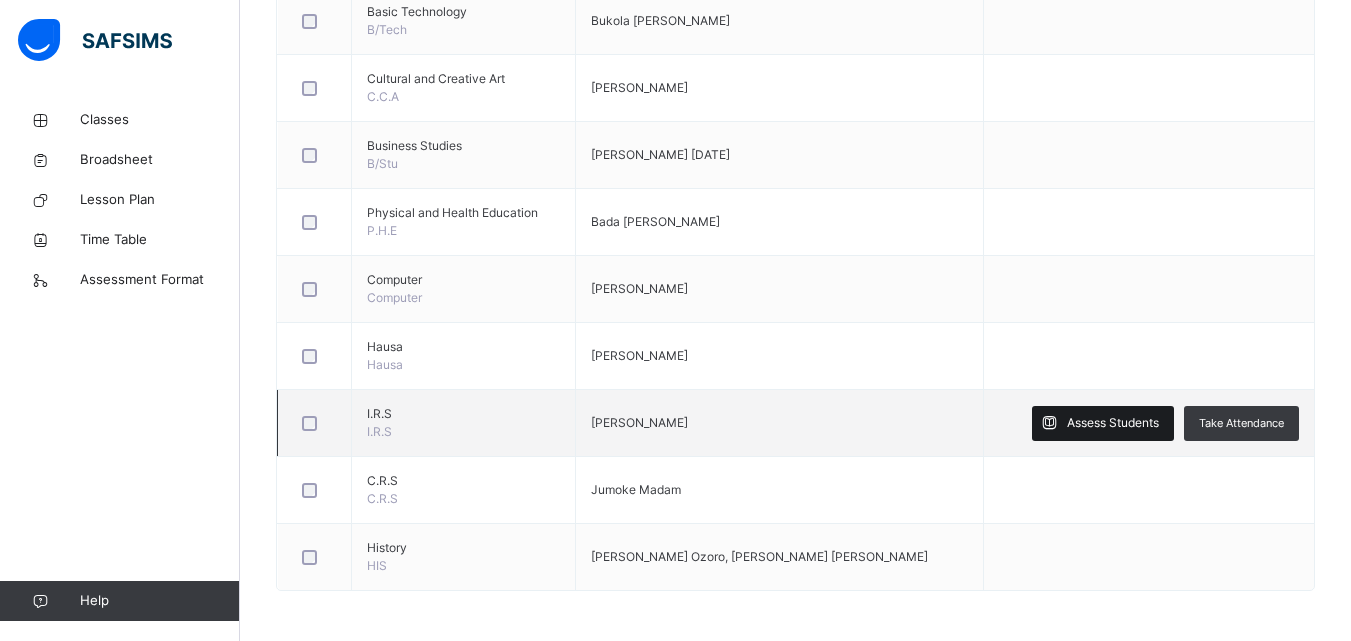click on "Assess Students" at bounding box center (1113, 423) 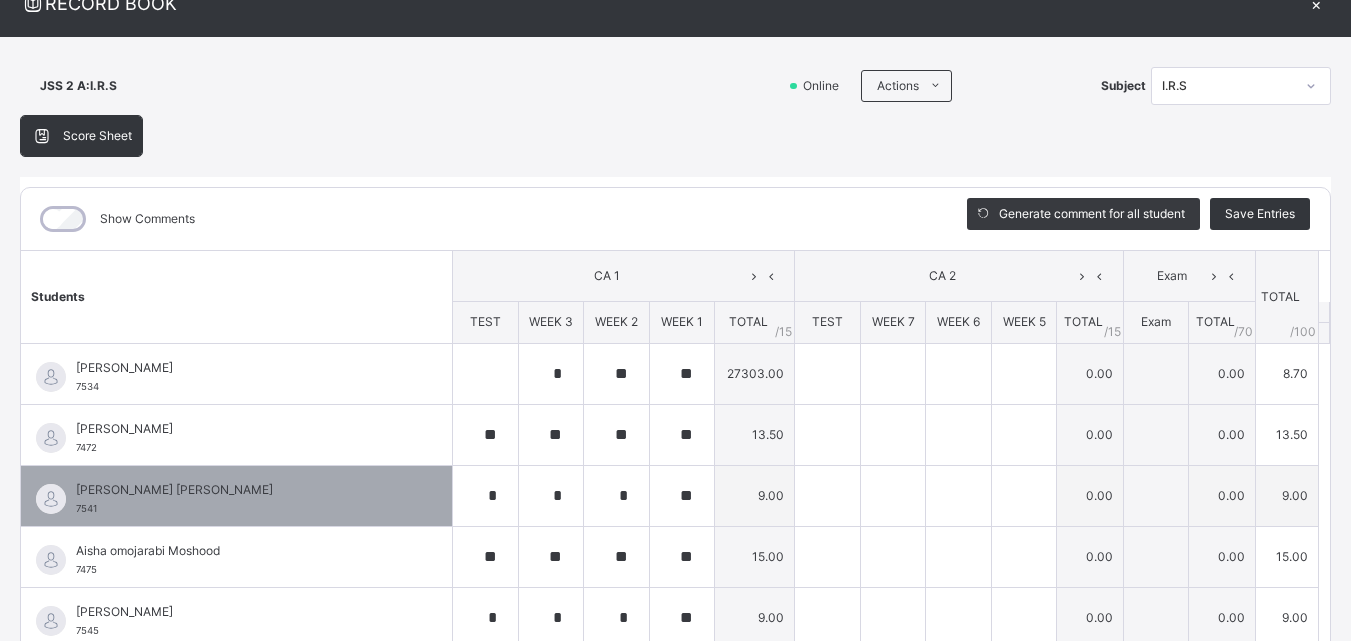 scroll, scrollTop: 119, scrollLeft: 0, axis: vertical 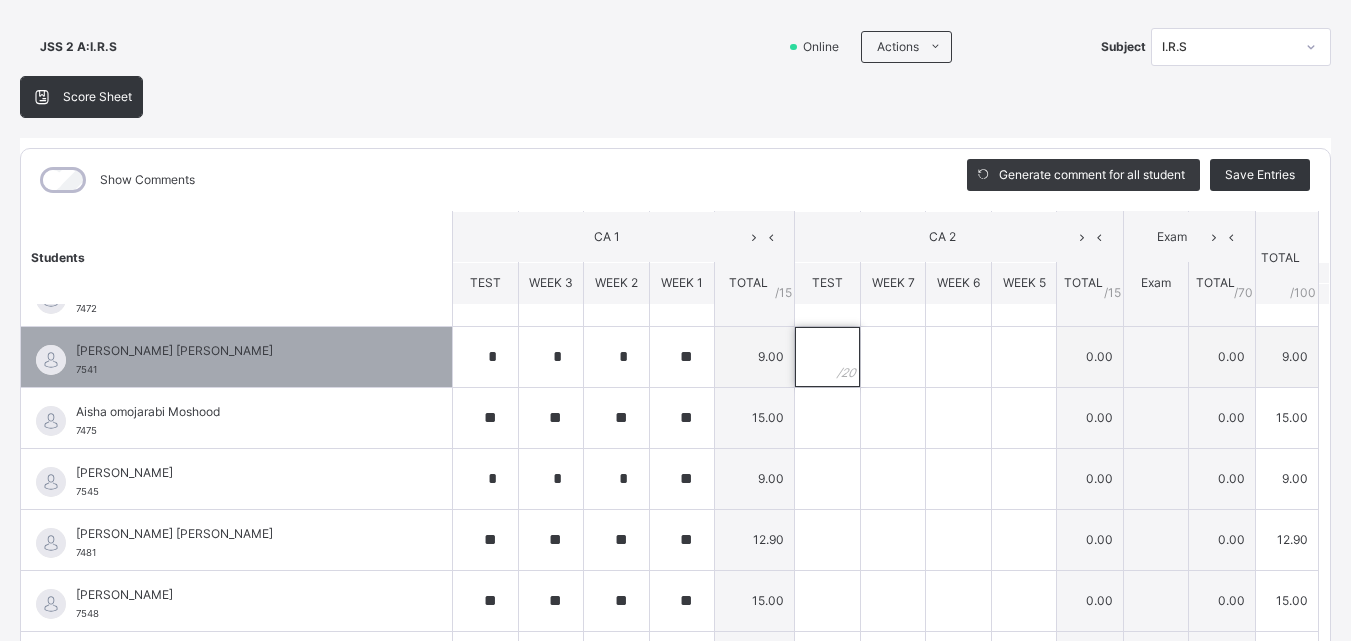 click at bounding box center [827, 357] 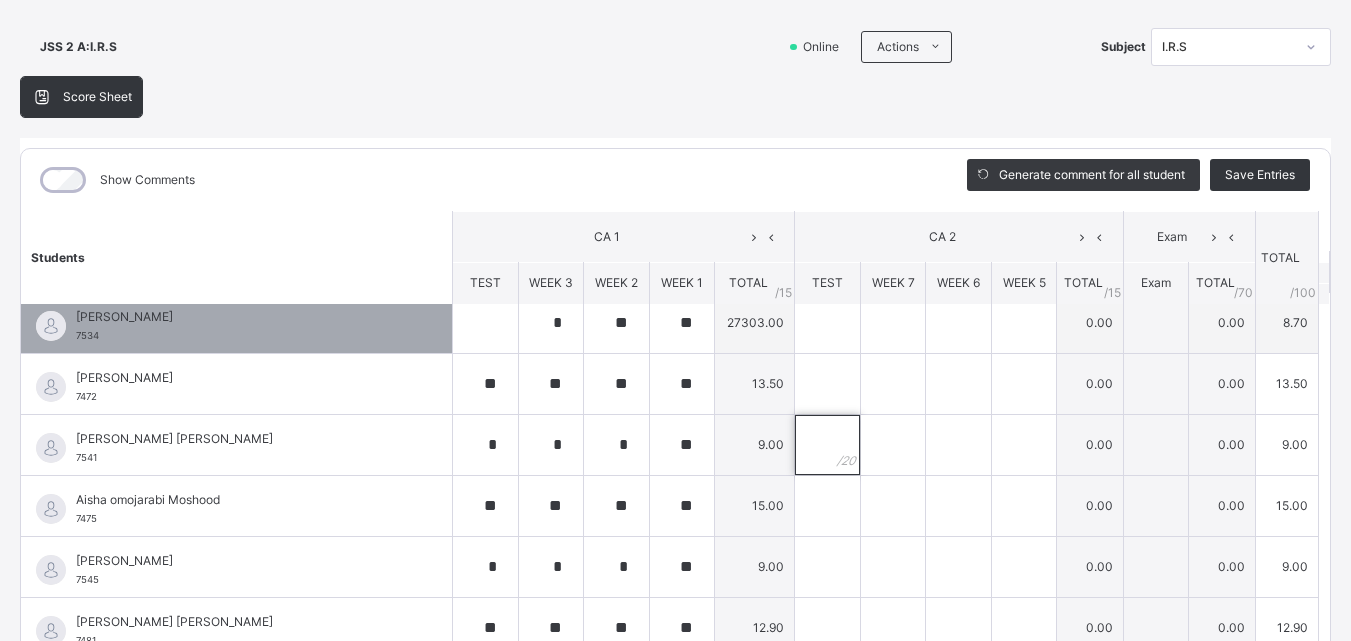 scroll, scrollTop: 0, scrollLeft: 0, axis: both 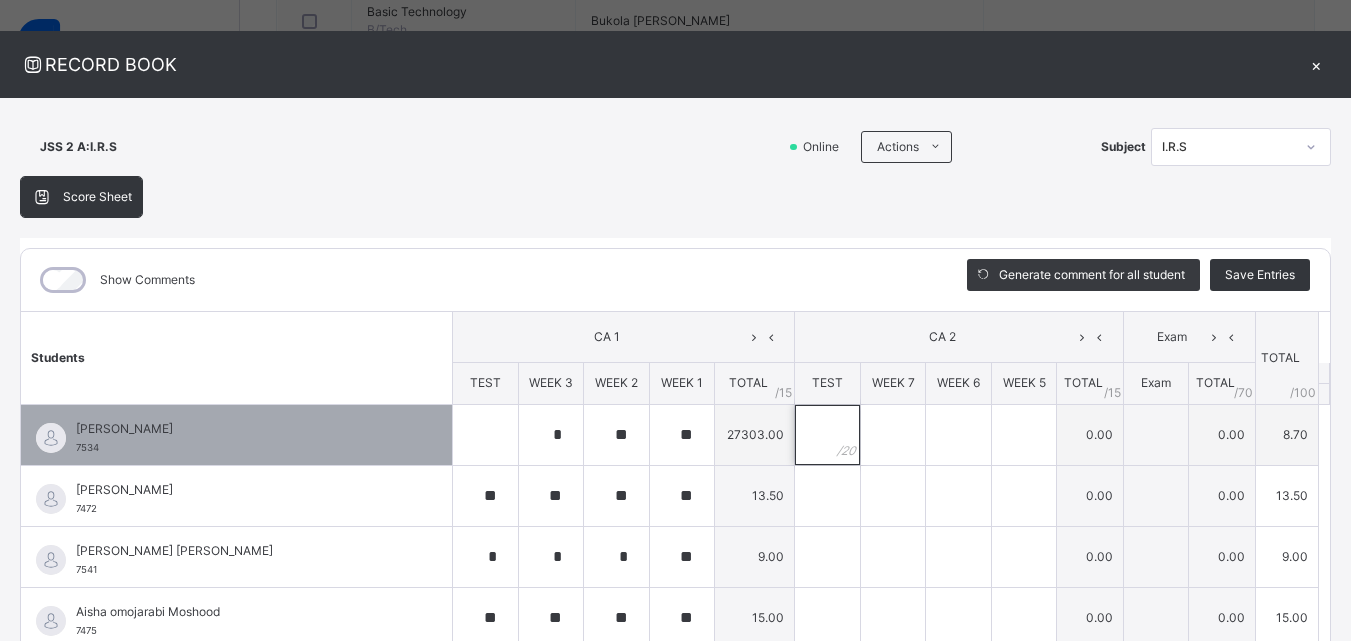 drag, startPoint x: 781, startPoint y: 438, endPoint x: 770, endPoint y: 428, distance: 14.866069 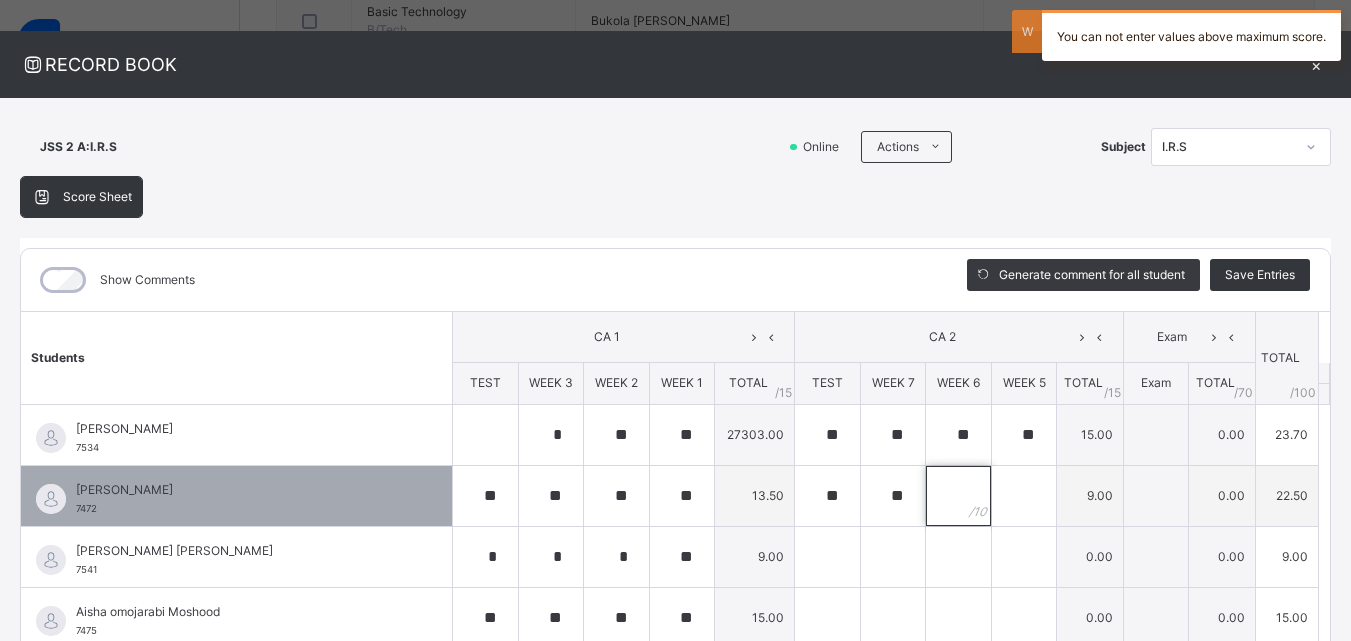 click at bounding box center [958, 496] 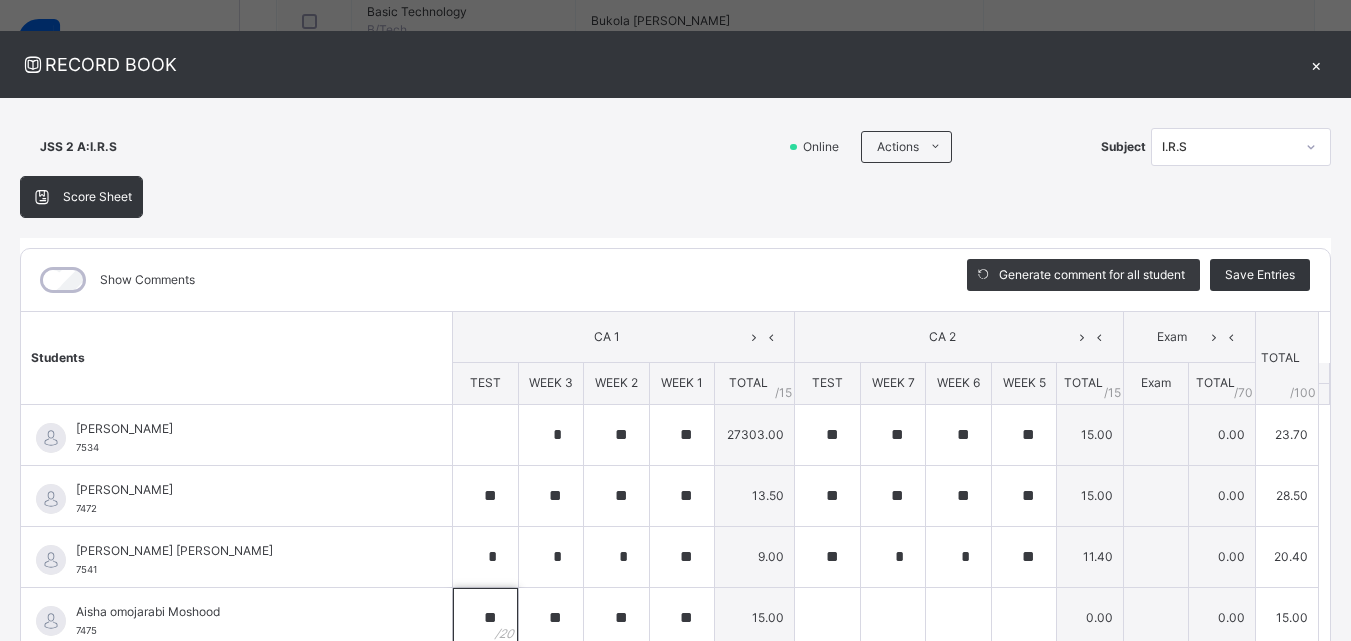 scroll, scrollTop: 26, scrollLeft: 0, axis: vertical 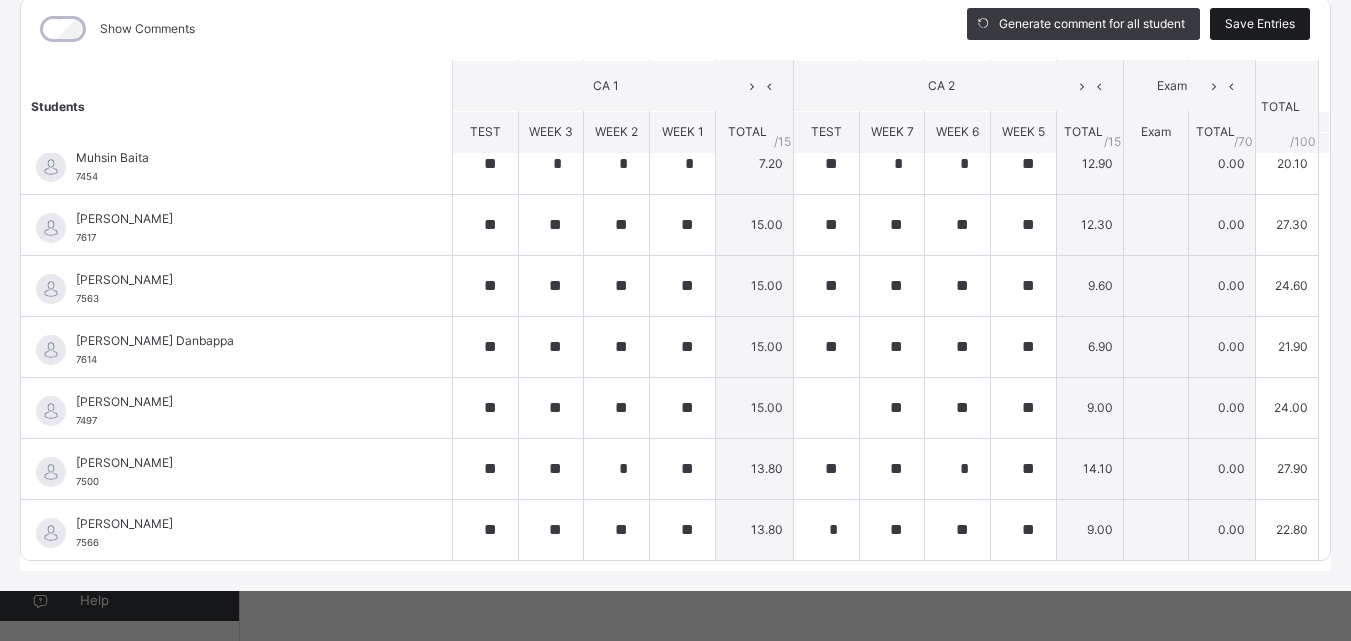 click on "Save Entries" at bounding box center (1260, 24) 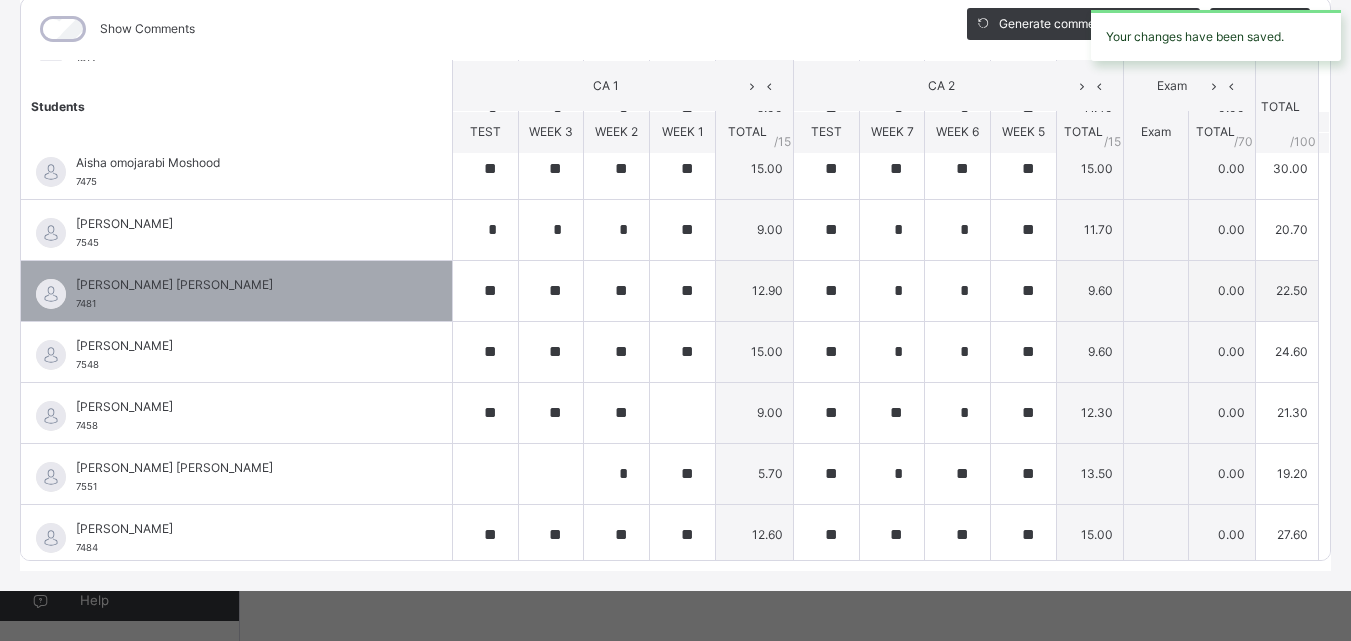 scroll, scrollTop: 200, scrollLeft: 0, axis: vertical 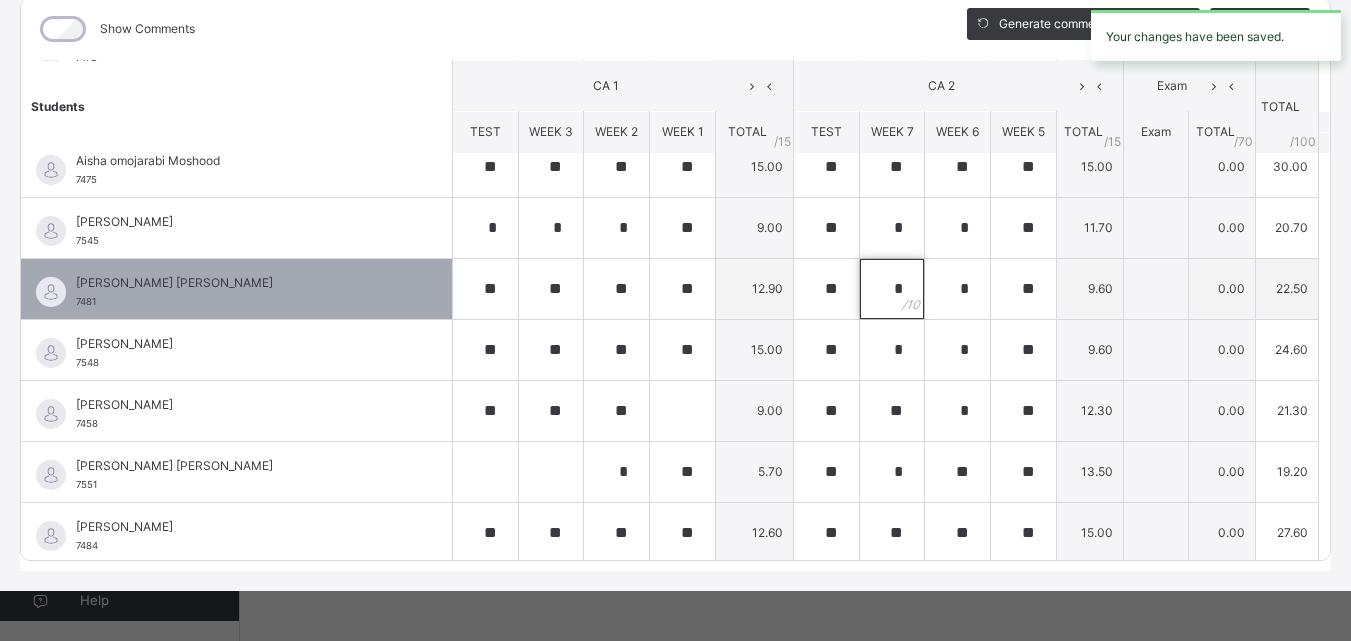 click on "*" at bounding box center [892, 289] 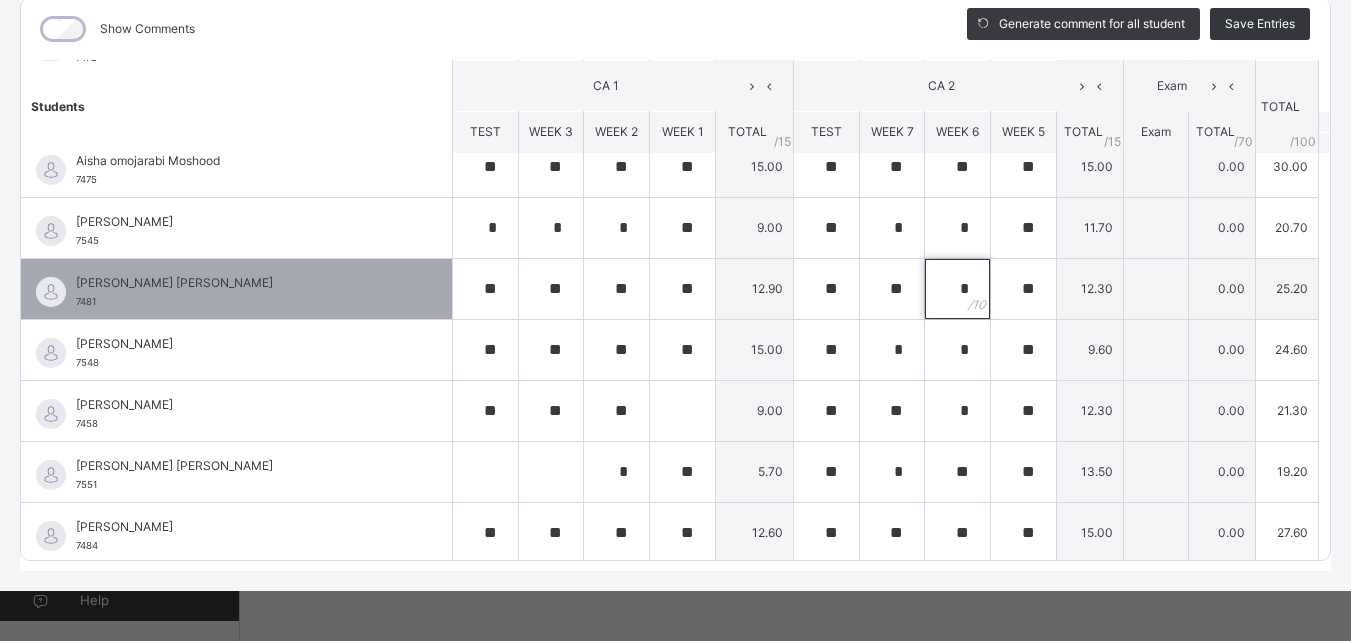 click on "*" at bounding box center [957, 289] 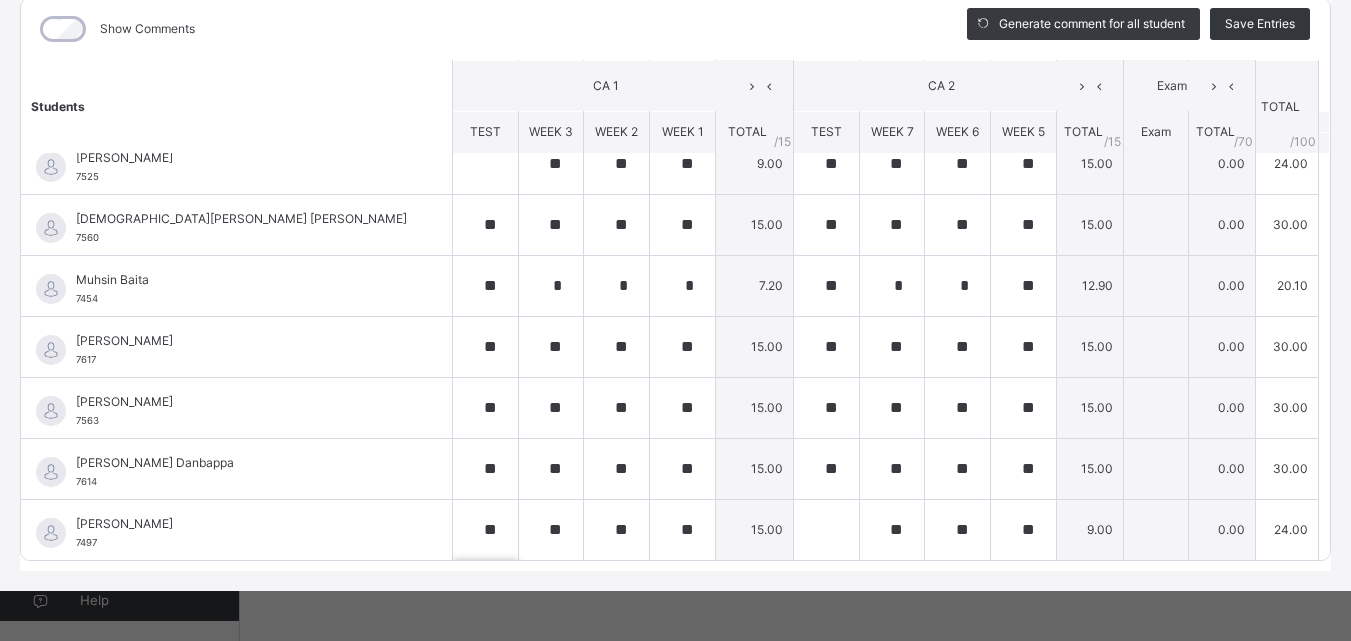 scroll, scrollTop: 936, scrollLeft: 0, axis: vertical 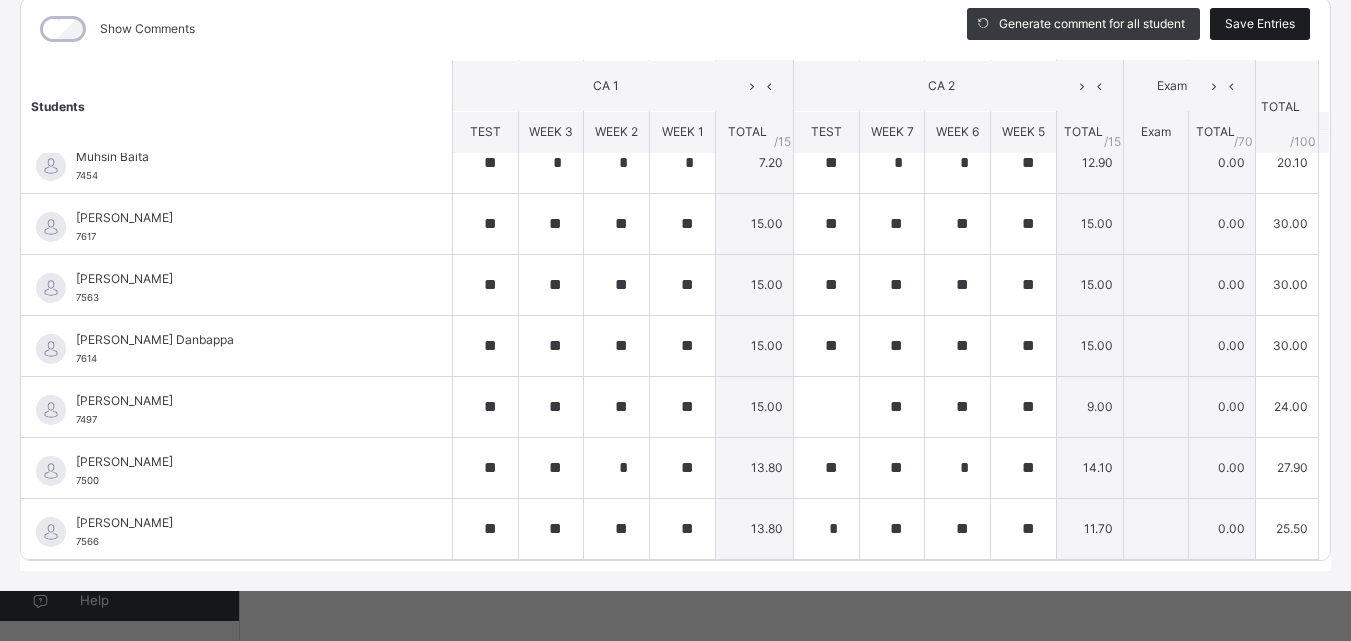 click on "Save Entries" at bounding box center [1260, 24] 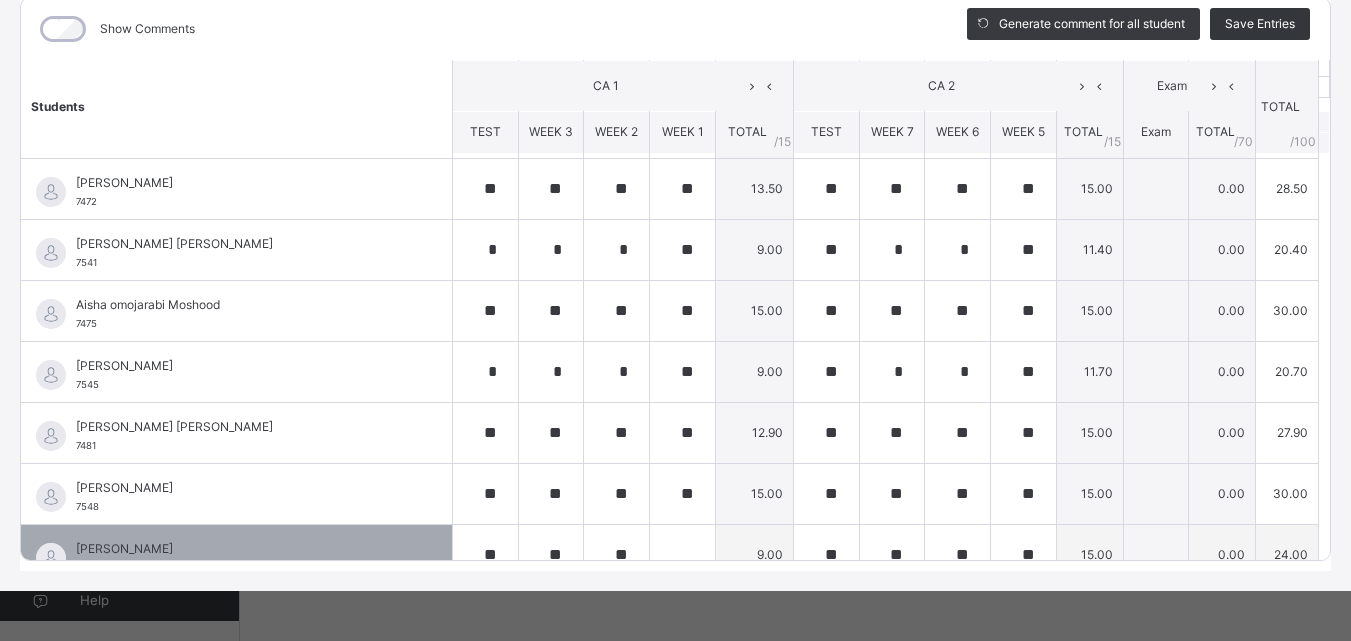 scroll, scrollTop: 100, scrollLeft: 0, axis: vertical 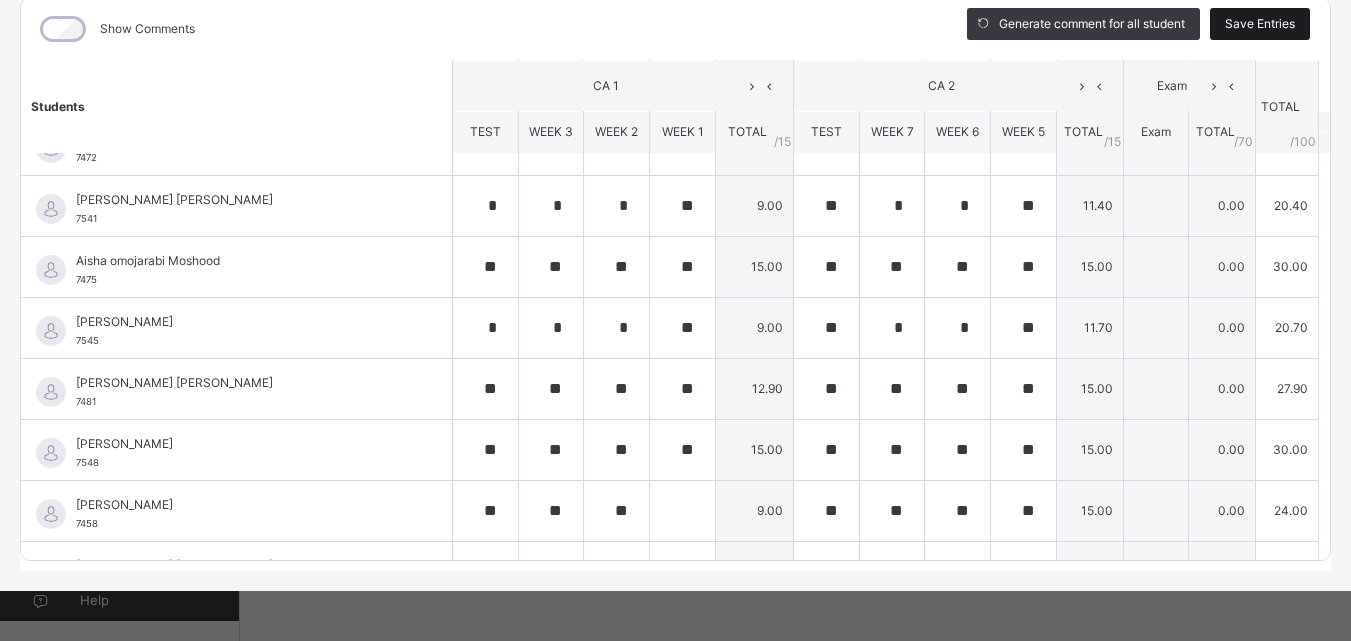 click on "Save Entries" at bounding box center [1260, 24] 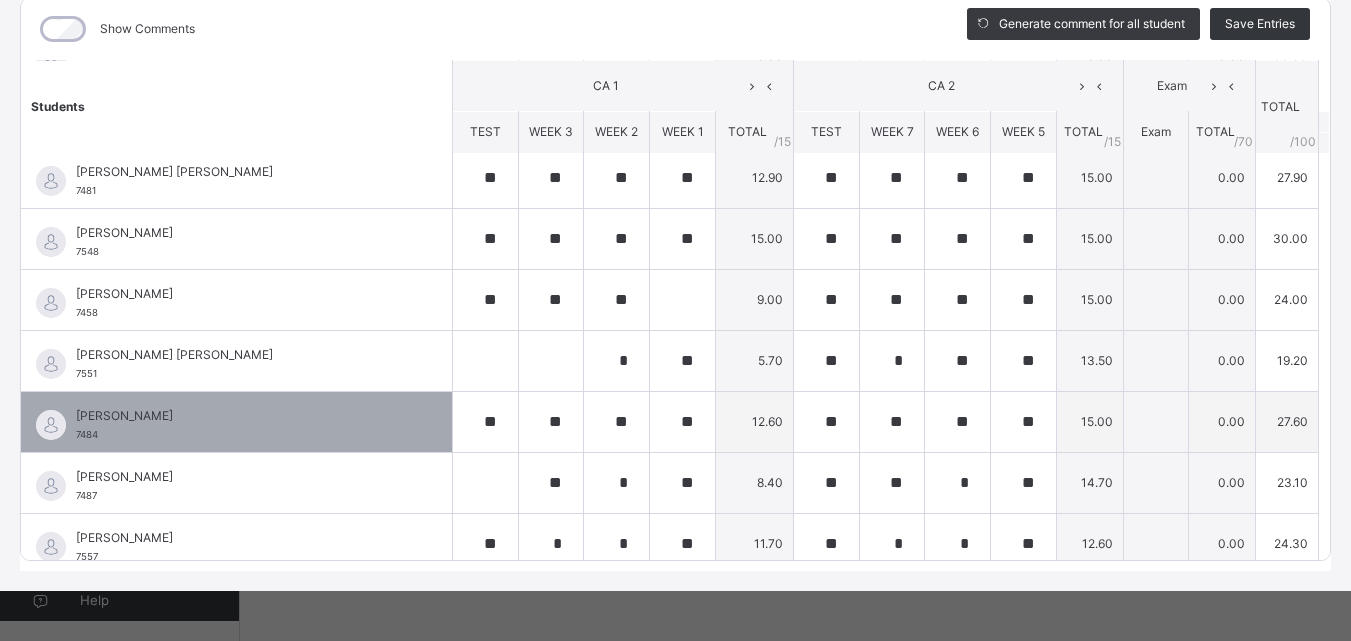 scroll, scrollTop: 0, scrollLeft: 0, axis: both 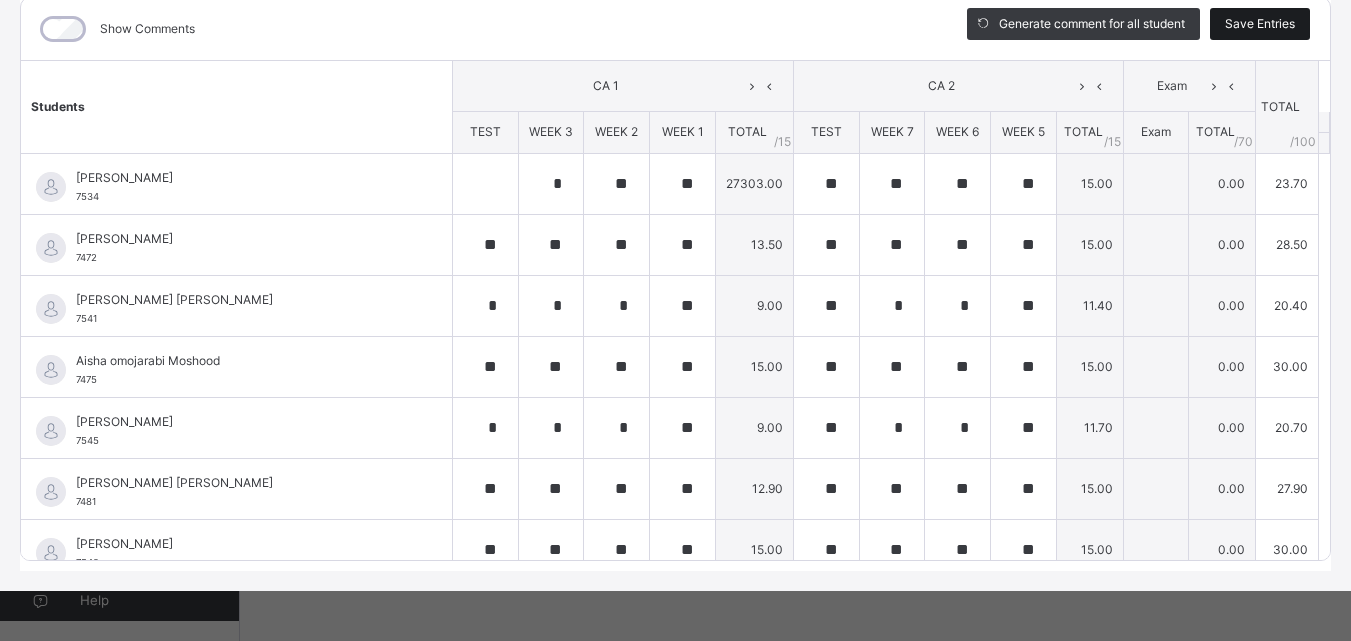 click on "Save Entries" at bounding box center [1260, 24] 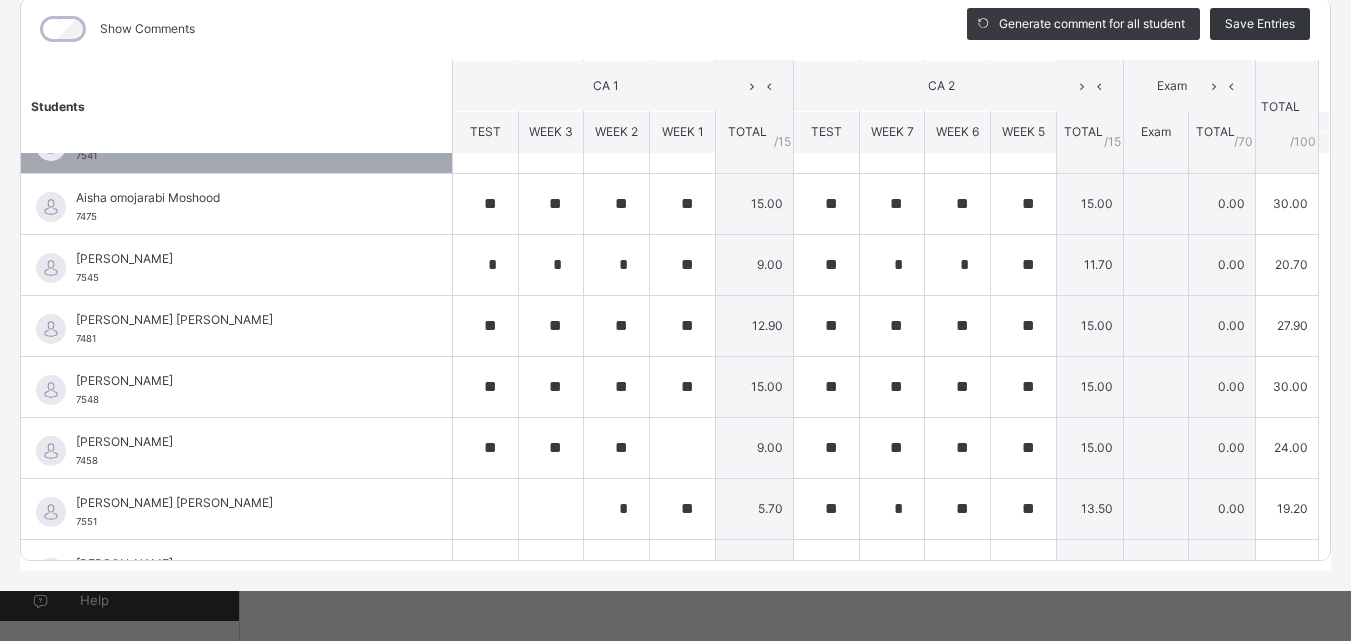 scroll, scrollTop: 136, scrollLeft: 0, axis: vertical 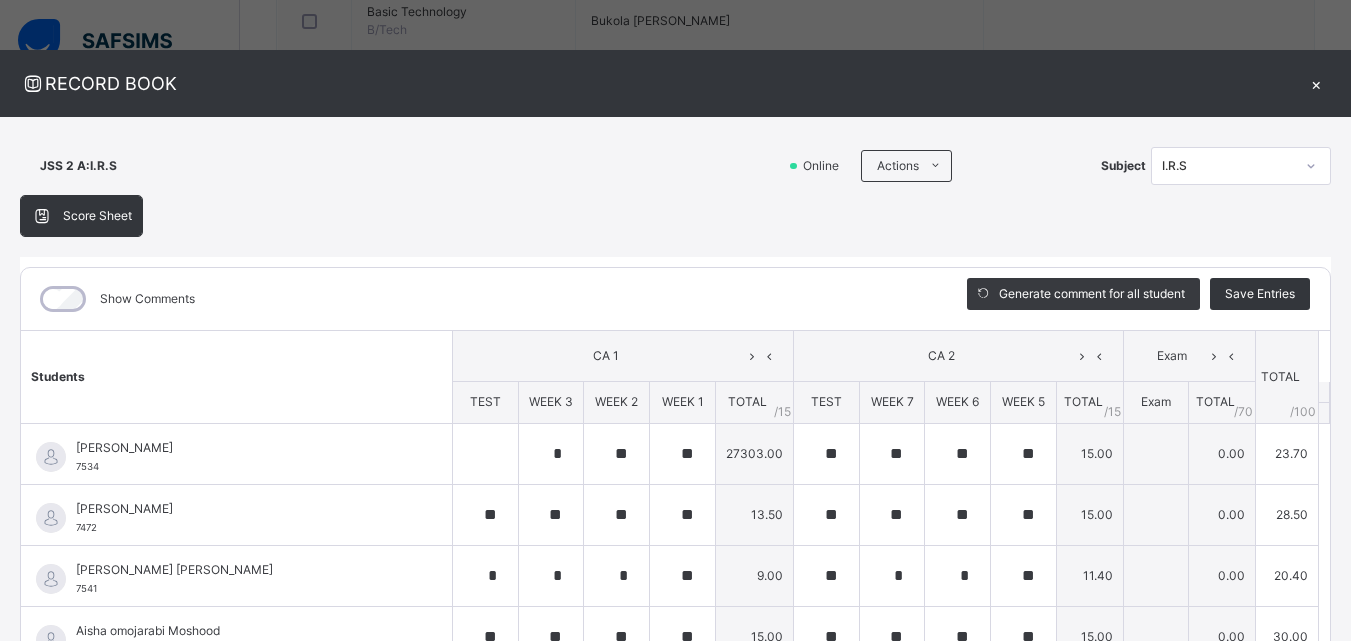 click on "×" at bounding box center (1316, 83) 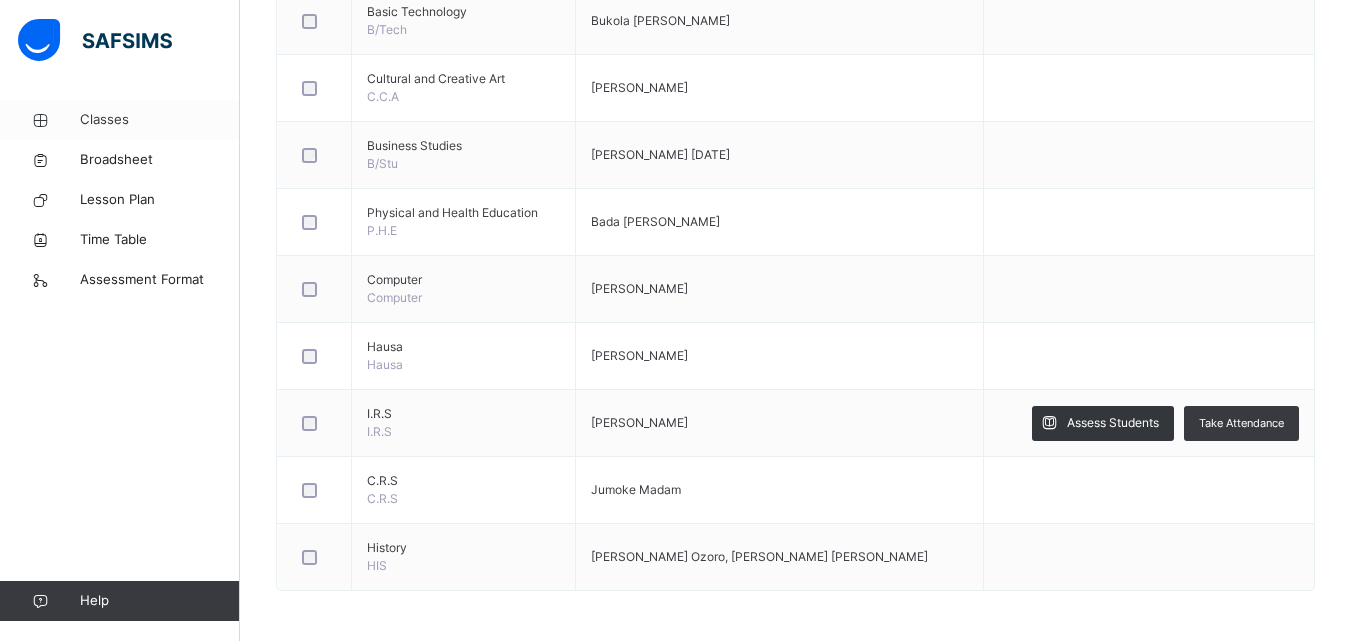 click on "Classes" at bounding box center [160, 120] 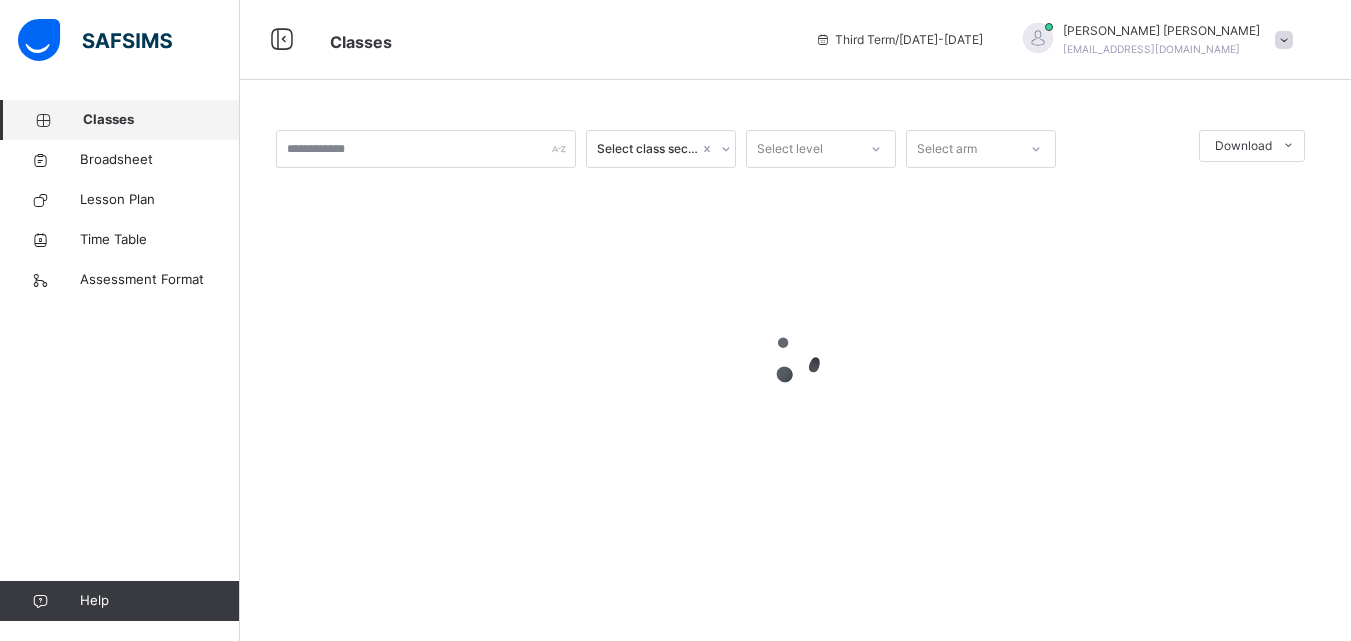 scroll, scrollTop: 0, scrollLeft: 0, axis: both 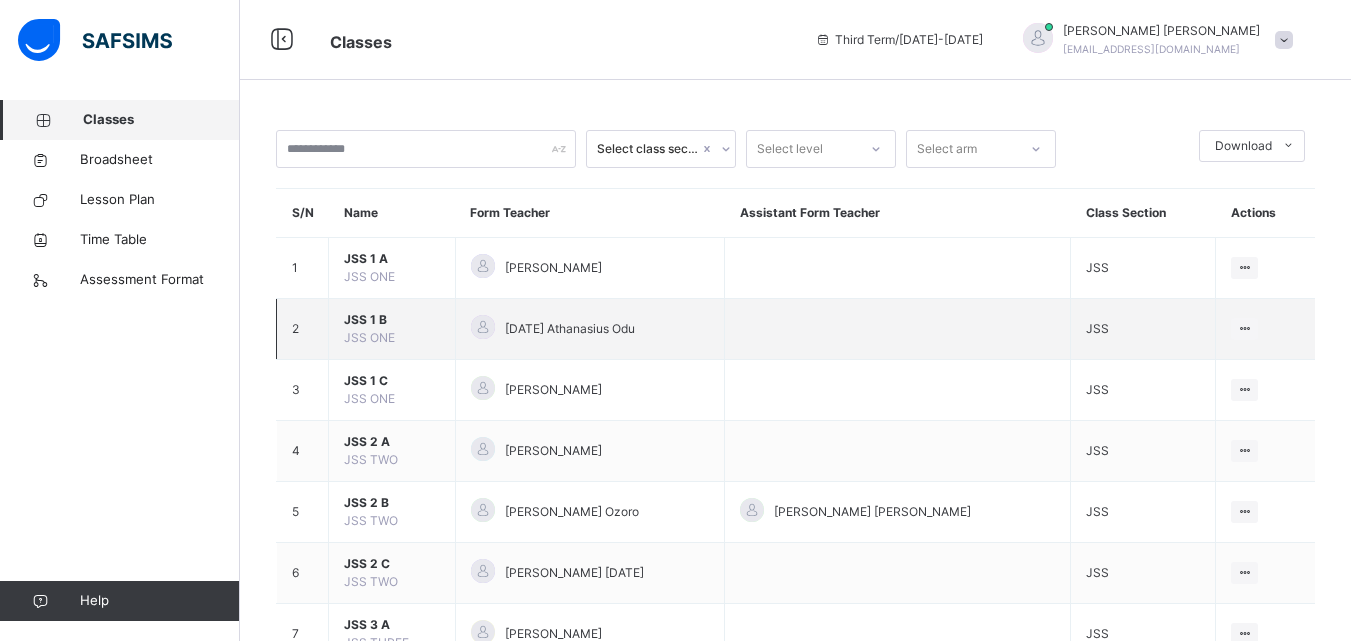 click on "JSS 1   B" at bounding box center [392, 320] 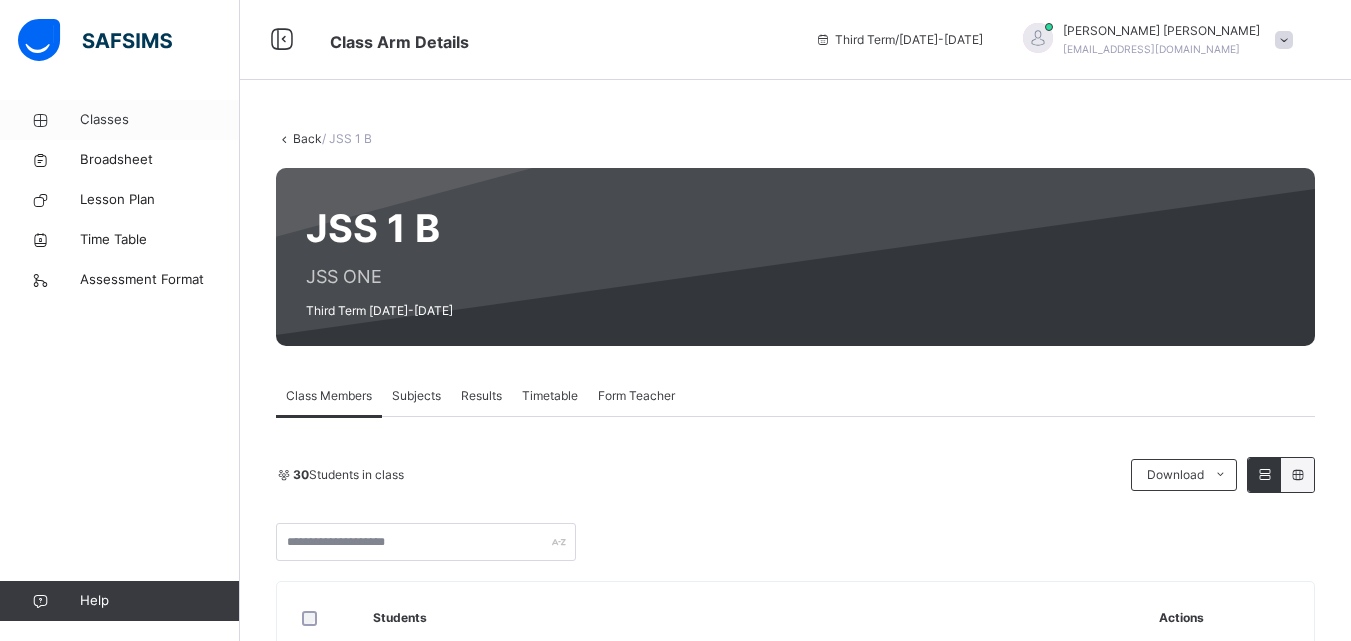 click on "Classes" at bounding box center [160, 120] 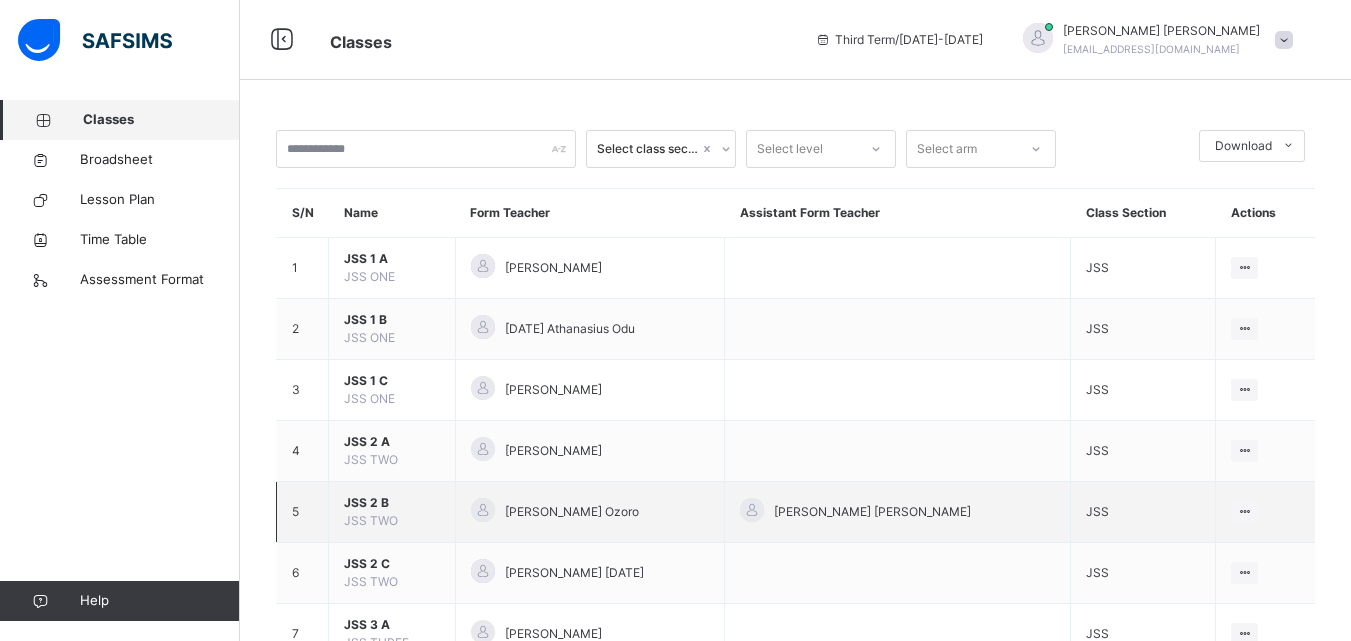 click on "JSS 2   B" at bounding box center [392, 503] 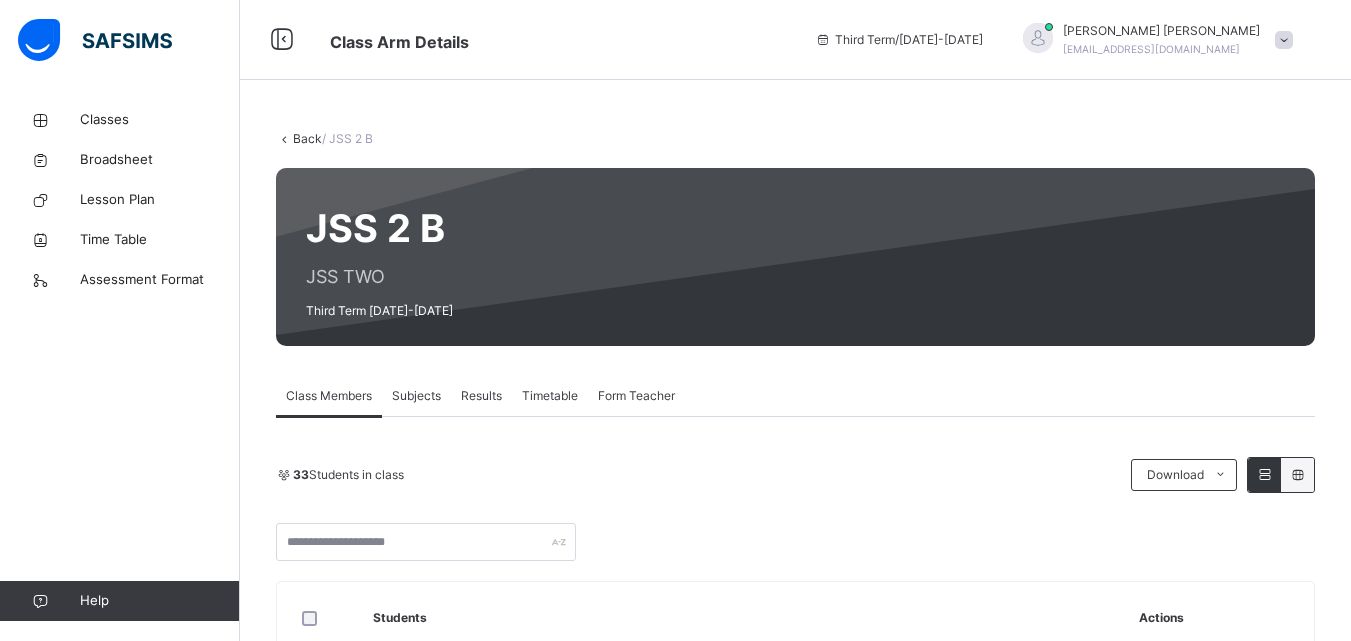 click on "Subjects" at bounding box center (416, 396) 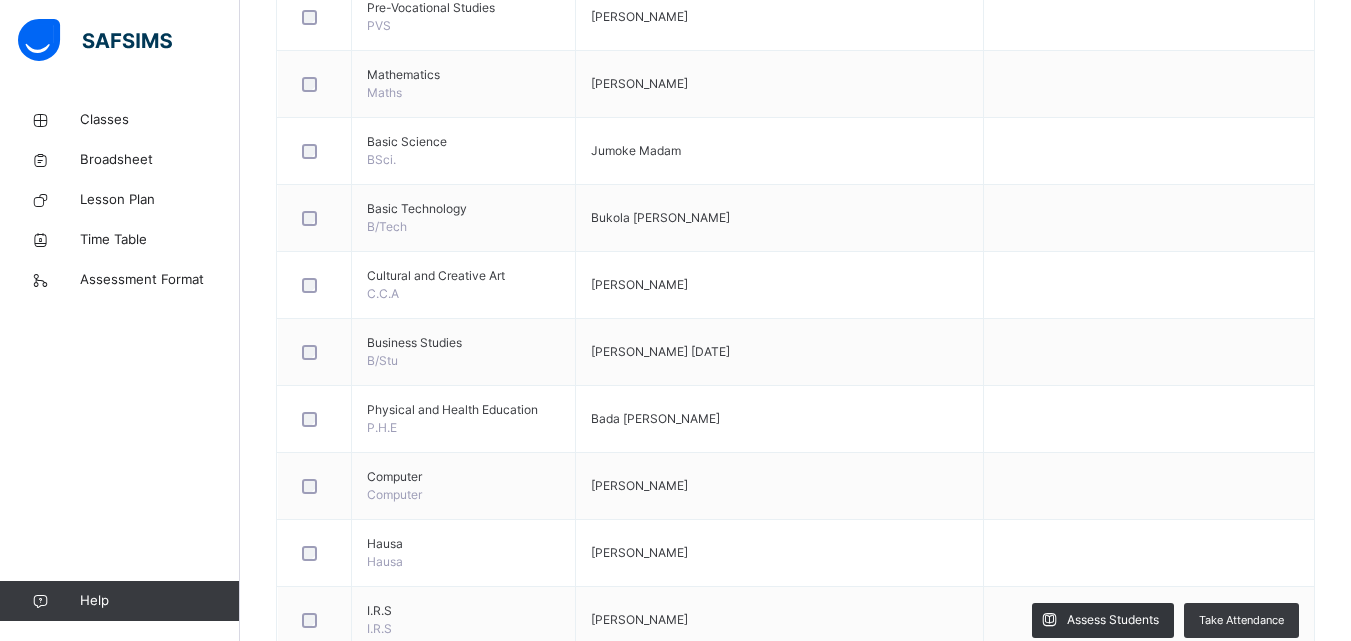 scroll, scrollTop: 920, scrollLeft: 0, axis: vertical 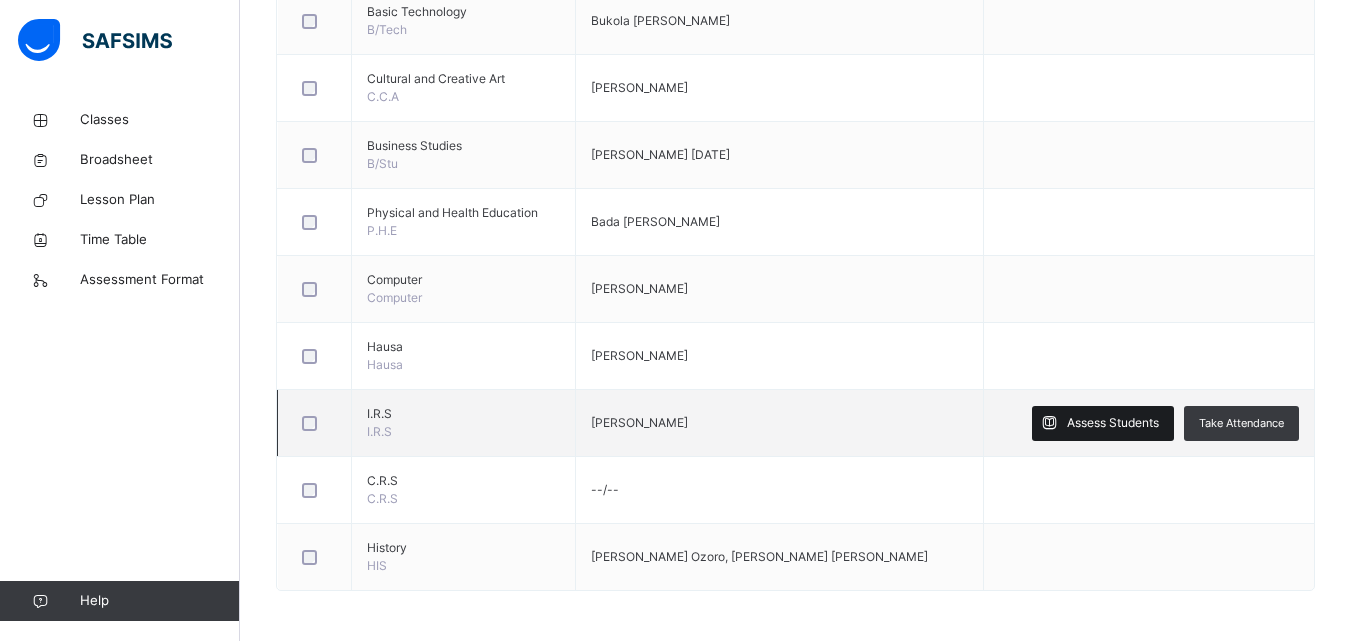 click on "Assess Students" at bounding box center (1113, 423) 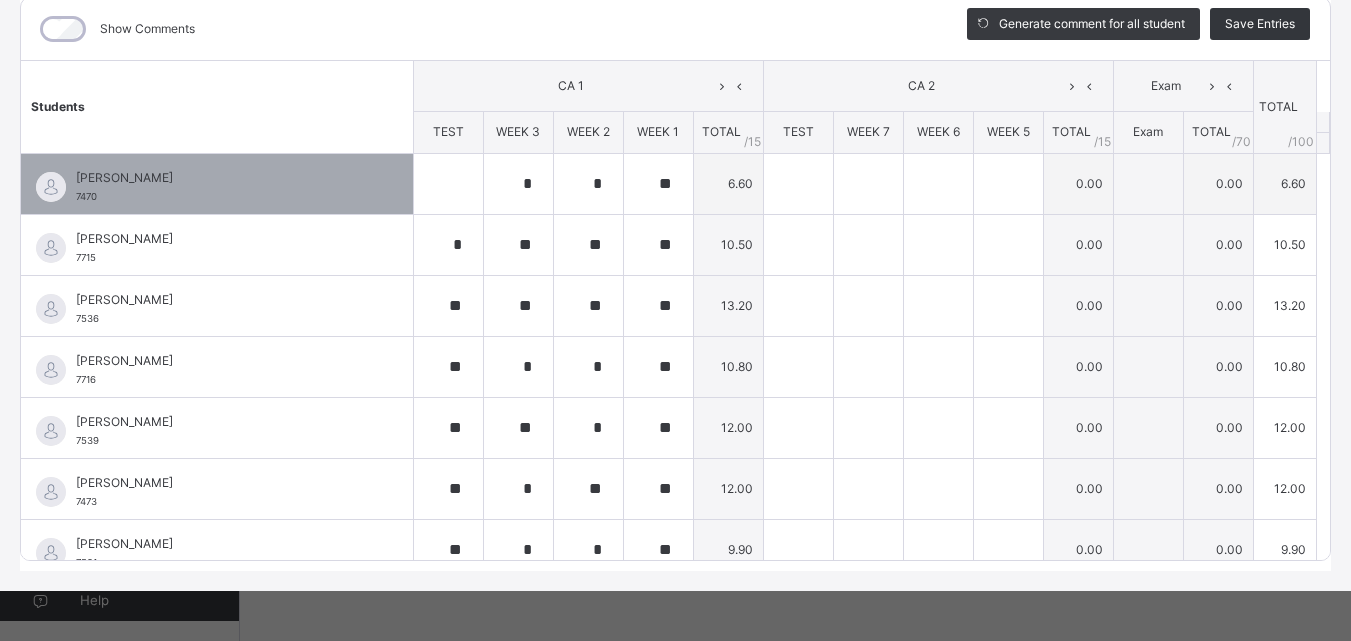 scroll, scrollTop: 0, scrollLeft: 0, axis: both 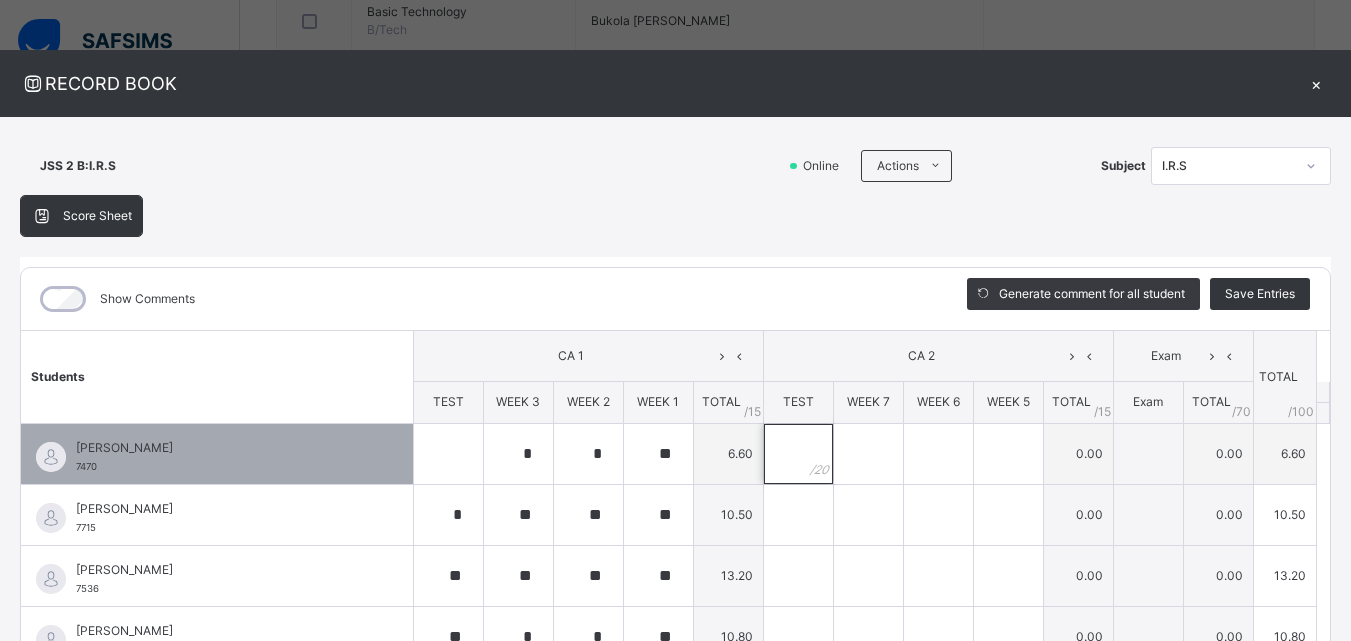 click at bounding box center [798, 454] 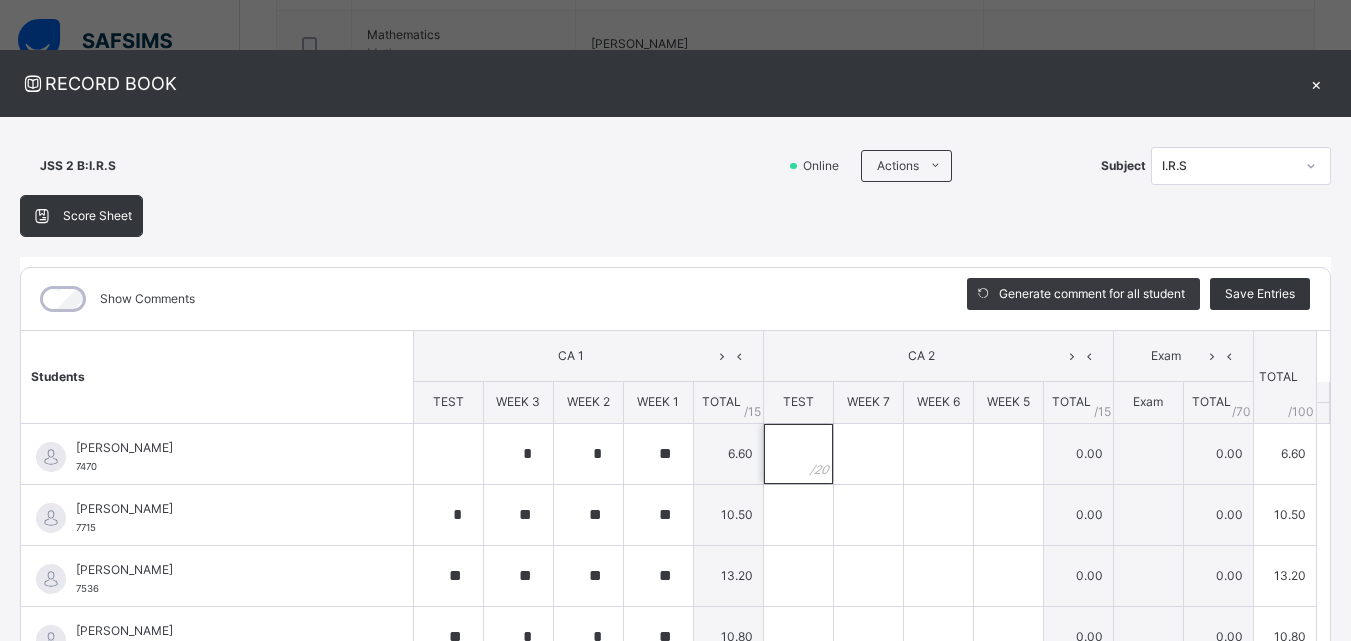 scroll, scrollTop: 920, scrollLeft: 0, axis: vertical 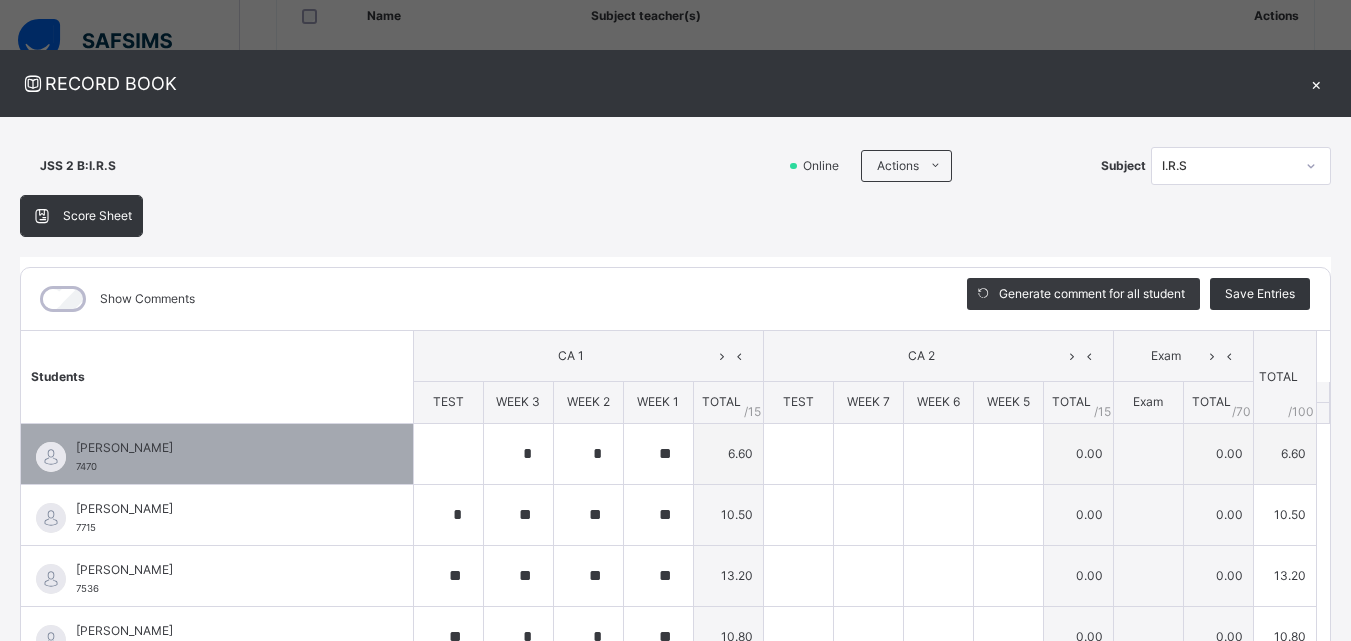 click at bounding box center [798, 454] 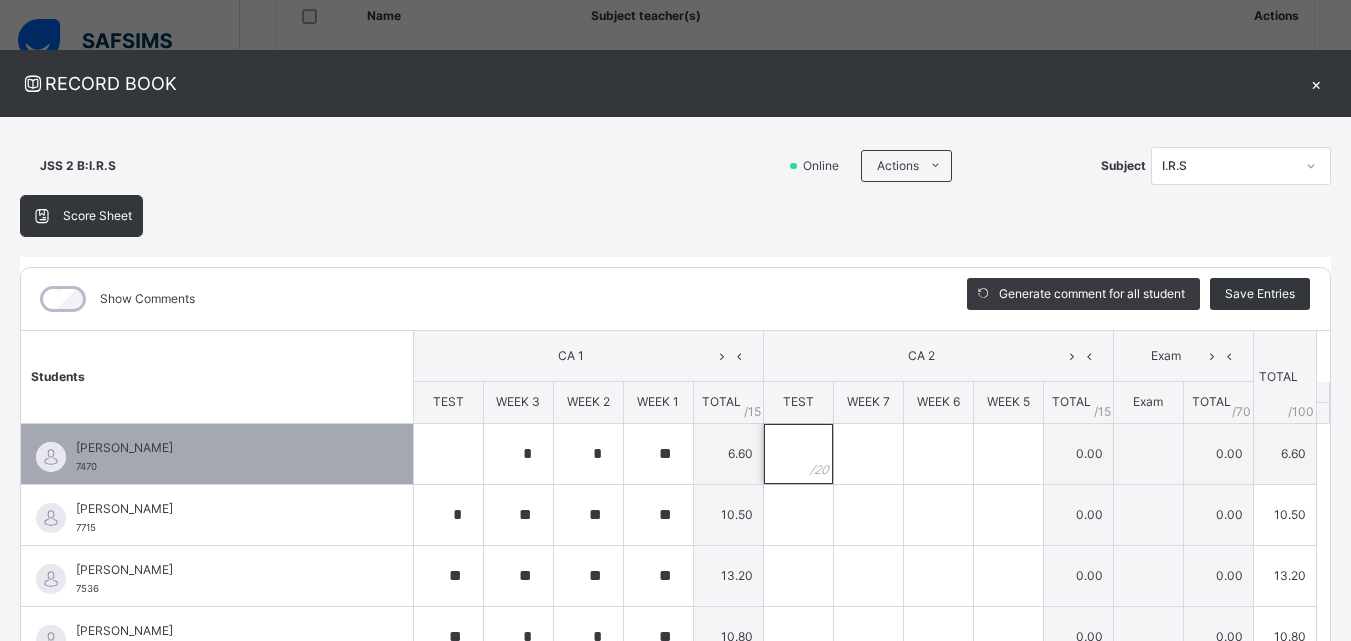 click at bounding box center [798, 454] 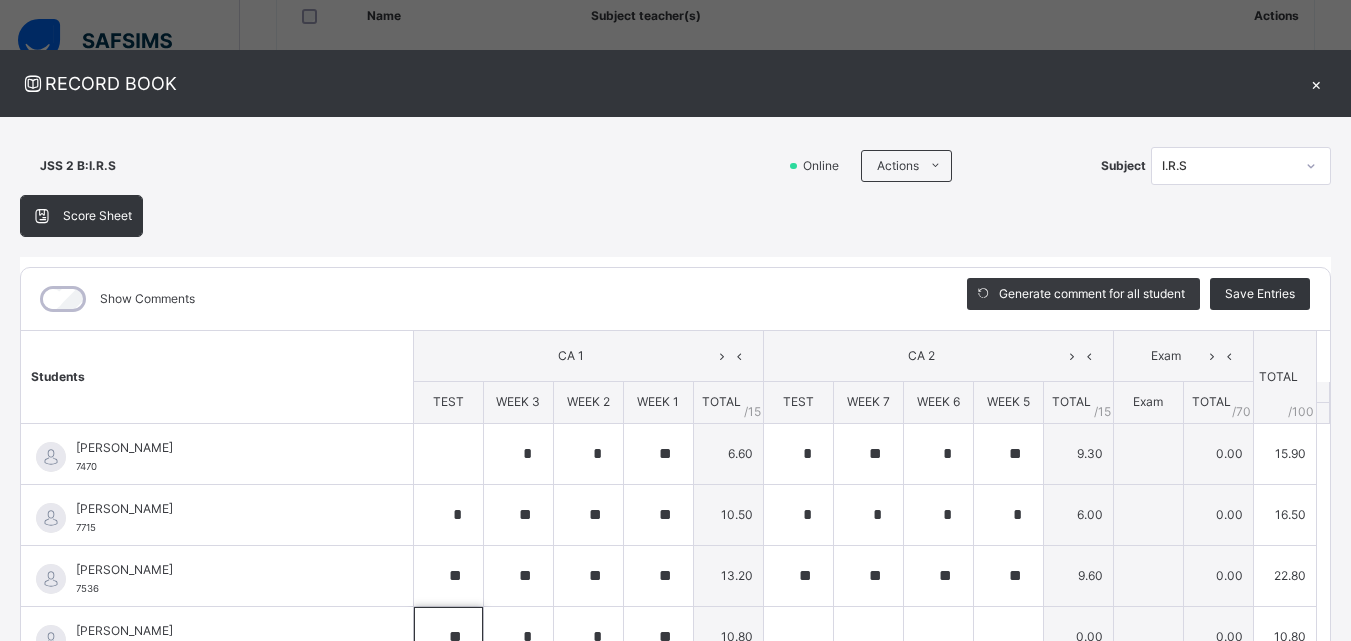 scroll, scrollTop: 26, scrollLeft: 0, axis: vertical 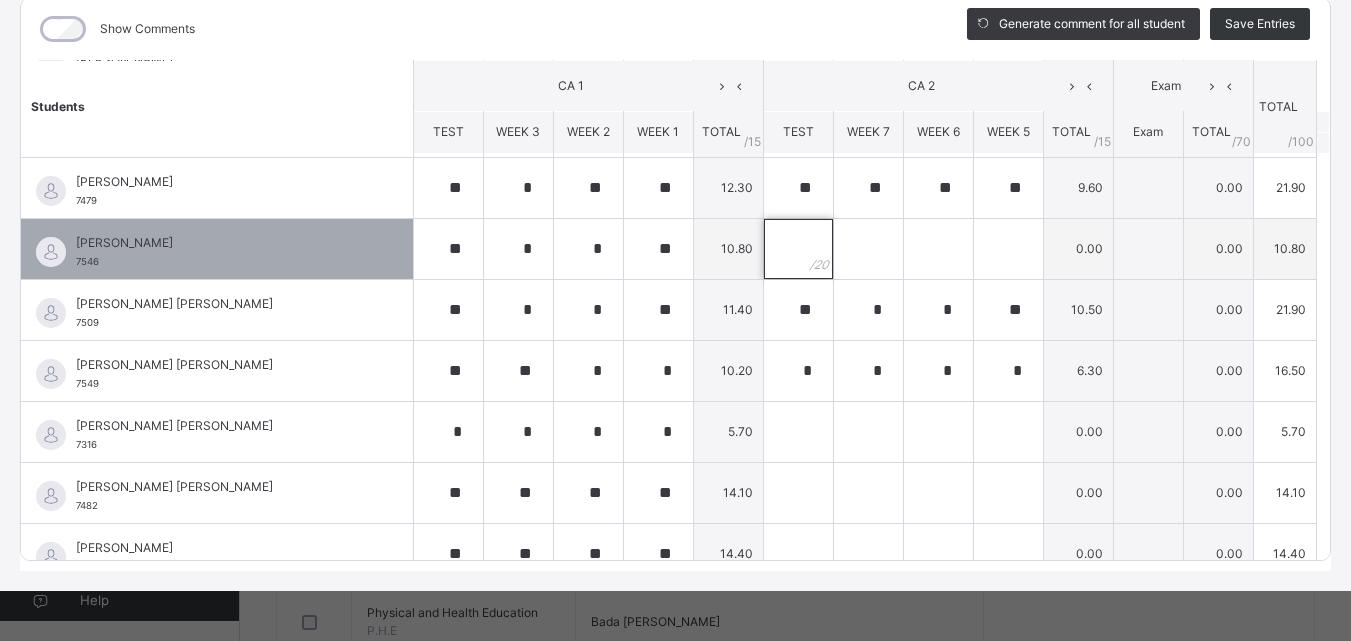 drag, startPoint x: 0, startPoint y: 80, endPoint x: 792, endPoint y: 257, distance: 811.5374 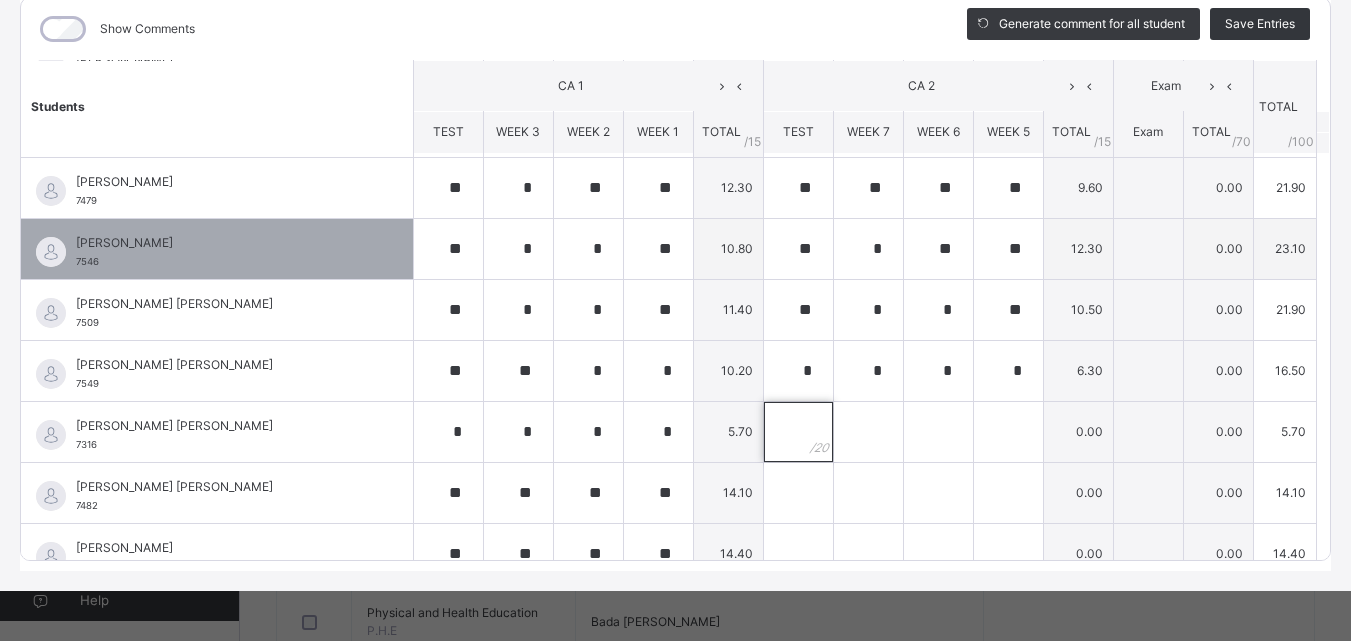 drag, startPoint x: 745, startPoint y: 430, endPoint x: 833, endPoint y: 270, distance: 182.6034 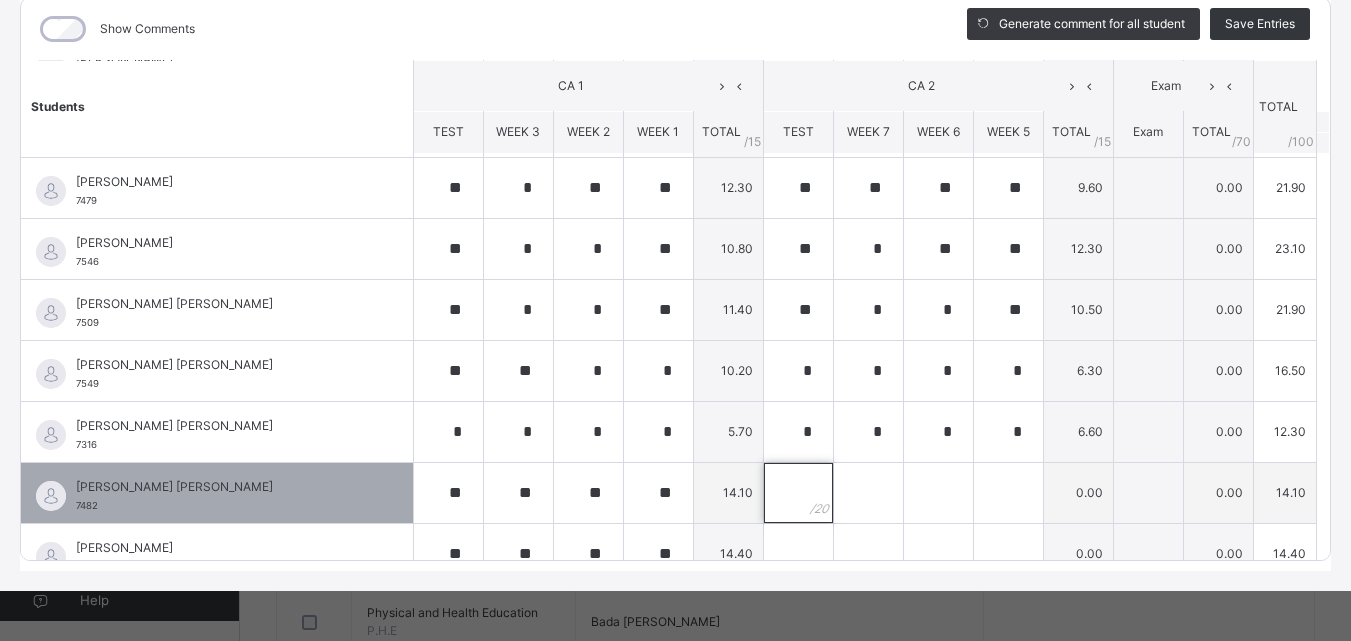 click at bounding box center [798, 493] 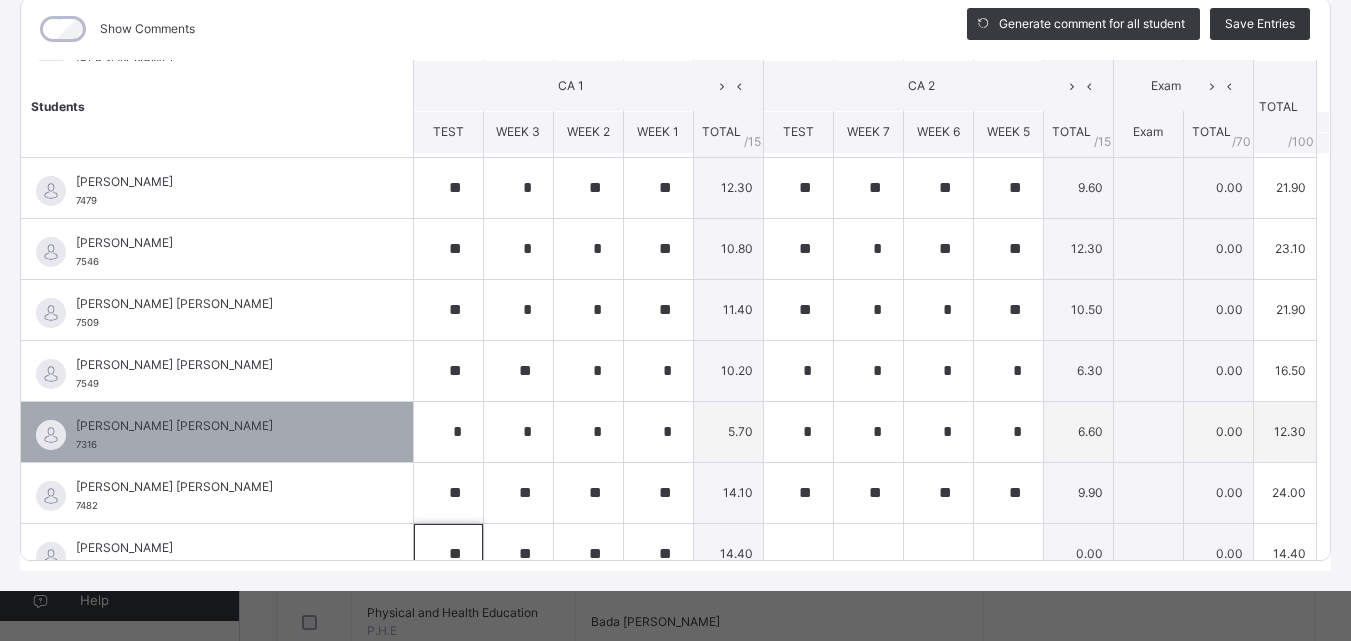 scroll, scrollTop: 630, scrollLeft: 0, axis: vertical 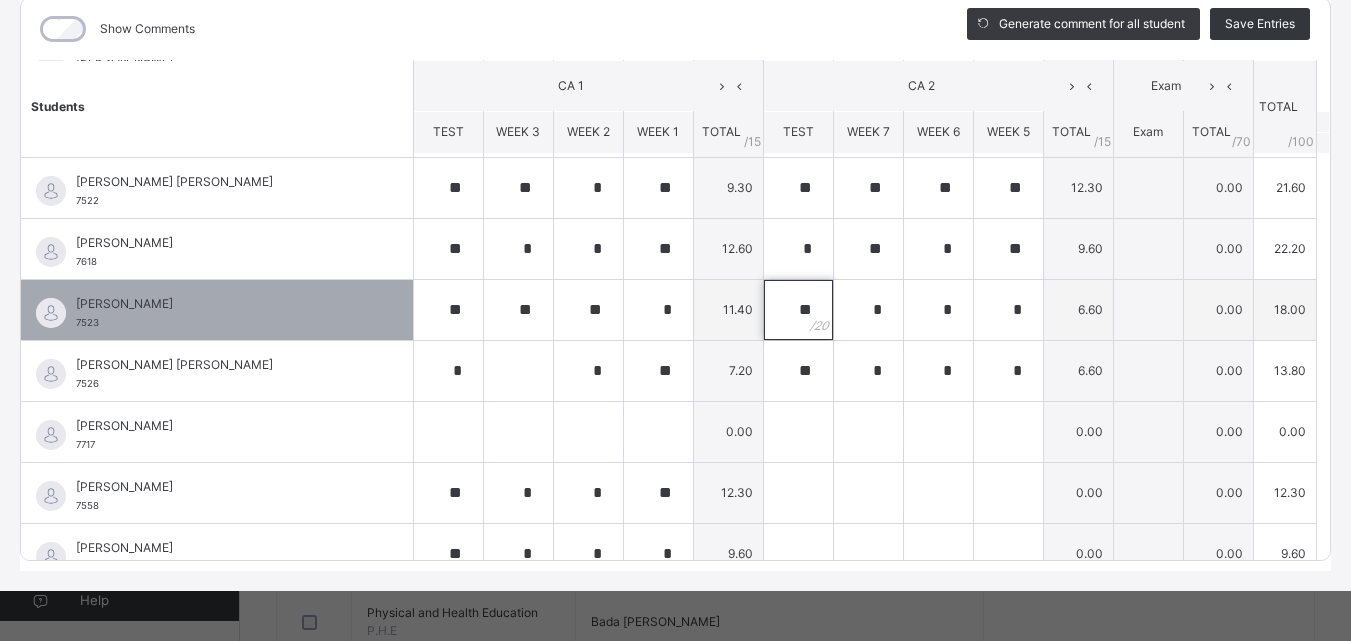 drag, startPoint x: 780, startPoint y: 321, endPoint x: 797, endPoint y: 327, distance: 18.027756 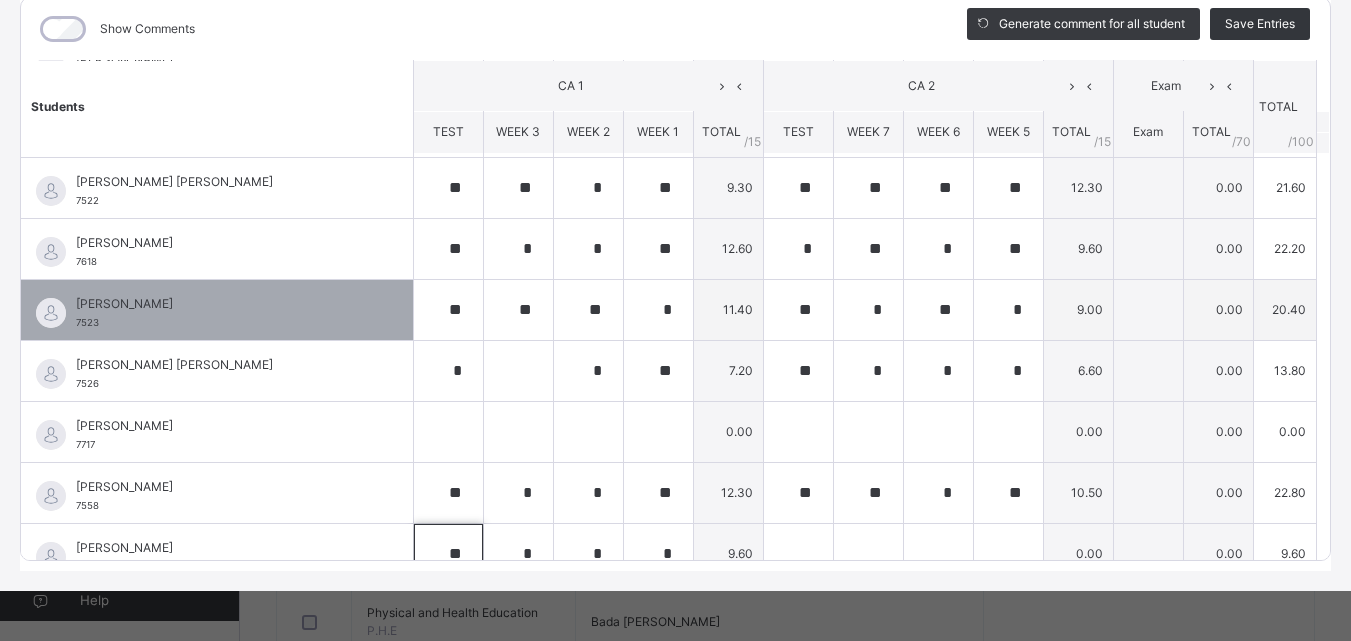 scroll, scrollTop: 1240, scrollLeft: 0, axis: vertical 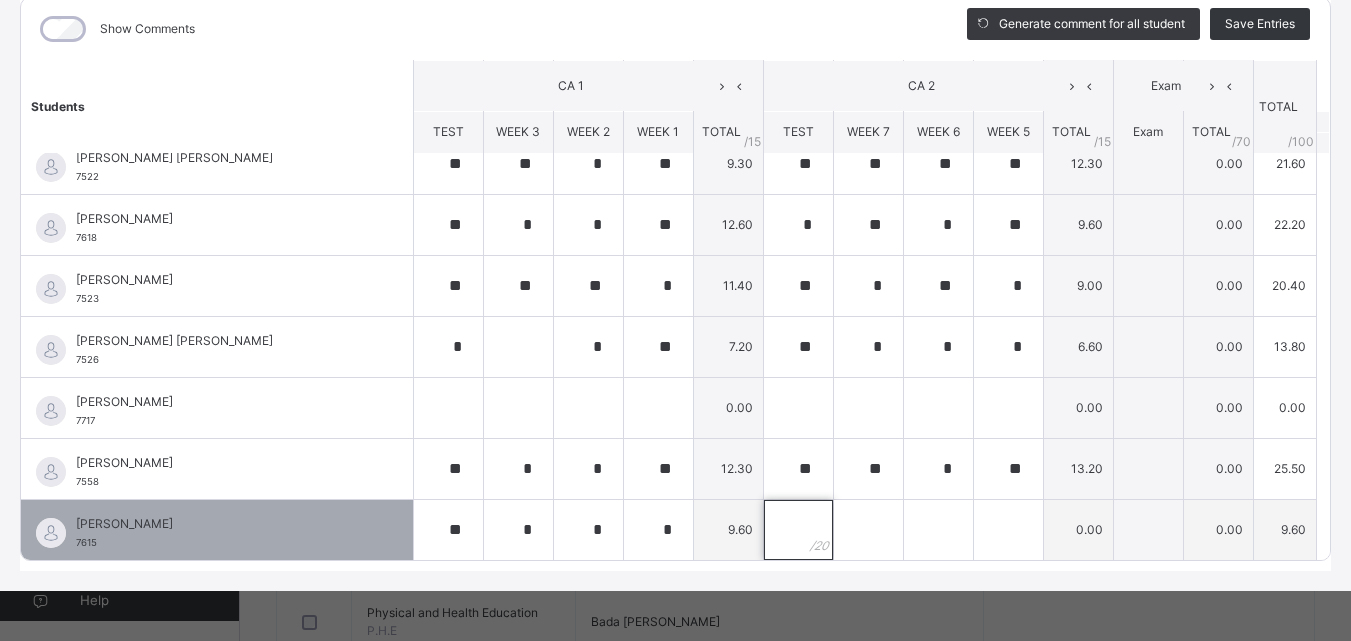 click at bounding box center [798, 530] 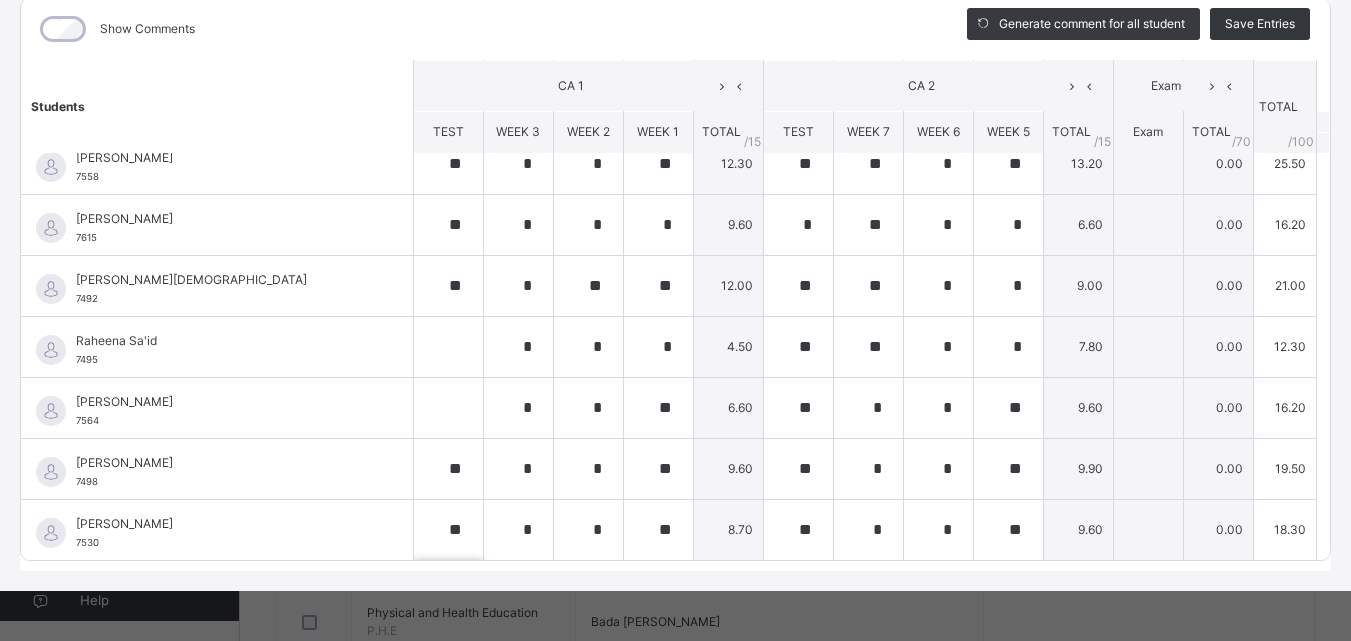 scroll, scrollTop: 1607, scrollLeft: 0, axis: vertical 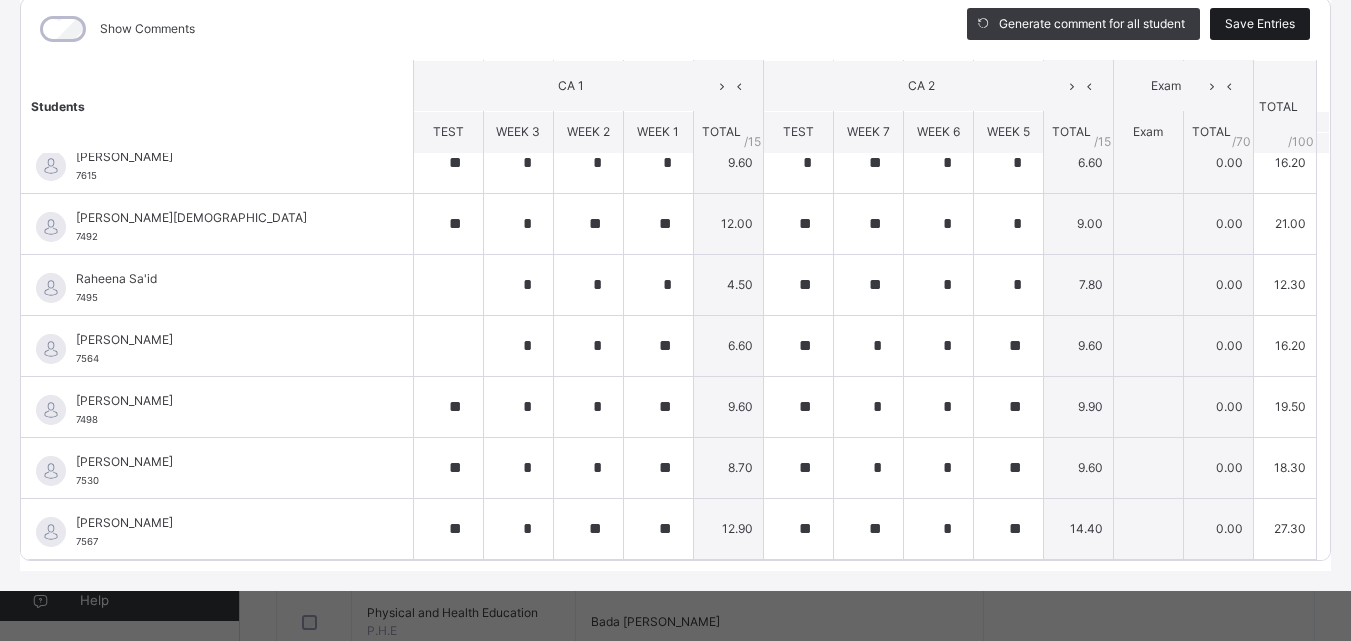 click on "Save Entries" at bounding box center (1260, 24) 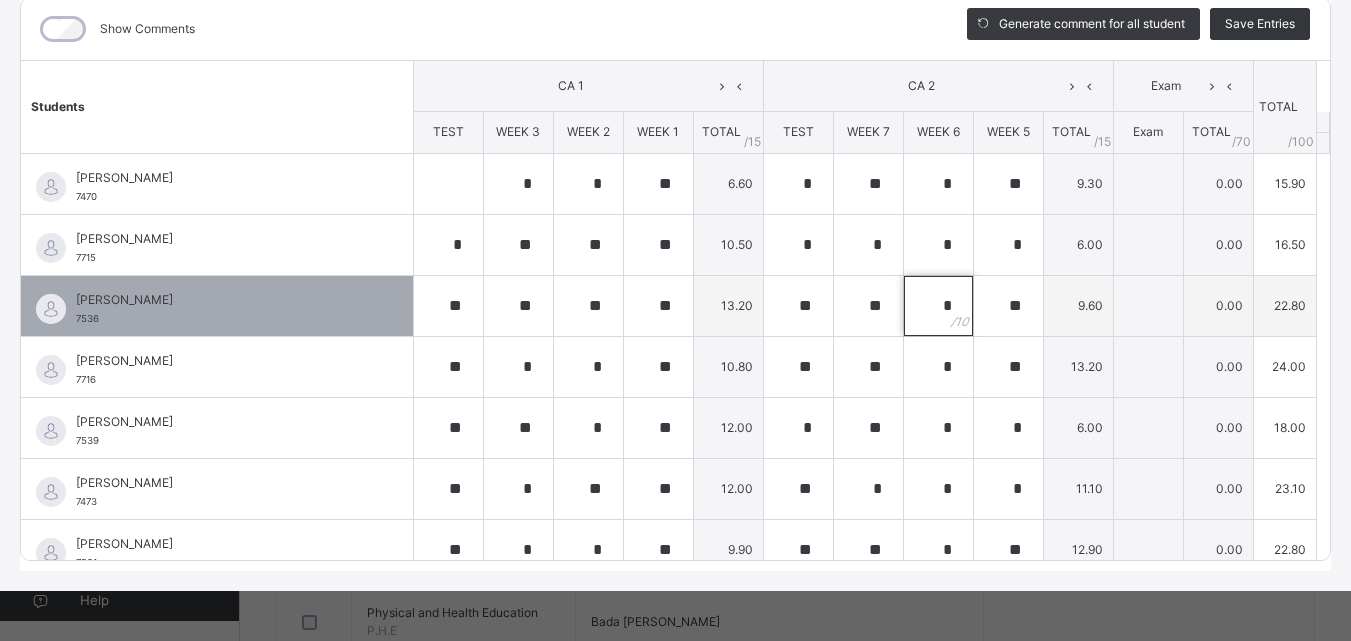 click on "*" at bounding box center (938, 306) 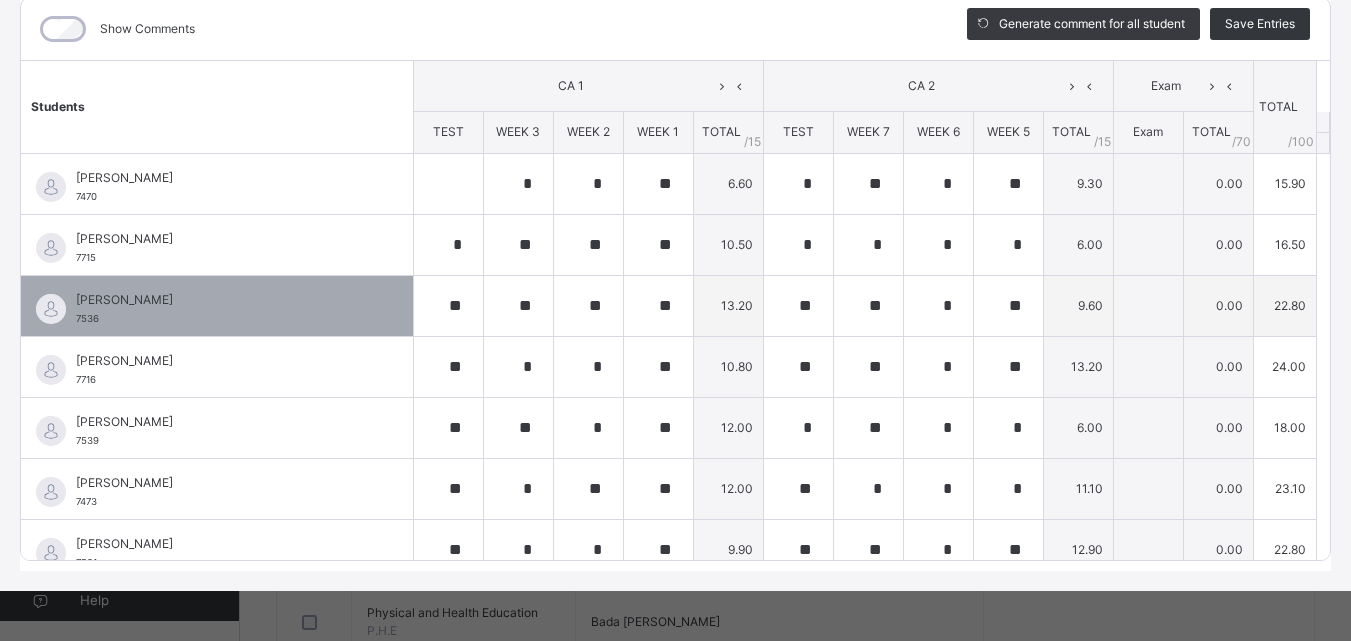click on "*" at bounding box center (938, 306) 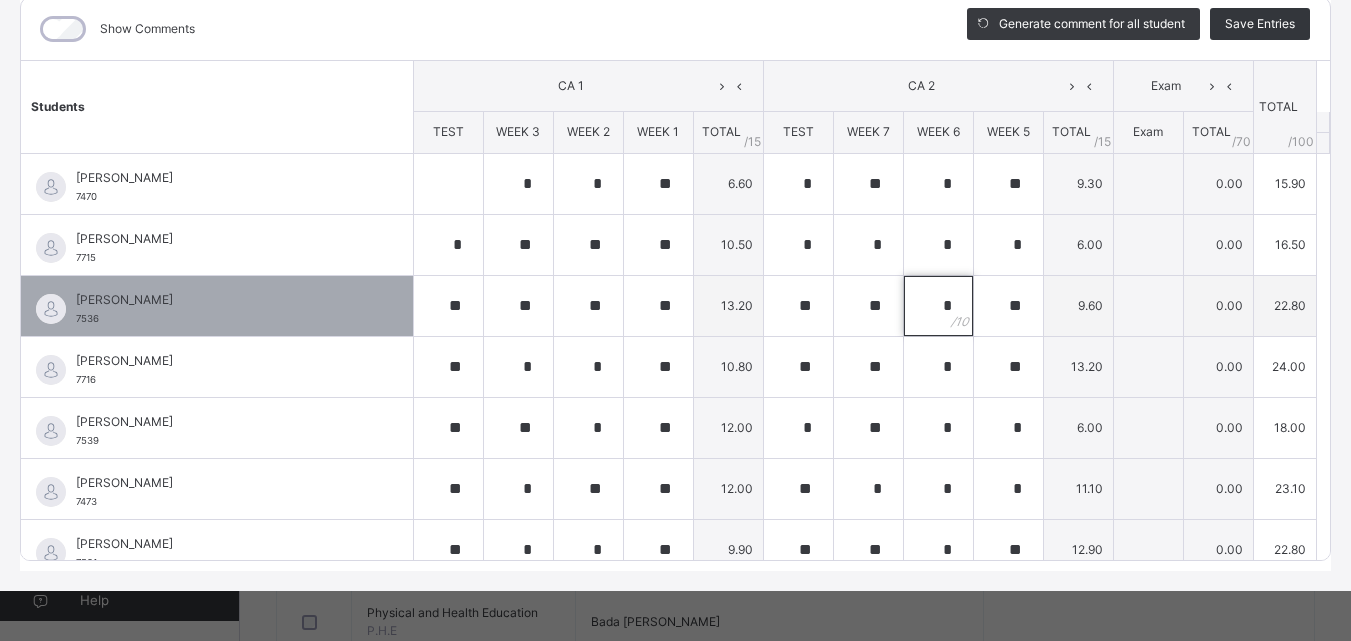 click on "*" at bounding box center (938, 306) 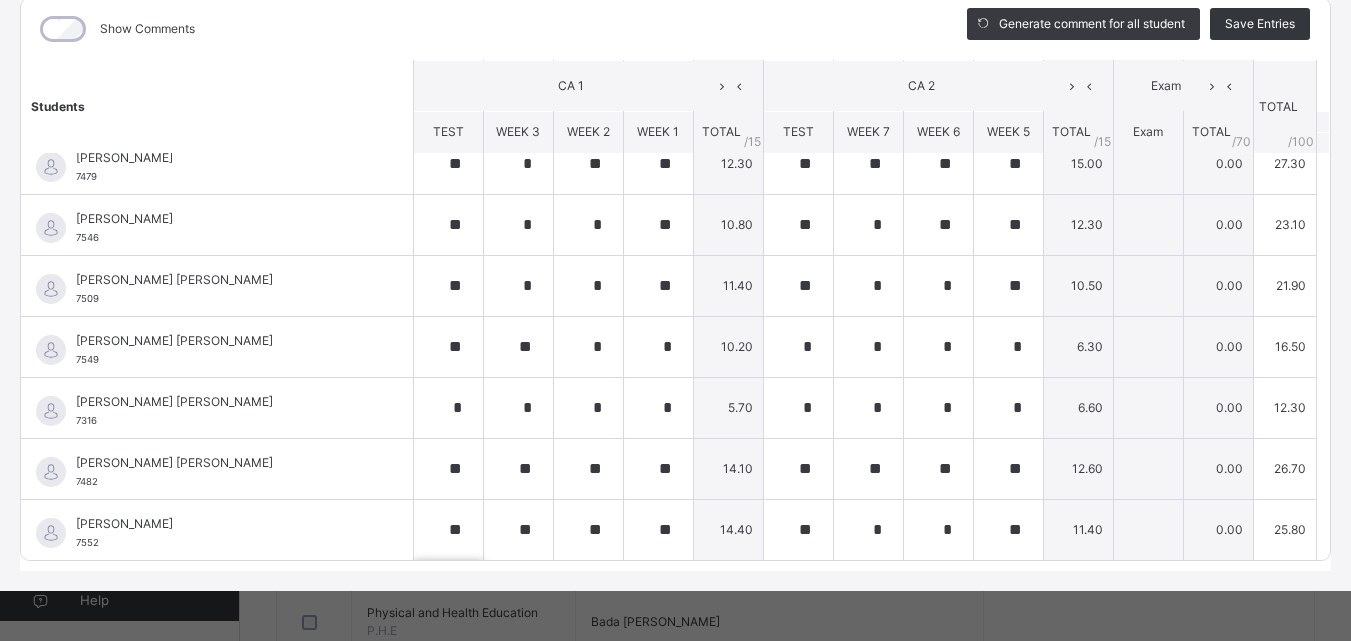 scroll, scrollTop: 911, scrollLeft: 0, axis: vertical 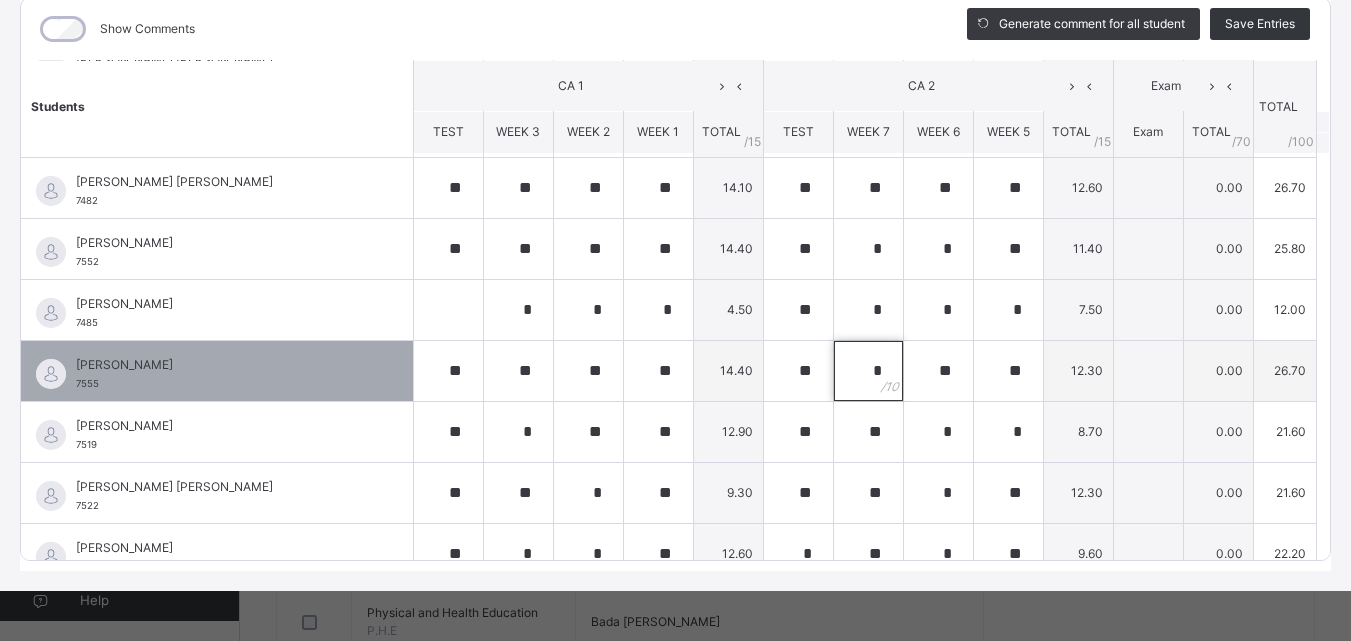 drag, startPoint x: 857, startPoint y: 378, endPoint x: 866, endPoint y: 398, distance: 21.931713 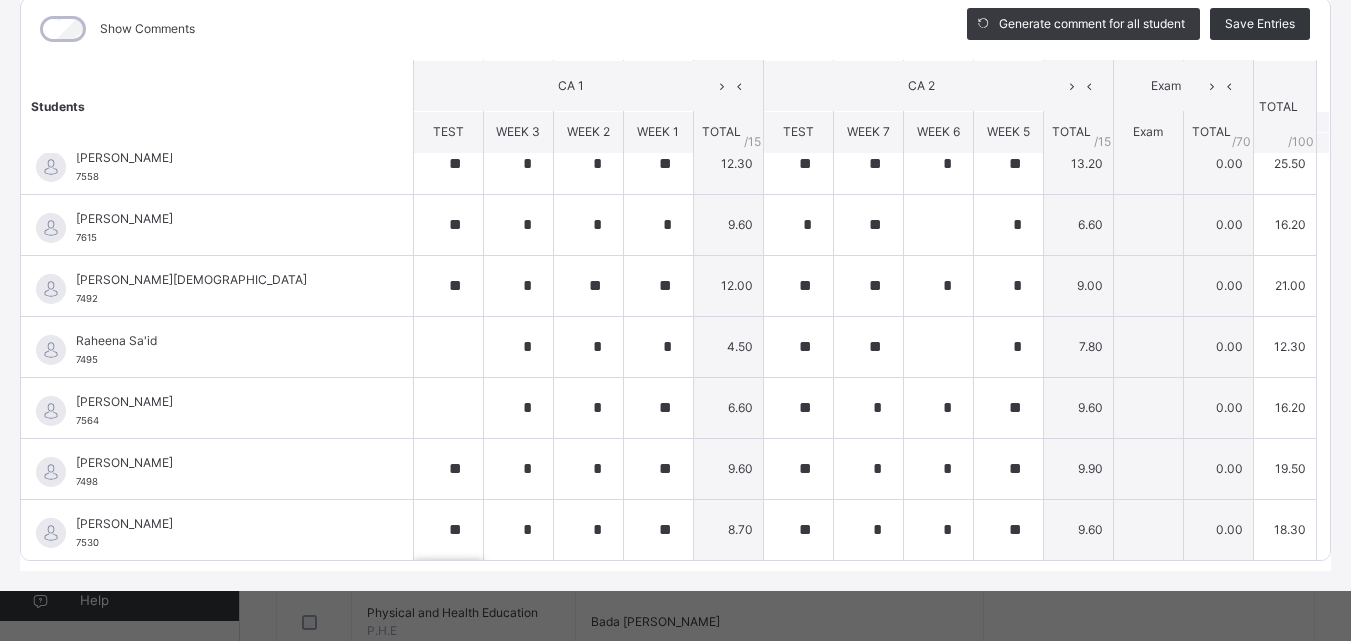 scroll, scrollTop: 1607, scrollLeft: 0, axis: vertical 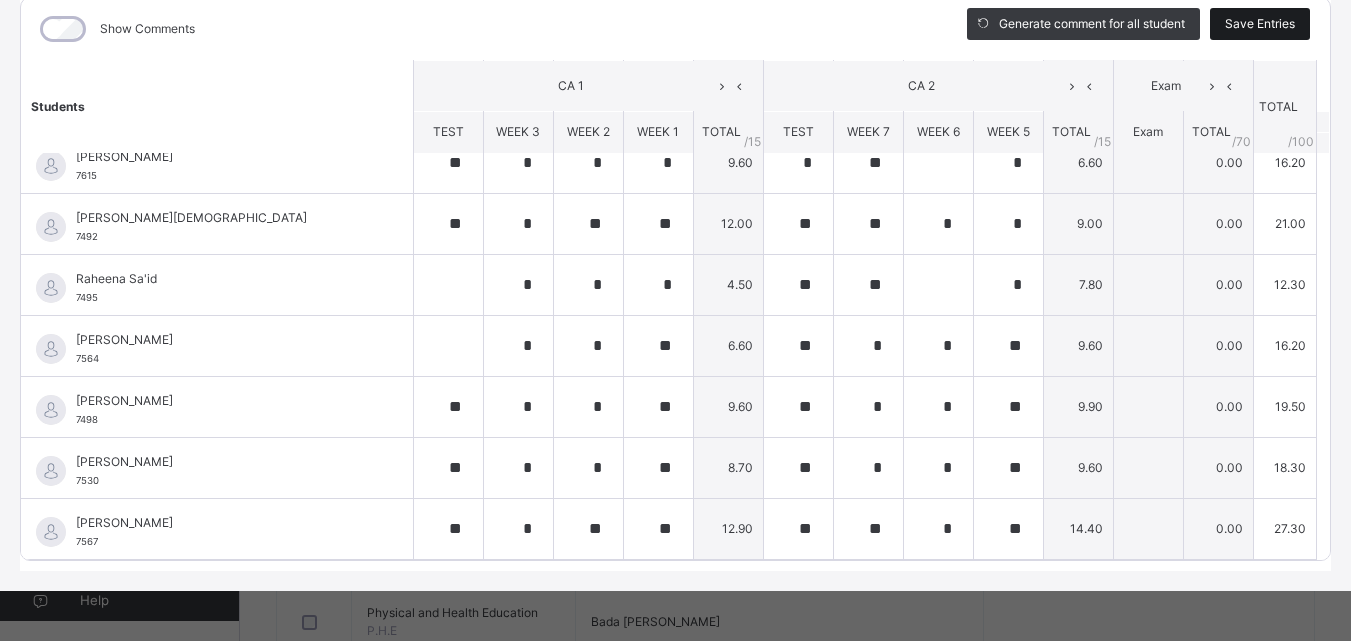 click on "Save Entries" at bounding box center (1260, 24) 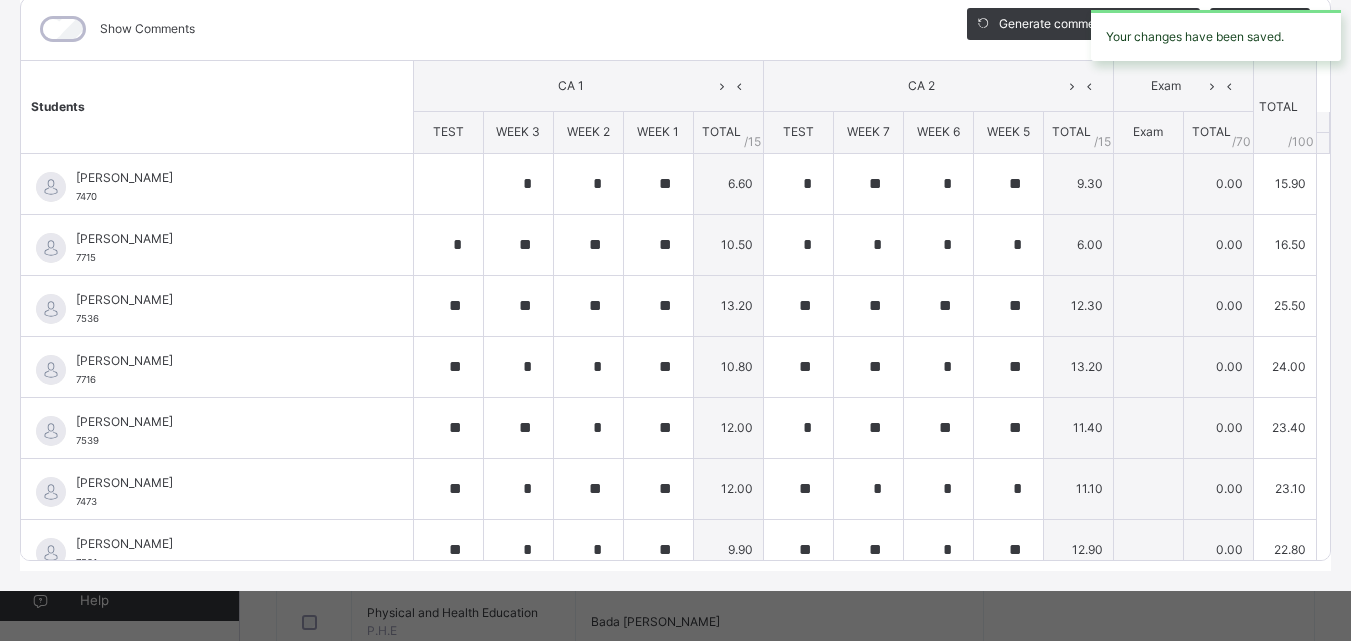 scroll, scrollTop: 224, scrollLeft: 0, axis: vertical 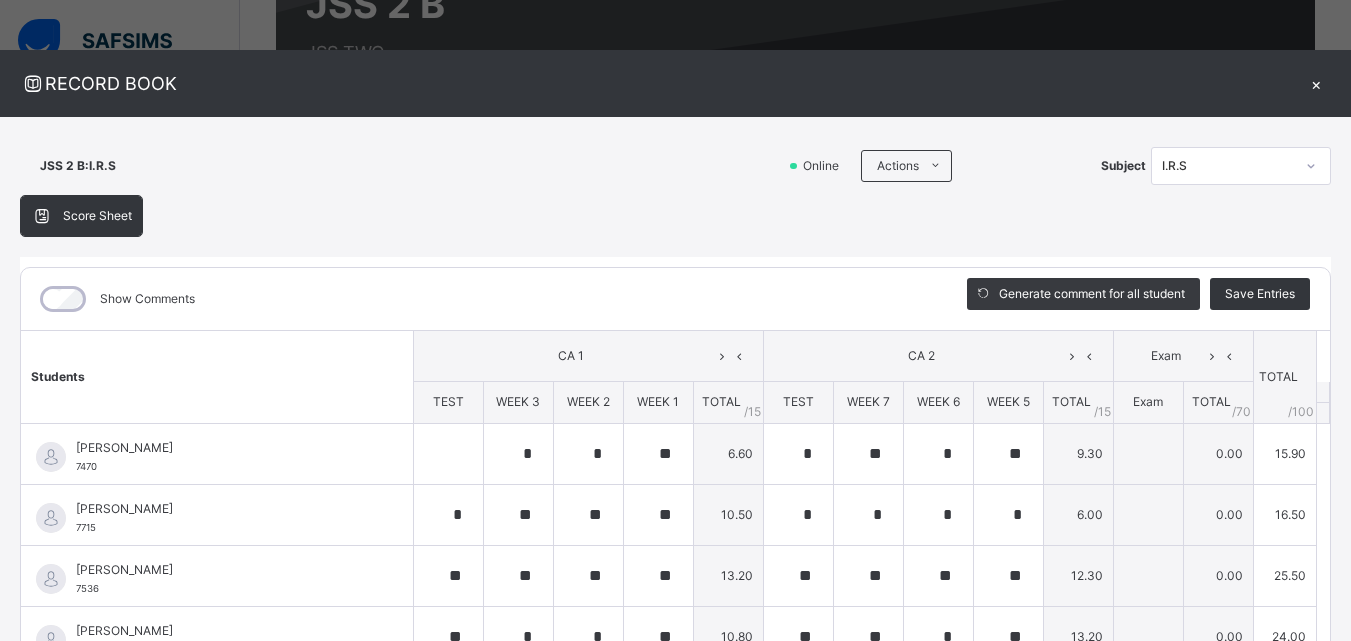 click on "×" at bounding box center (1316, 83) 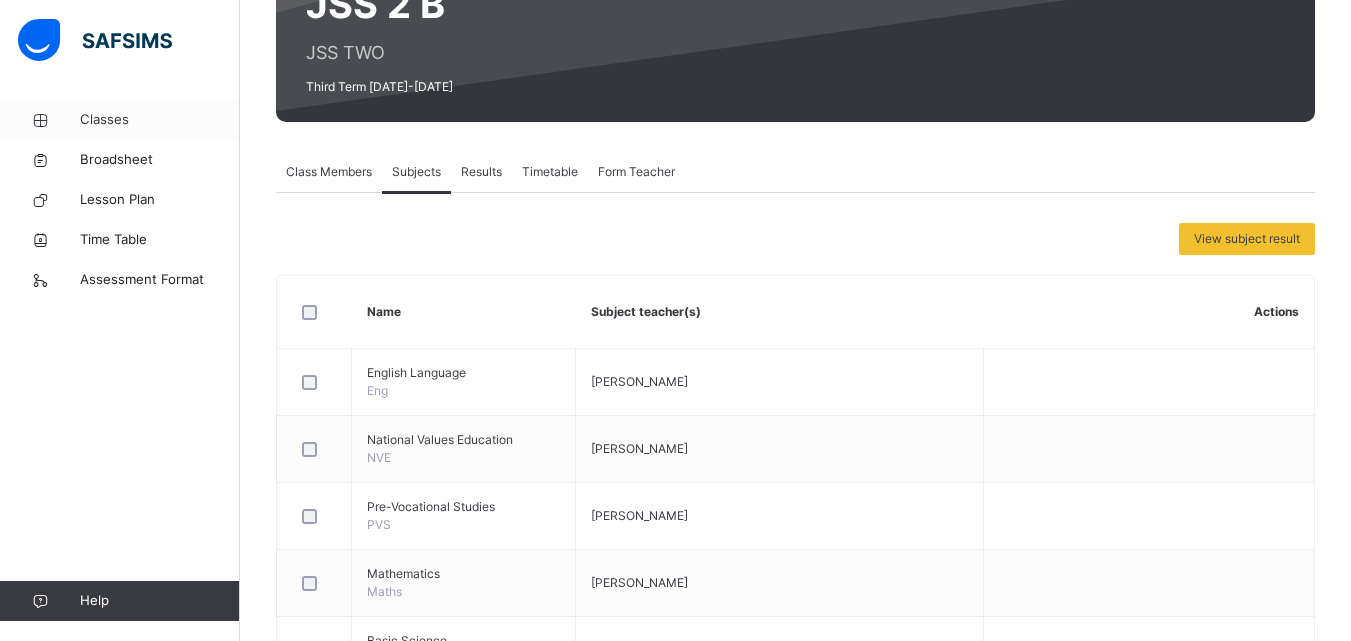 click on "Classes" at bounding box center (160, 120) 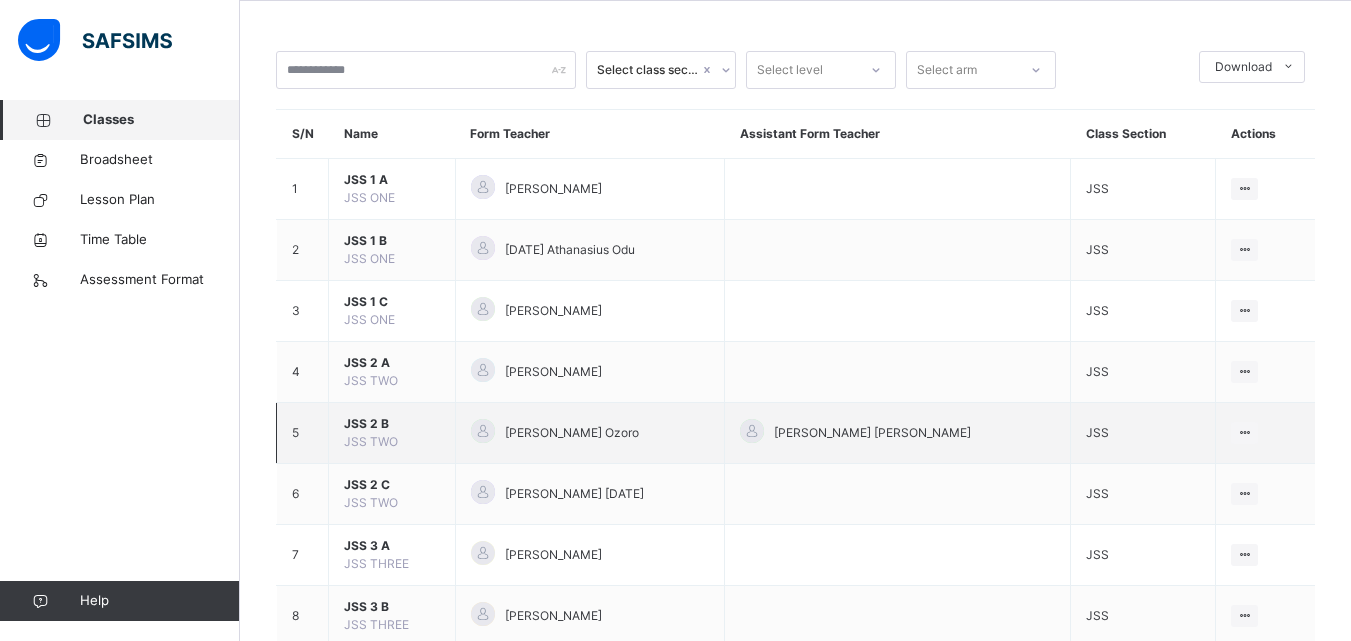 scroll, scrollTop: 100, scrollLeft: 0, axis: vertical 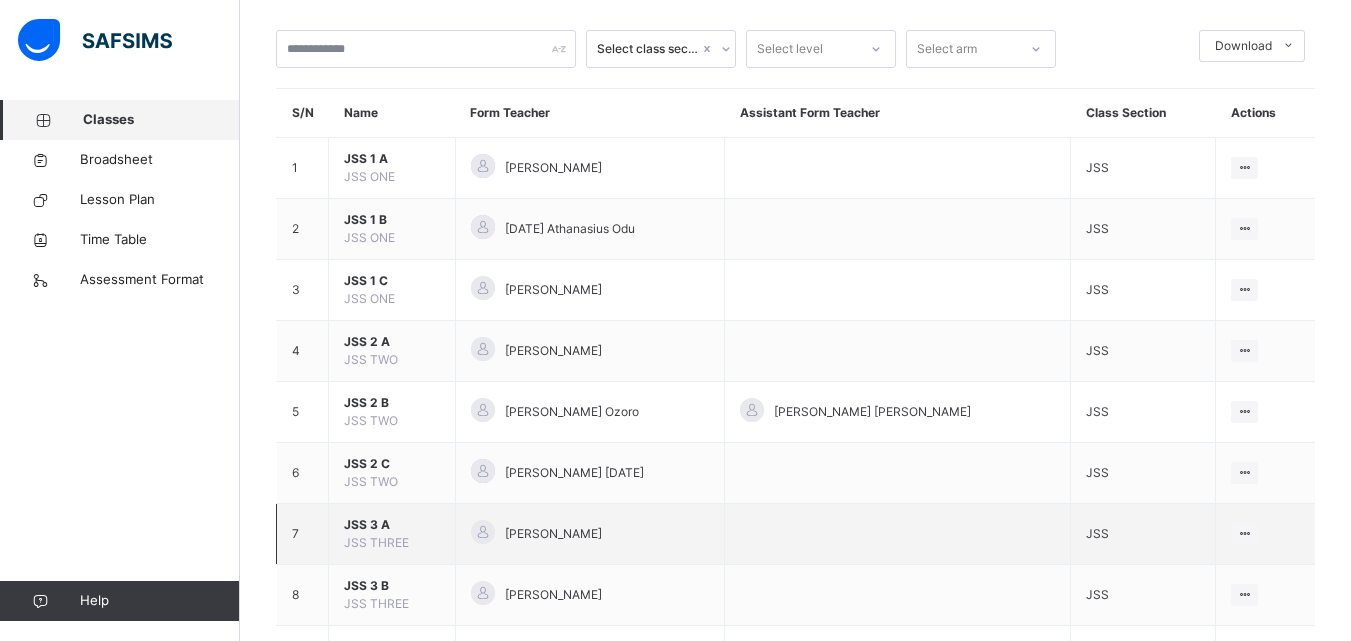 click on "JSS 3   A" at bounding box center (392, 525) 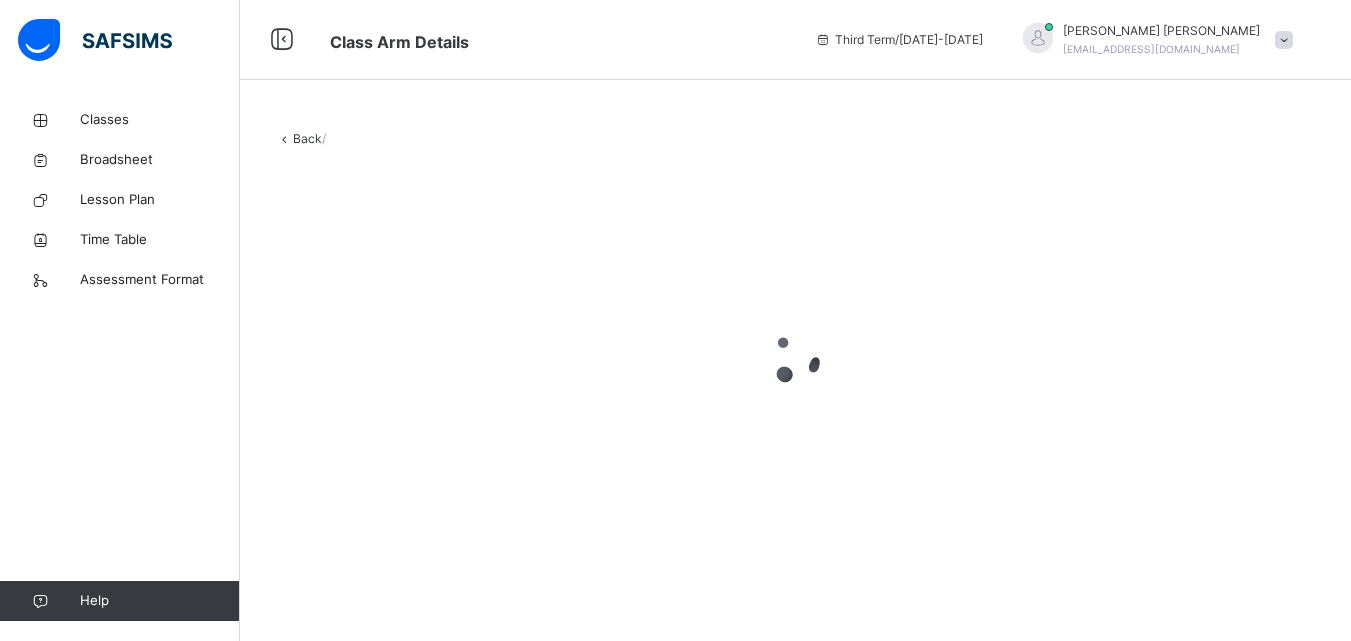scroll, scrollTop: 0, scrollLeft: 0, axis: both 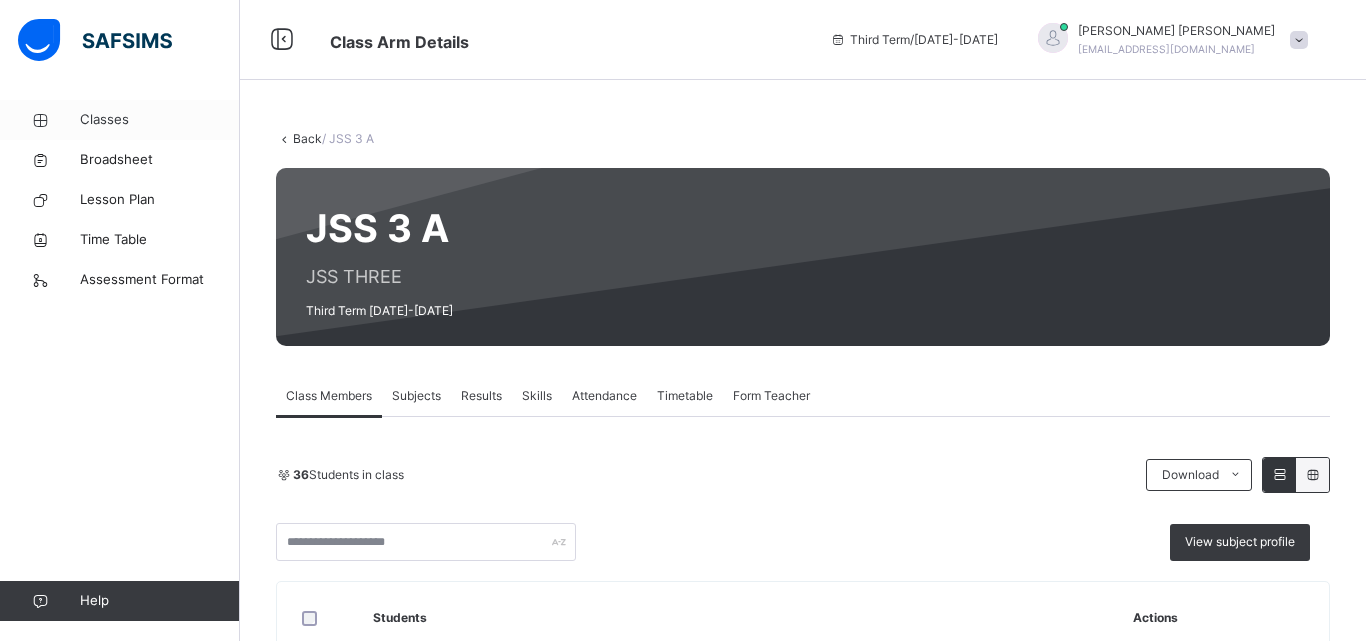 click on "Classes" at bounding box center [160, 120] 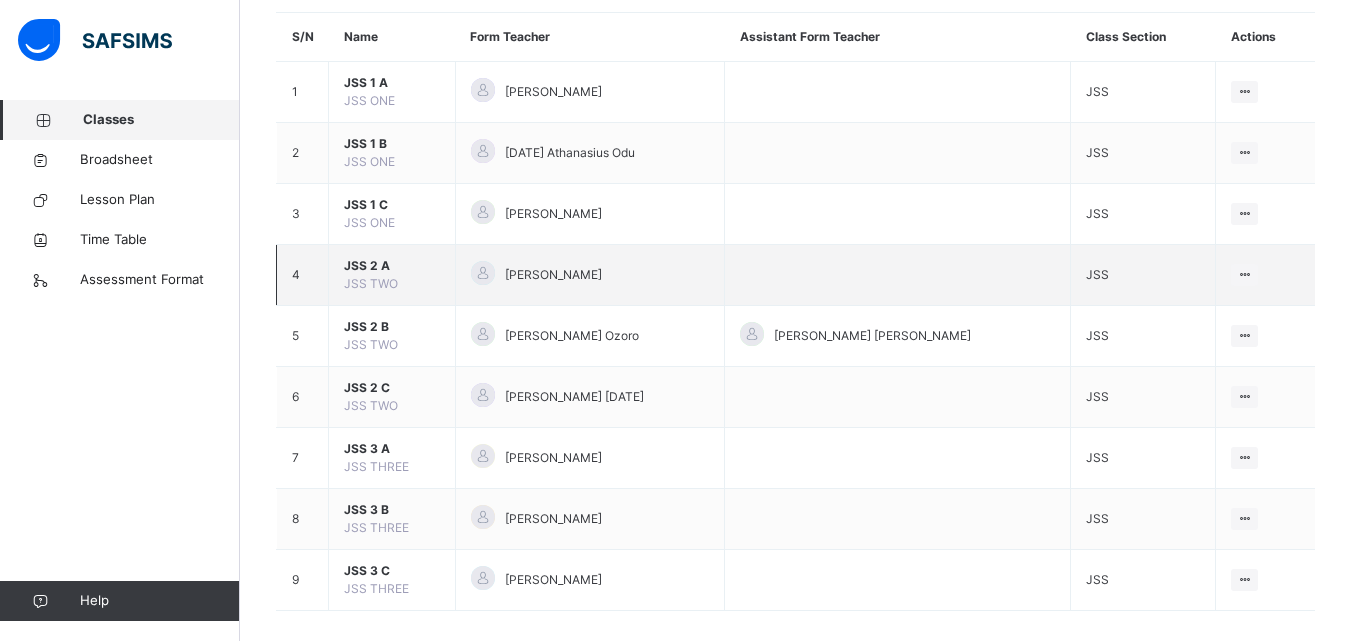 scroll, scrollTop: 196, scrollLeft: 0, axis: vertical 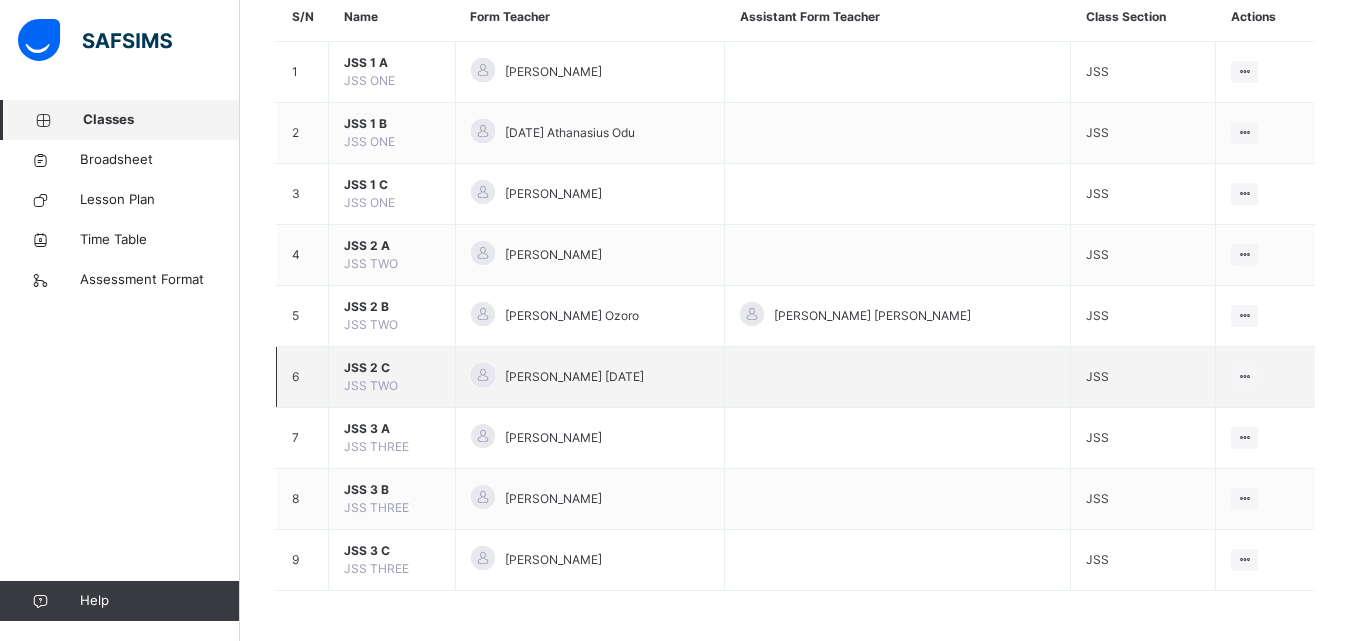 click on "JSS 2   C   JSS TWO" at bounding box center [392, 377] 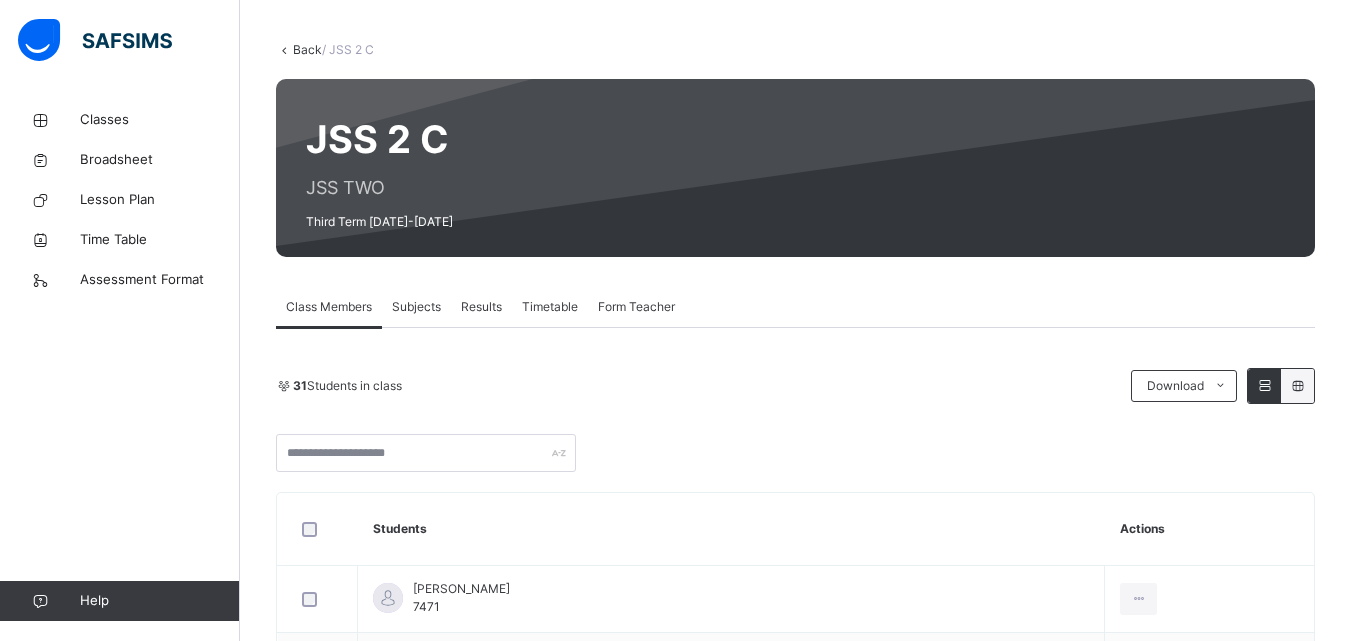 scroll, scrollTop: 0, scrollLeft: 0, axis: both 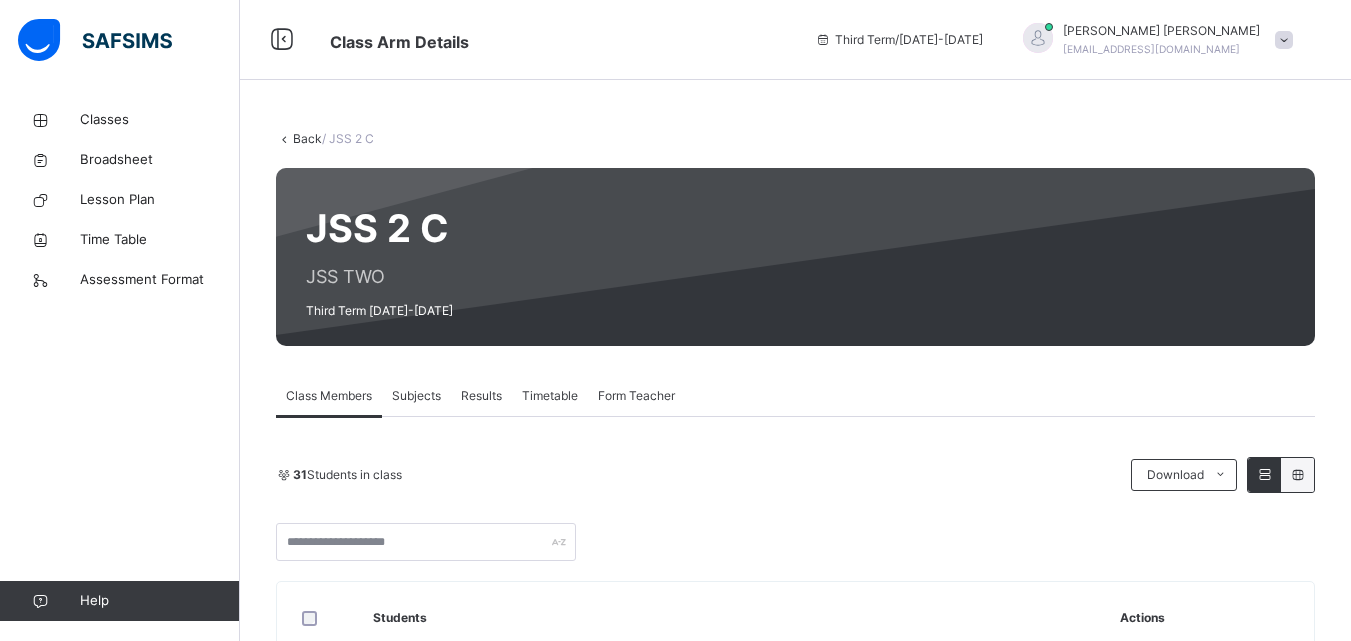 click on "Subjects" at bounding box center [416, 396] 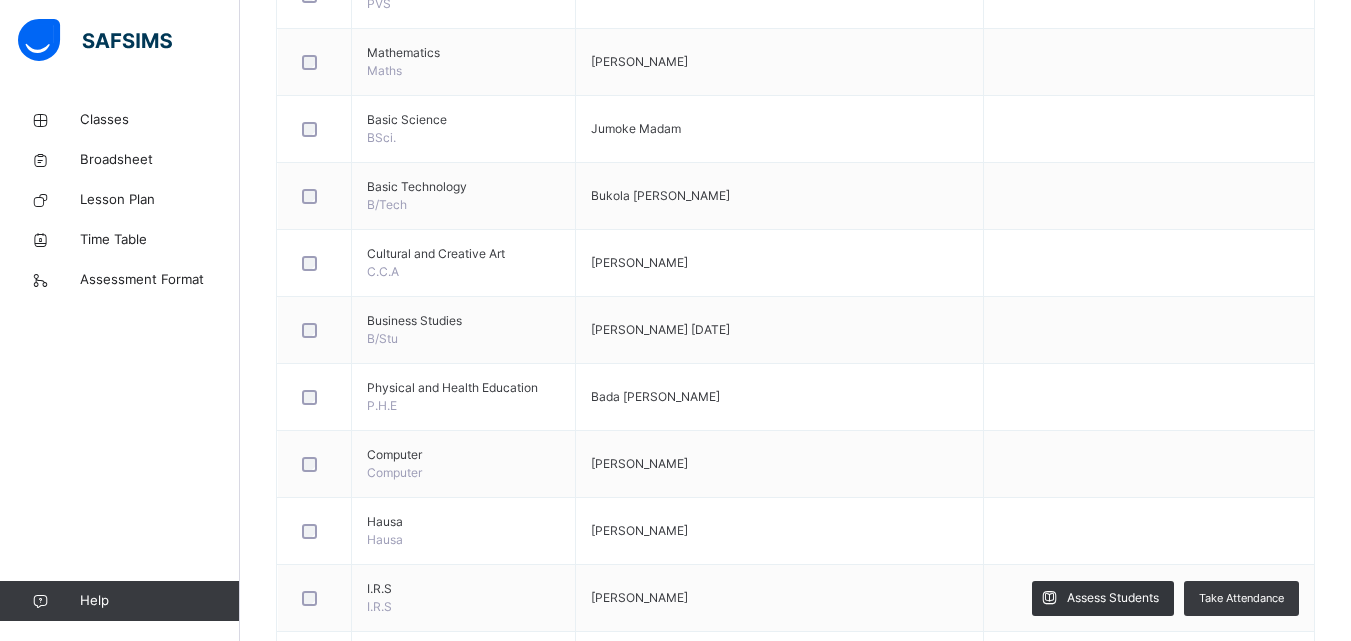 scroll, scrollTop: 920, scrollLeft: 0, axis: vertical 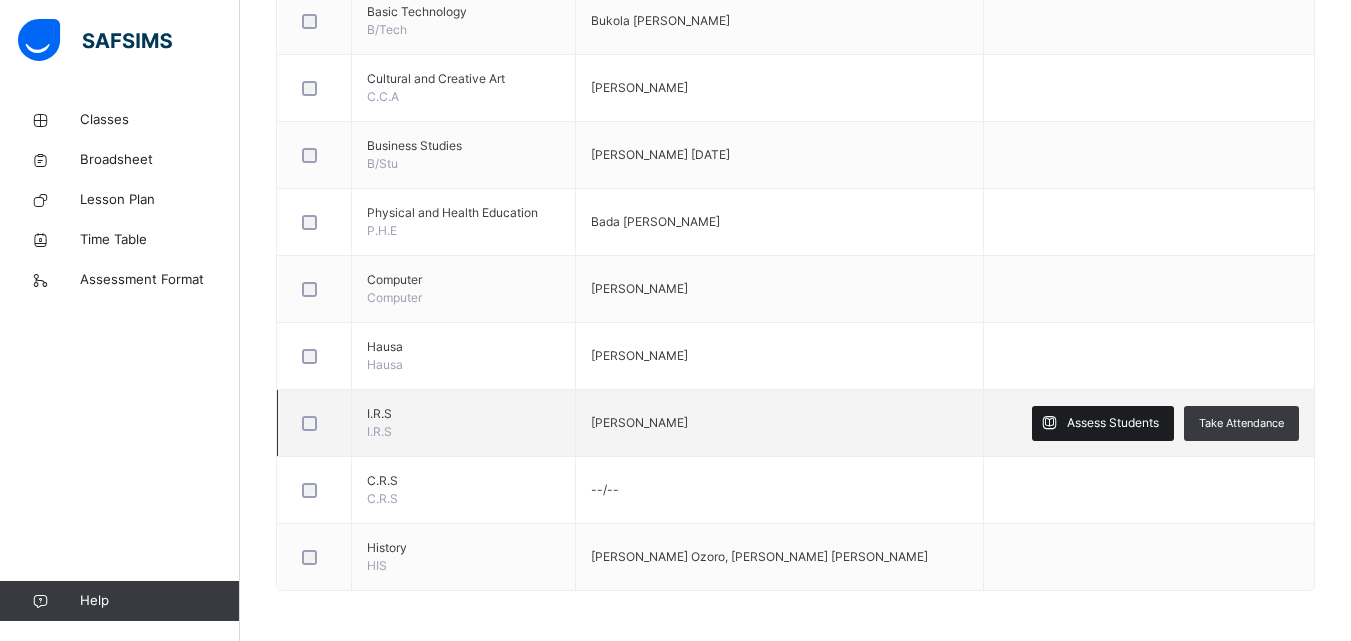 click on "Assess Students" at bounding box center [1113, 423] 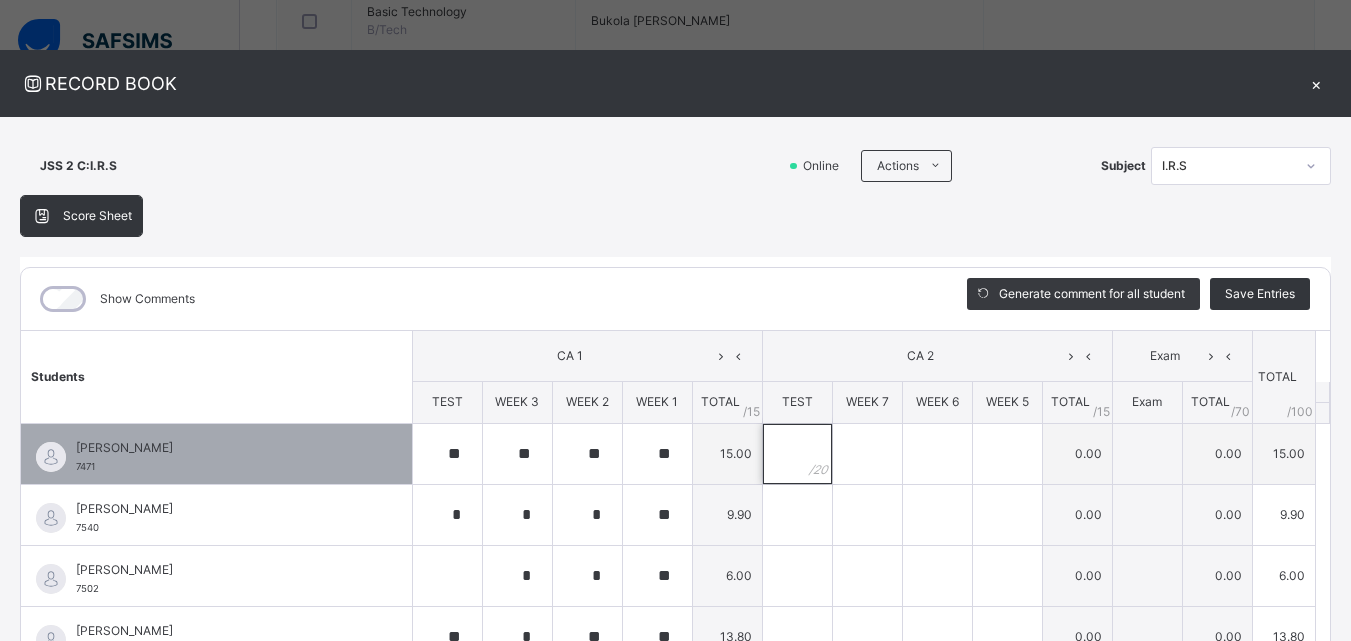 click at bounding box center (797, 454) 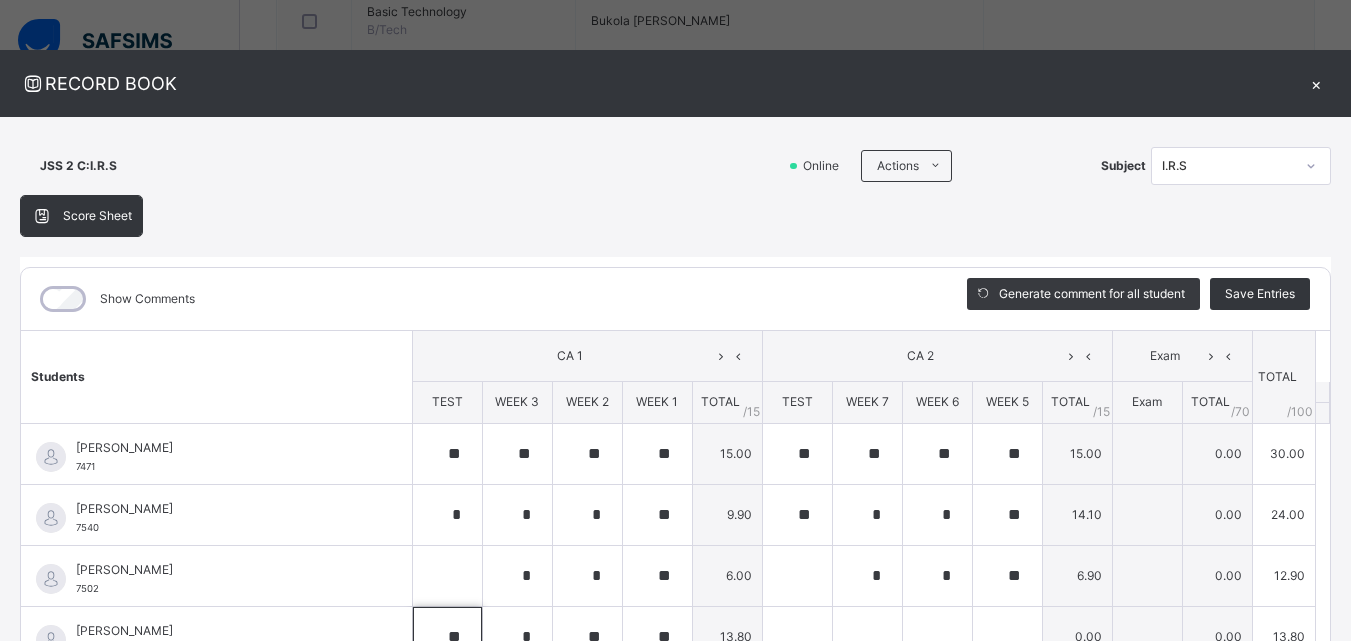scroll, scrollTop: 26, scrollLeft: 0, axis: vertical 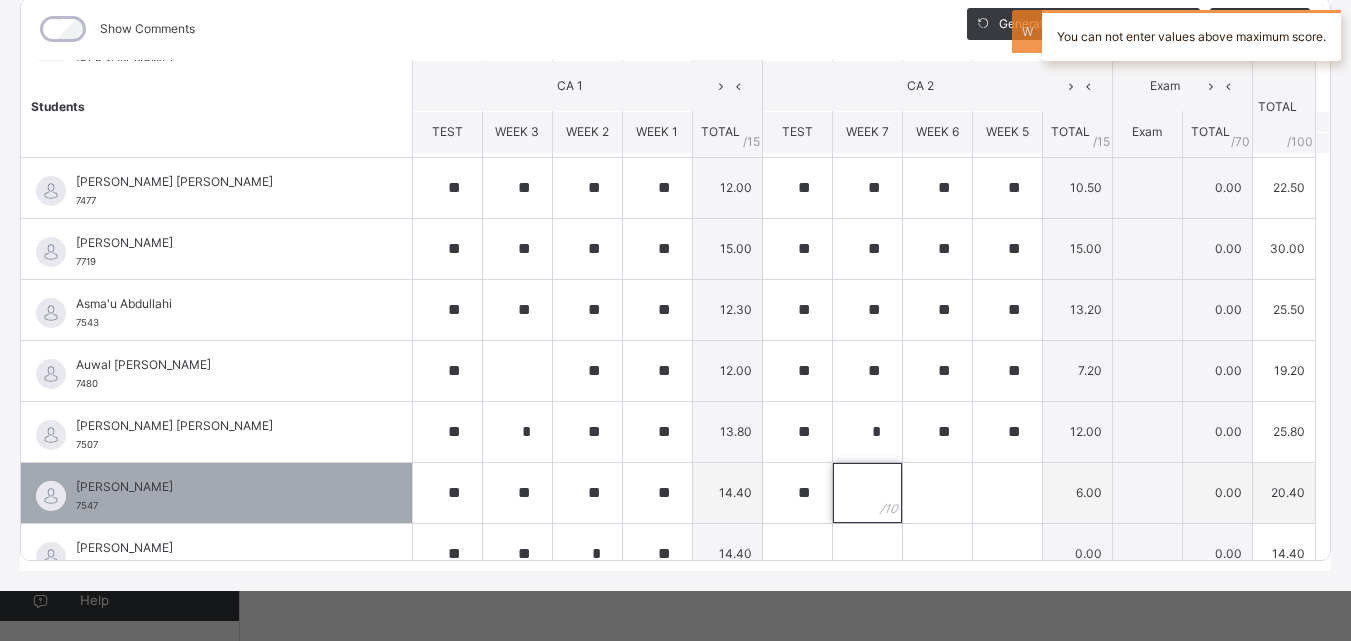 click at bounding box center [867, 493] 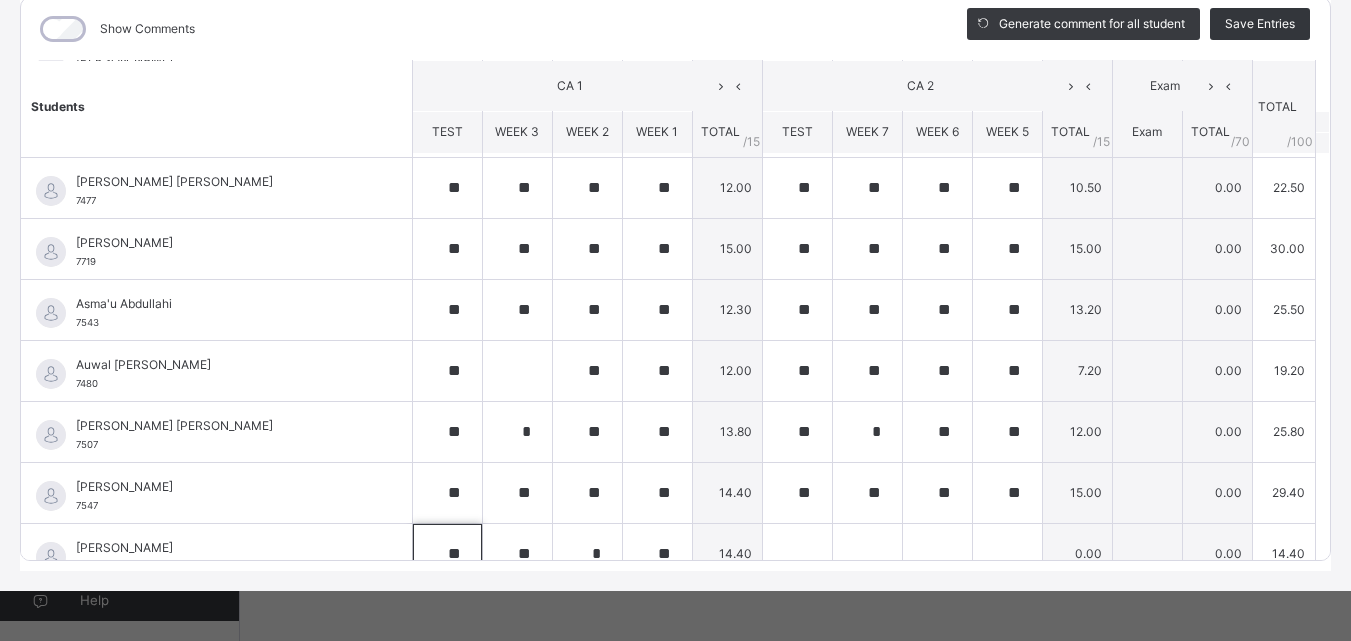scroll, scrollTop: 325, scrollLeft: 0, axis: vertical 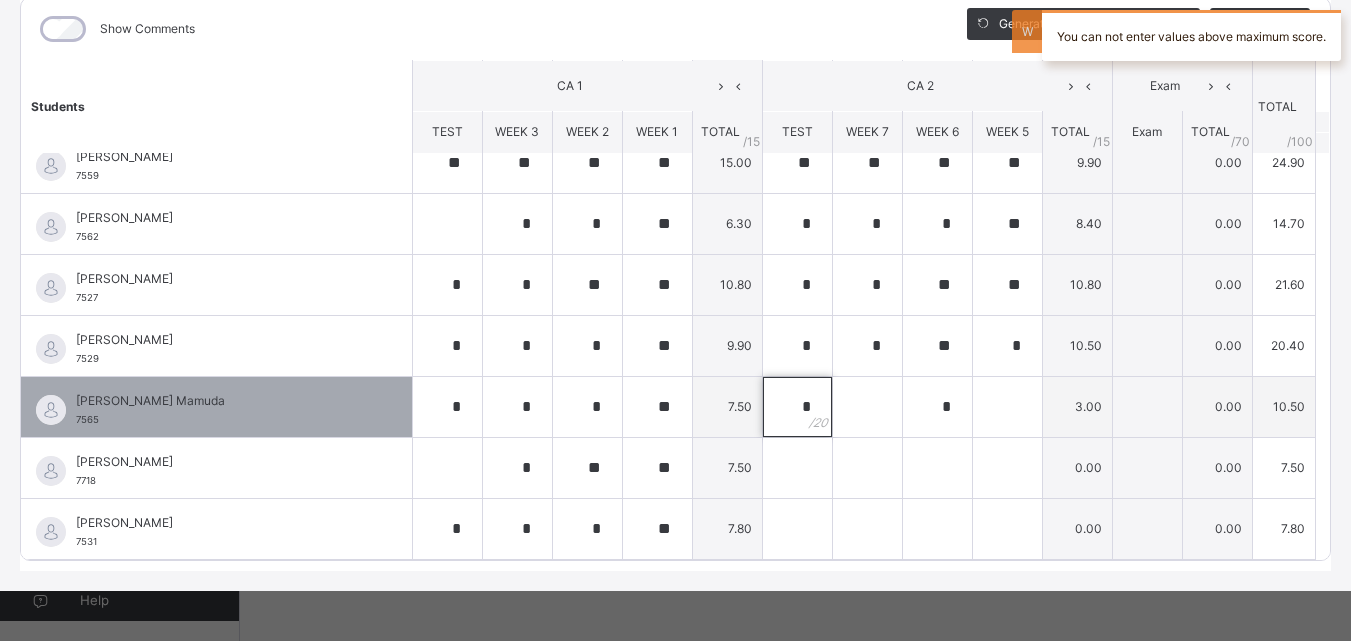 click on "[PERSON_NAME] Mamuda 7565 [PERSON_NAME] Mamuda 7565 * * * ** 7.50 * * 3.00 0.00 10.50 Generate comment 0 / 250" at bounding box center (675, 406) 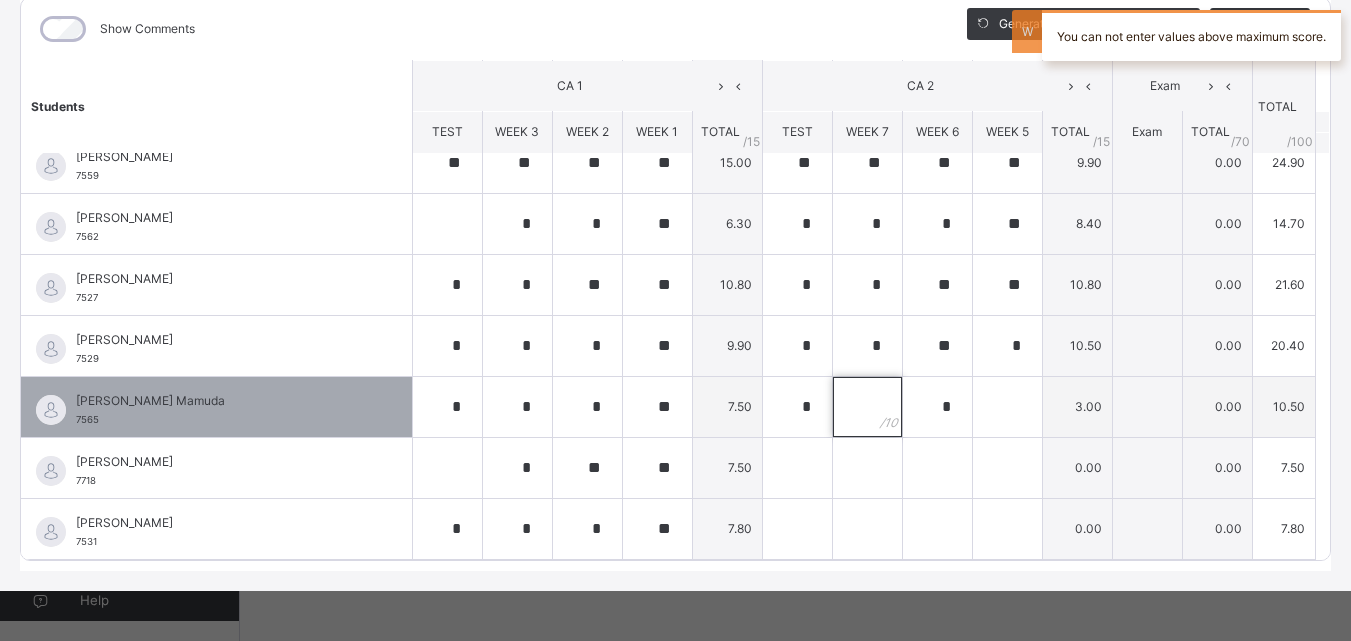click at bounding box center [867, 407] 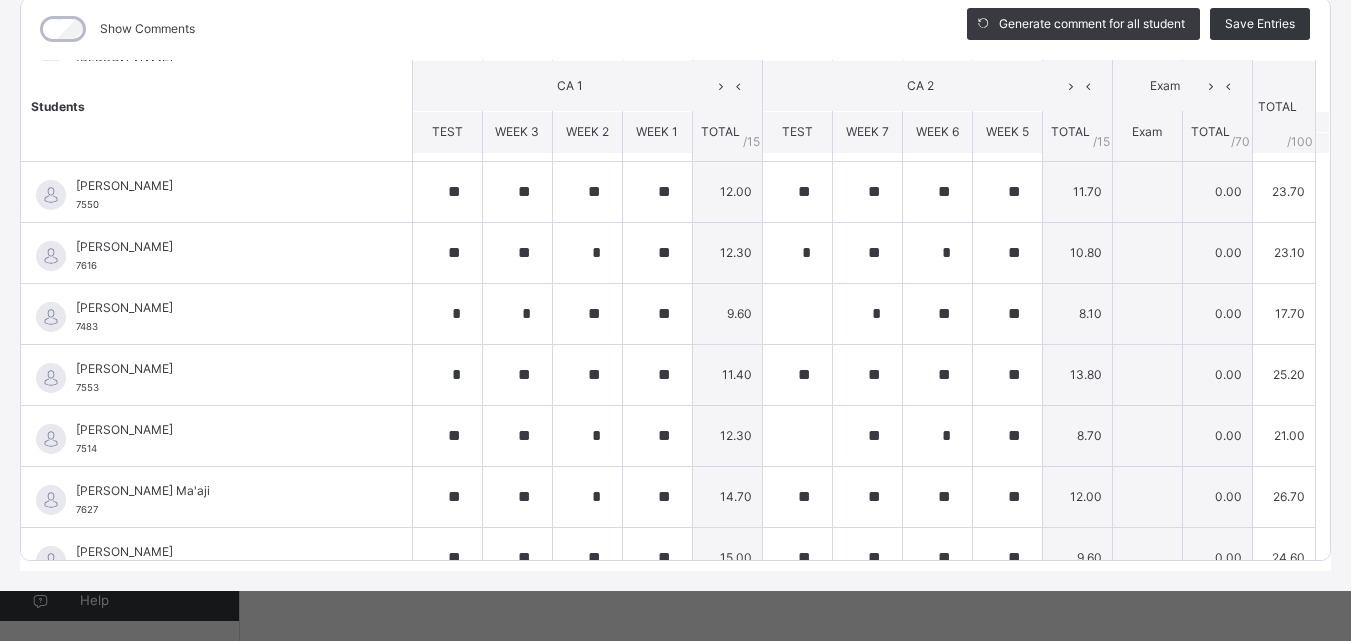 scroll, scrollTop: 285, scrollLeft: 0, axis: vertical 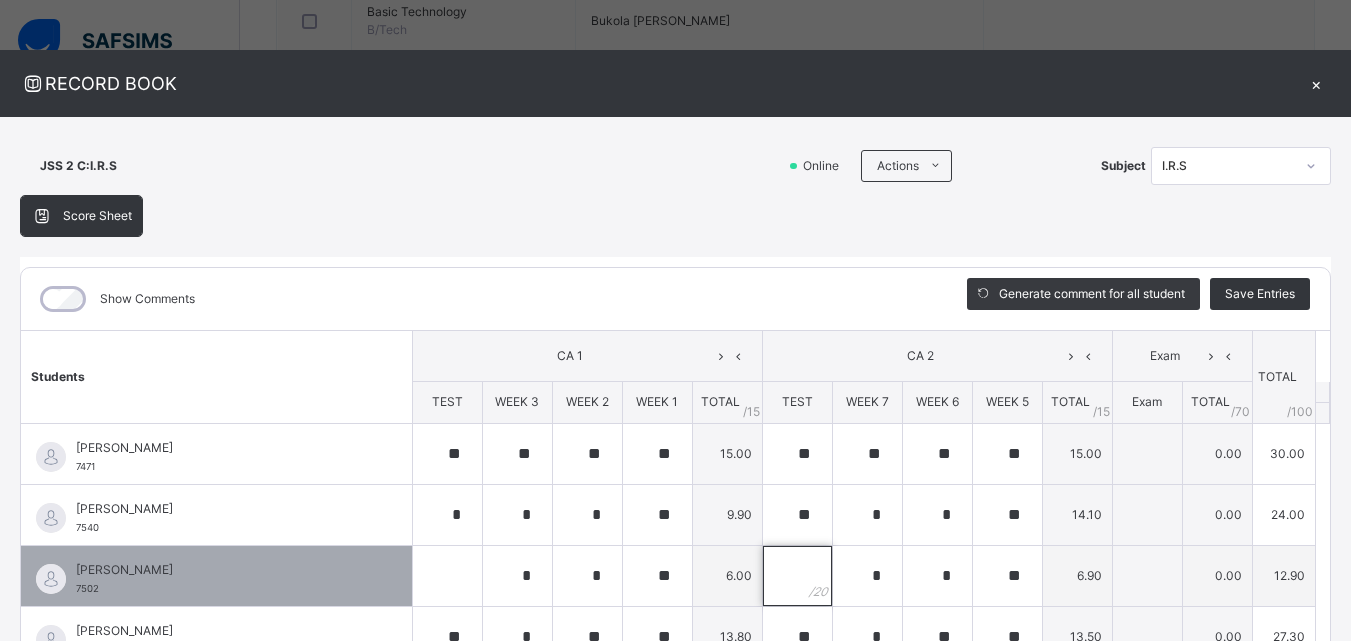 click at bounding box center [797, 576] 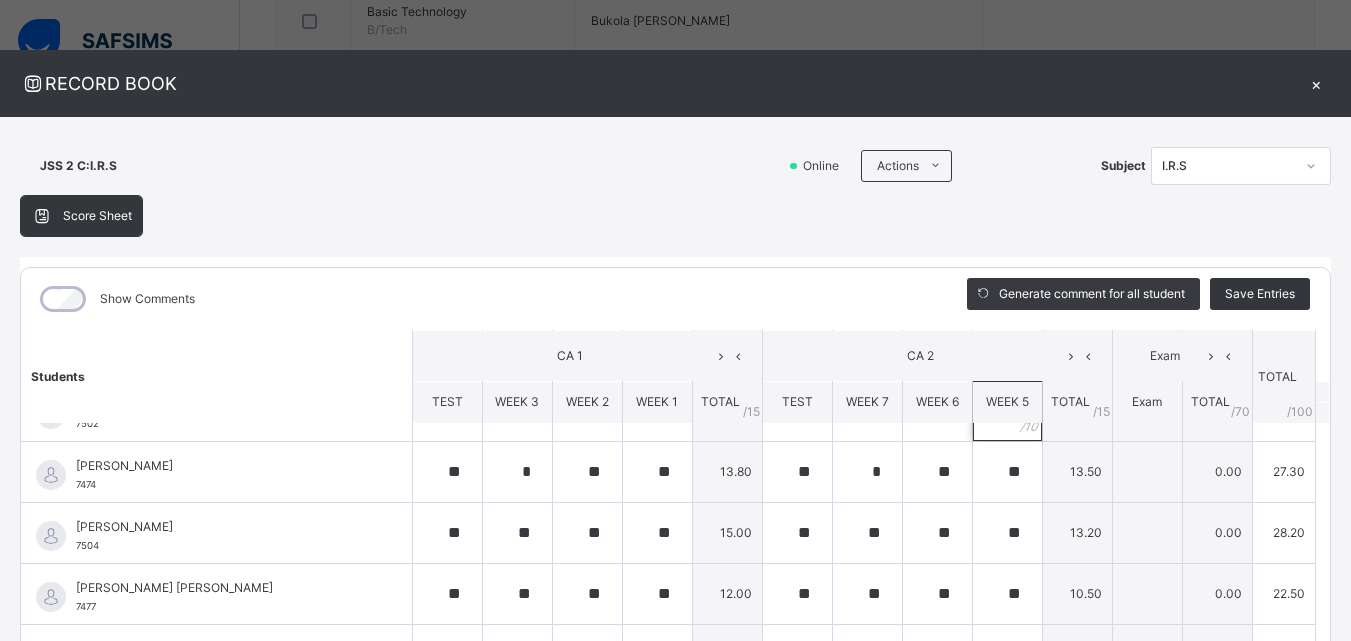 scroll, scrollTop: 200, scrollLeft: 0, axis: vertical 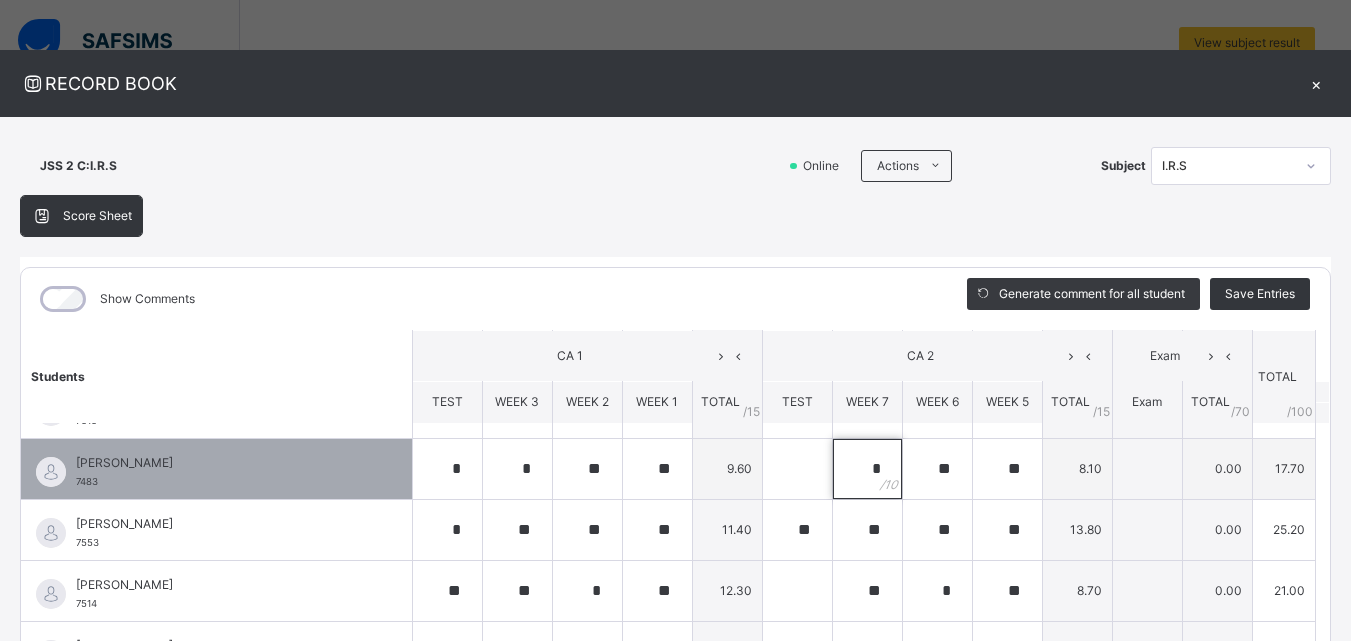 drag, startPoint x: 838, startPoint y: 491, endPoint x: 830, endPoint y: 468, distance: 24.351591 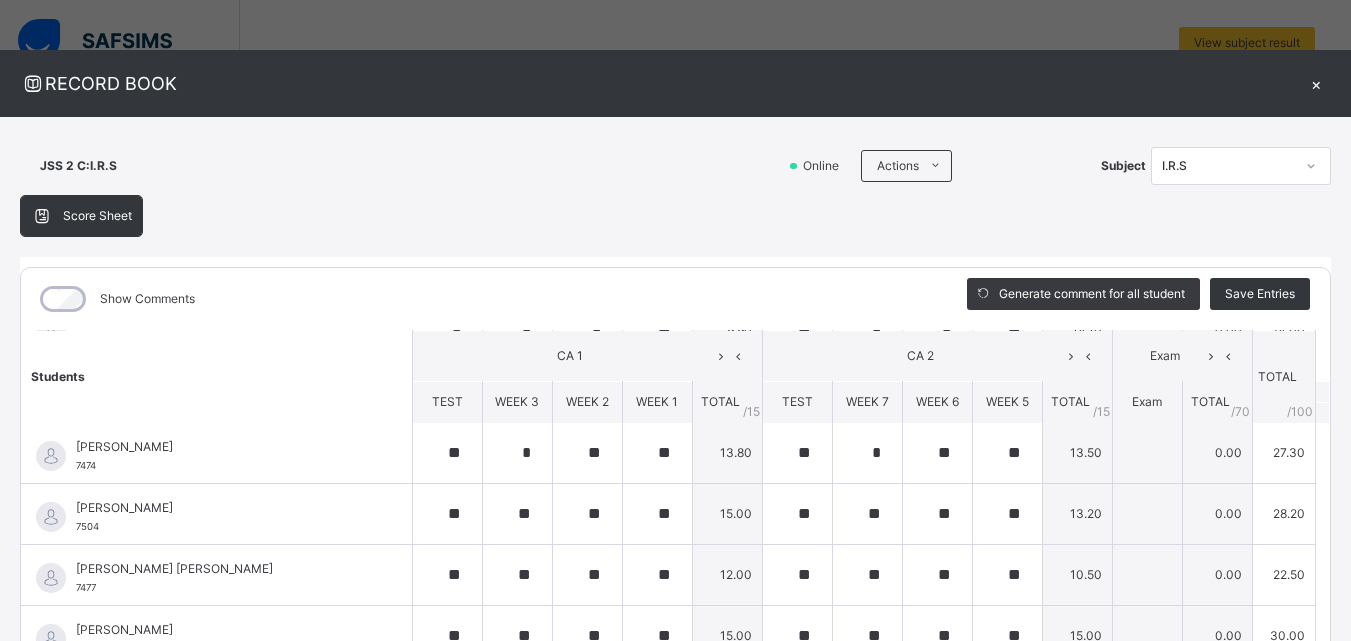 scroll, scrollTop: 0, scrollLeft: 0, axis: both 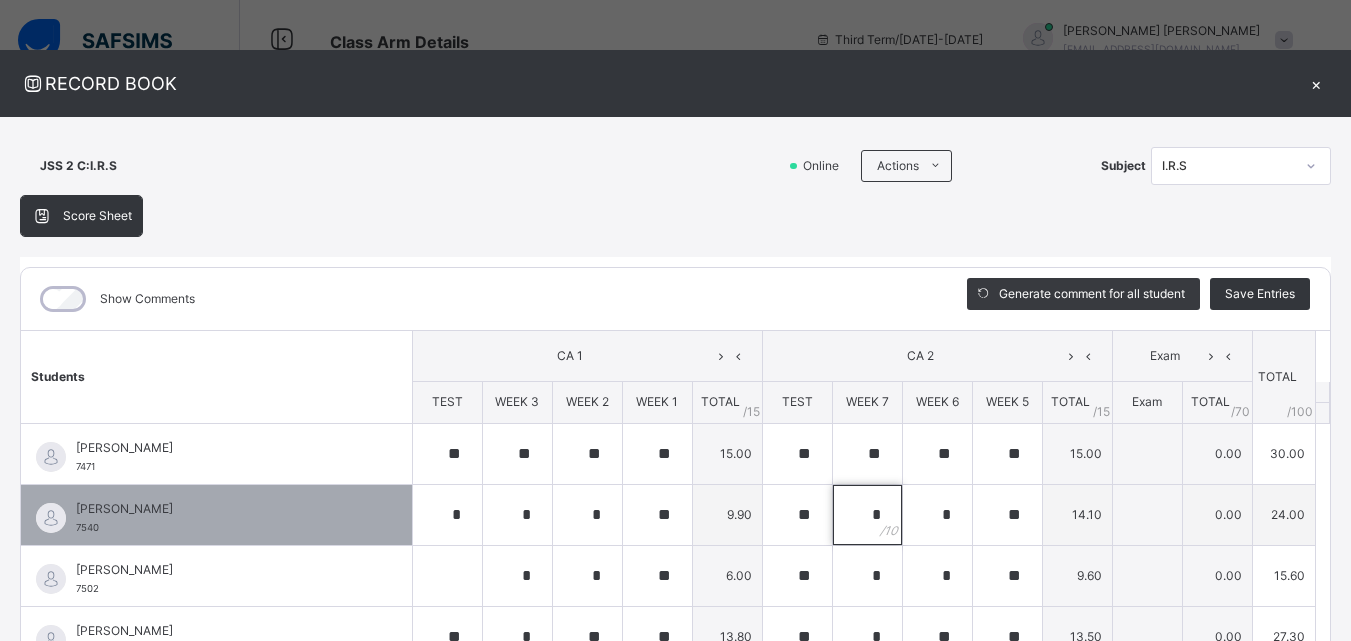 click on "*" at bounding box center [867, 515] 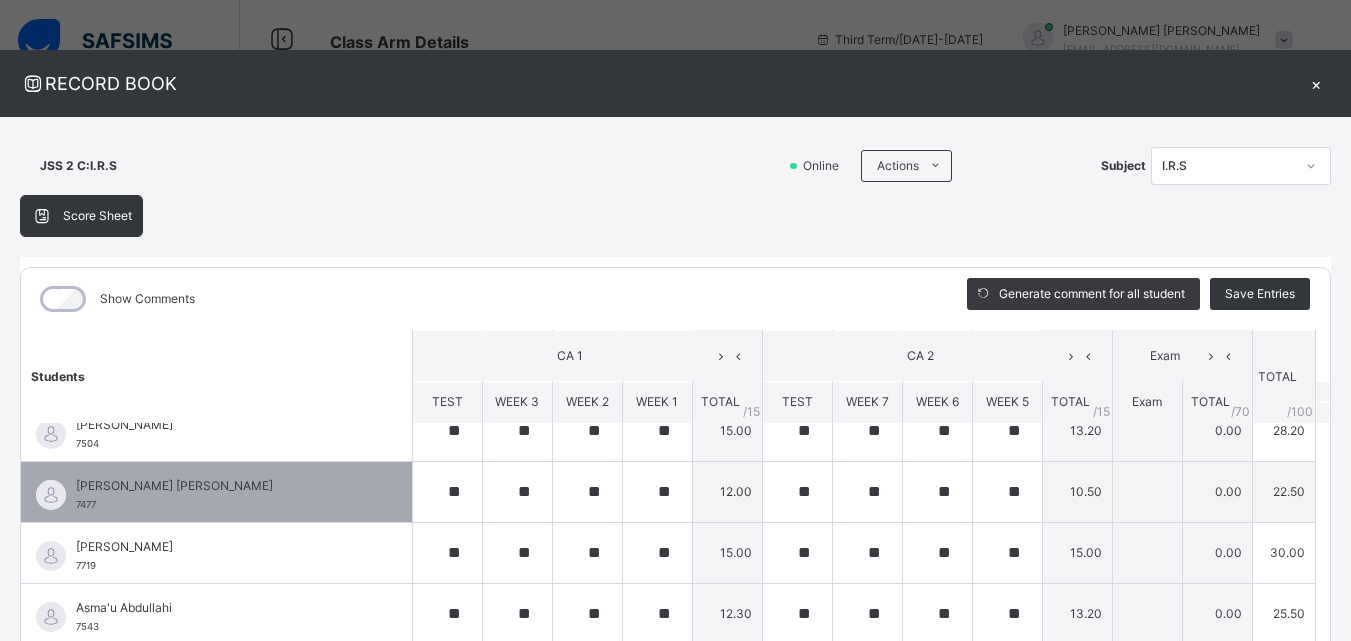 scroll, scrollTop: 300, scrollLeft: 0, axis: vertical 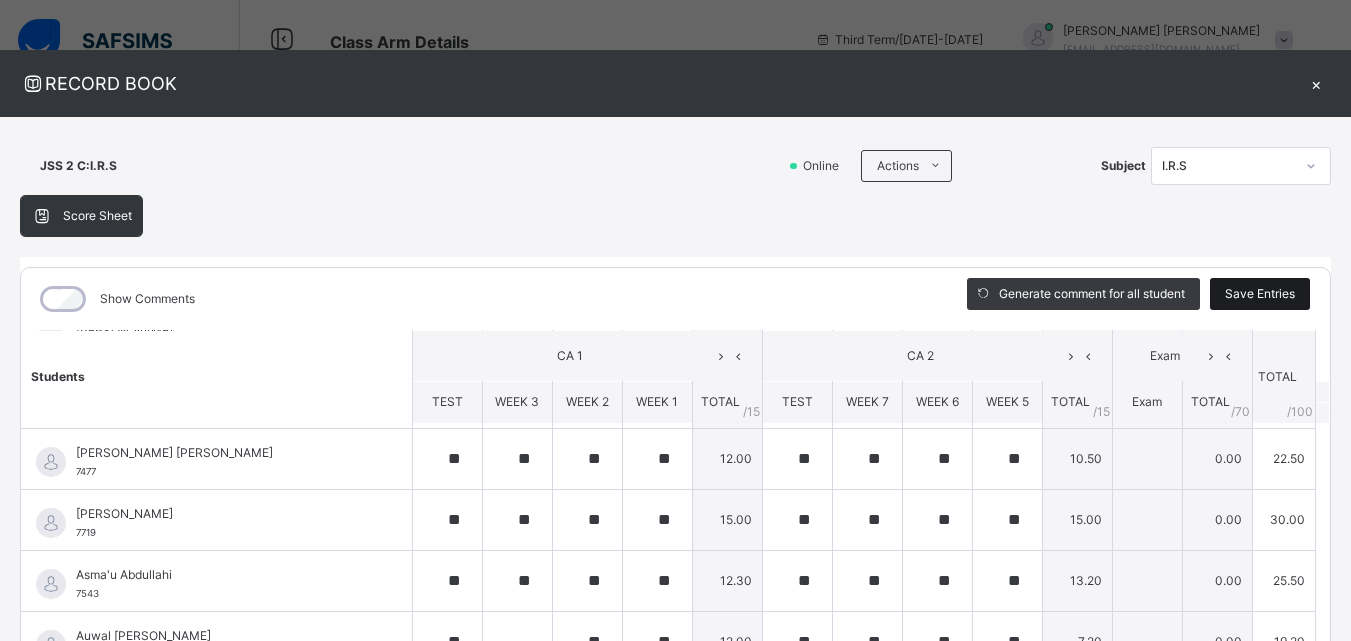click on "Save Entries" at bounding box center [1260, 294] 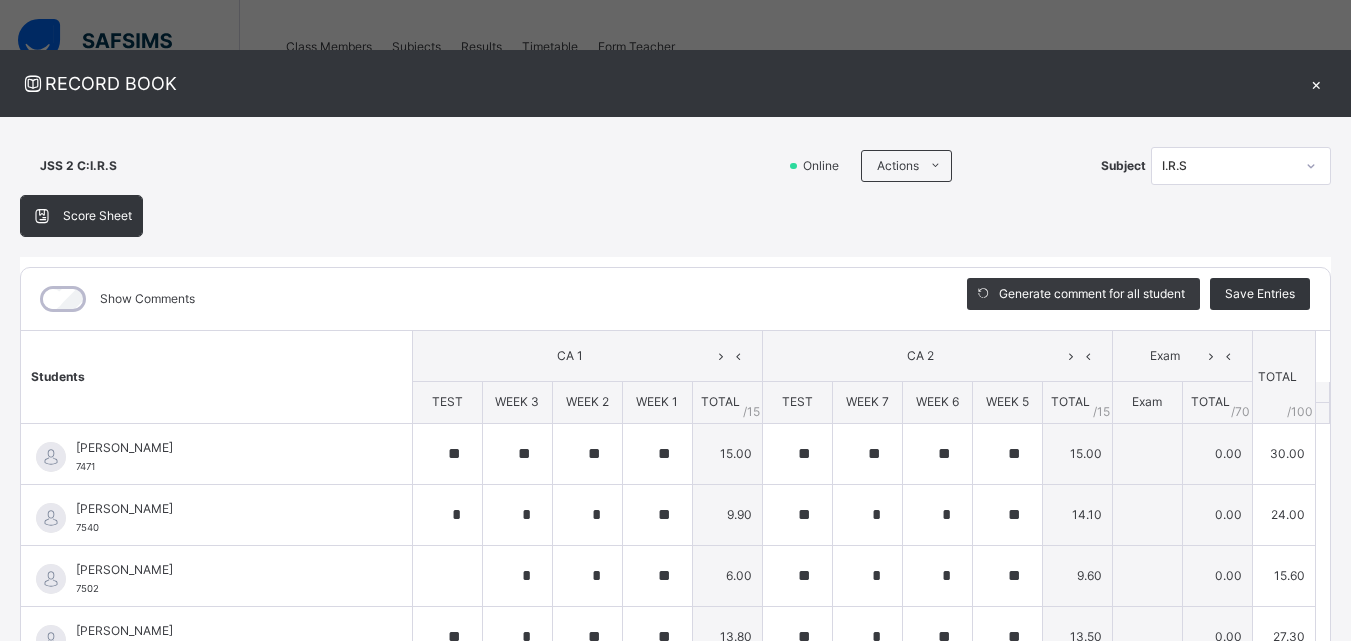 scroll, scrollTop: 400, scrollLeft: 0, axis: vertical 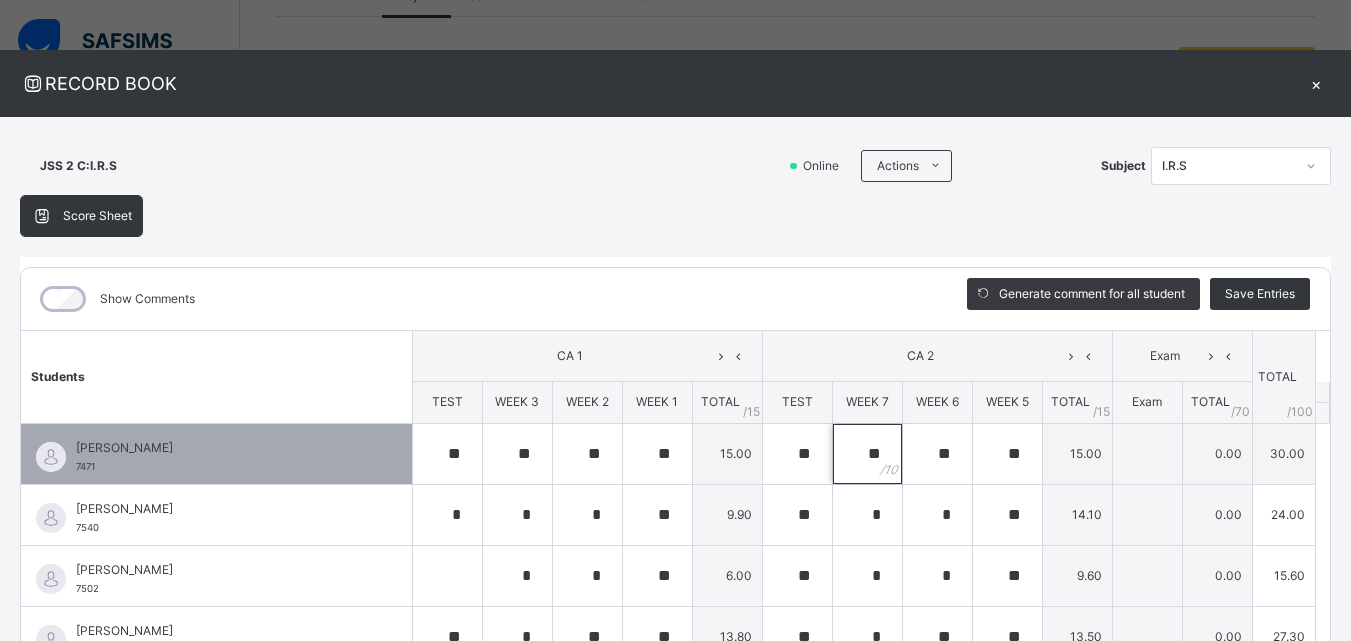 drag, startPoint x: 861, startPoint y: 469, endPoint x: 848, endPoint y: 467, distance: 13.152946 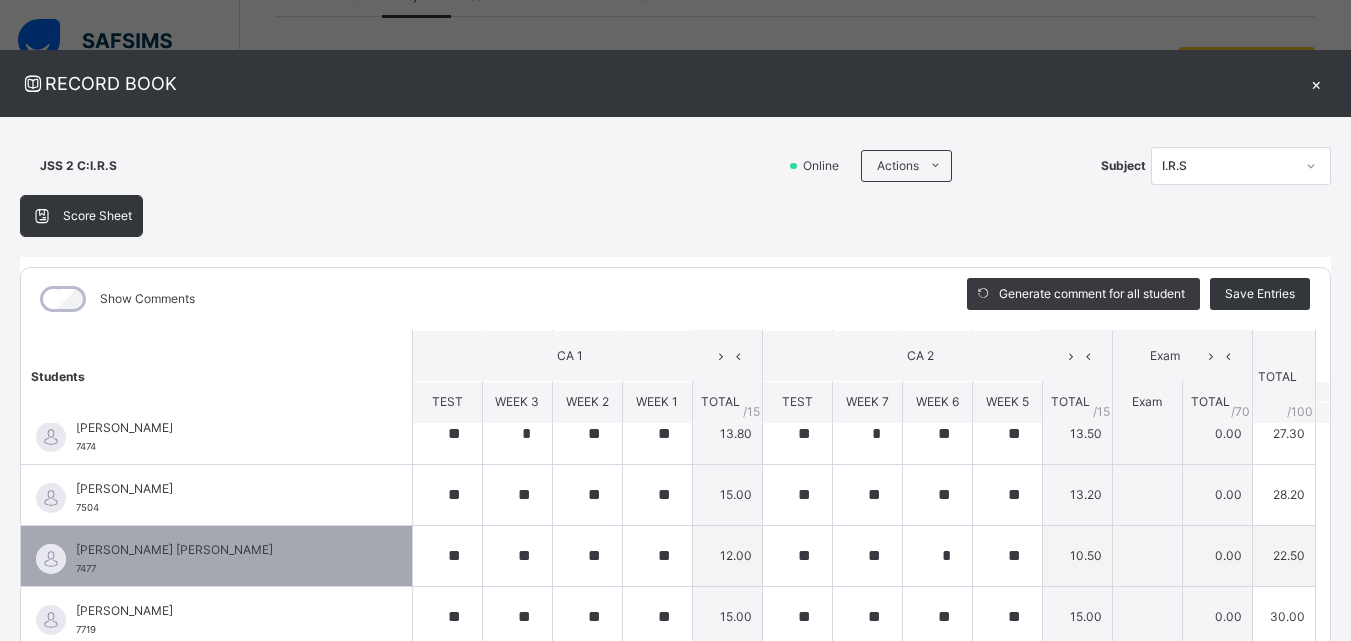 scroll, scrollTop: 100, scrollLeft: 0, axis: vertical 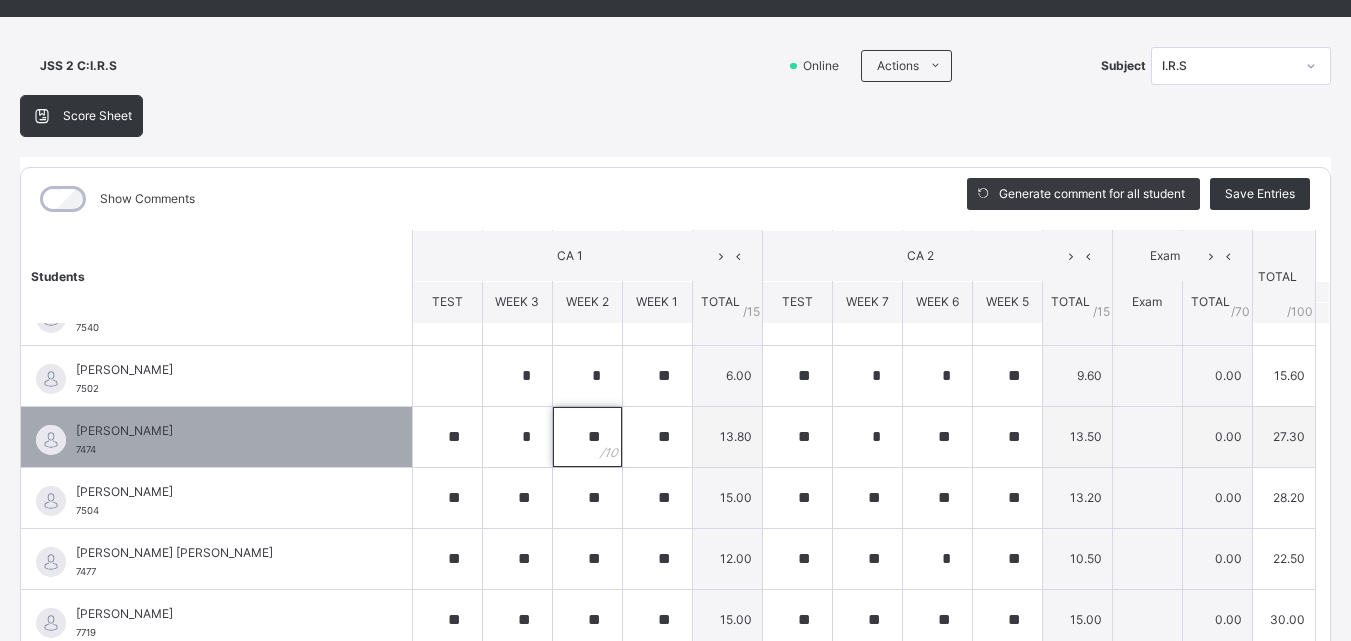 drag, startPoint x: 580, startPoint y: 436, endPoint x: 595, endPoint y: 414, distance: 26.627054 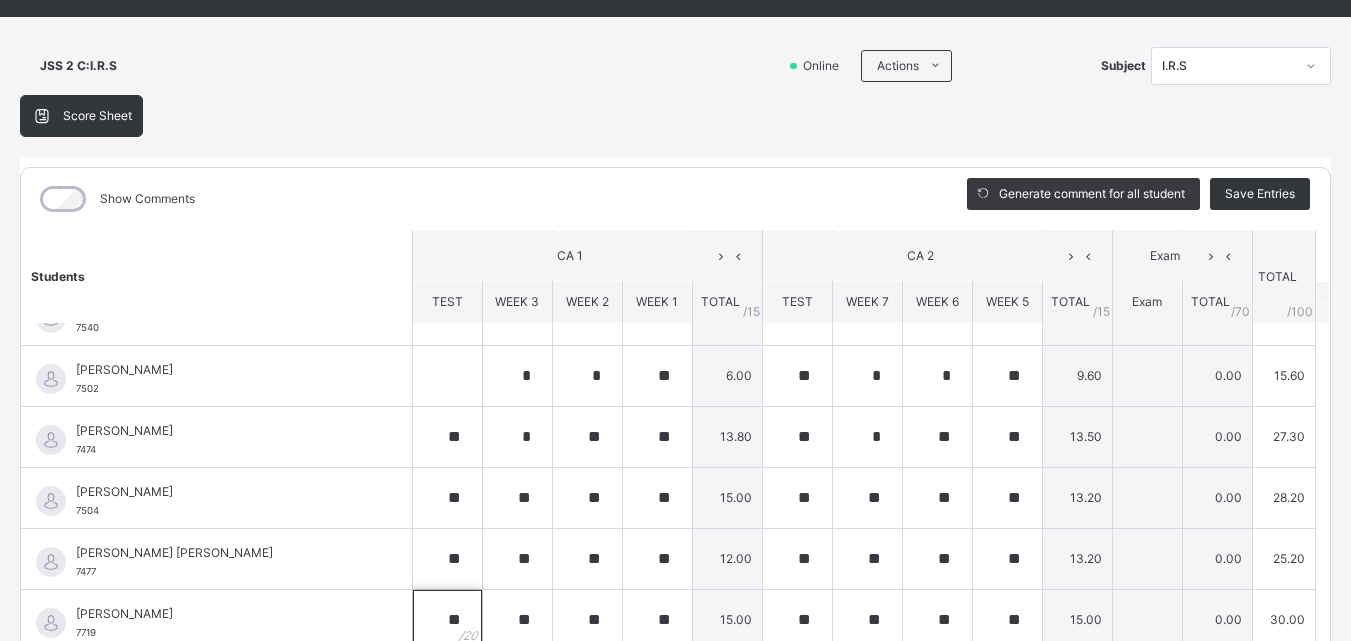scroll, scrollTop: 109, scrollLeft: 0, axis: vertical 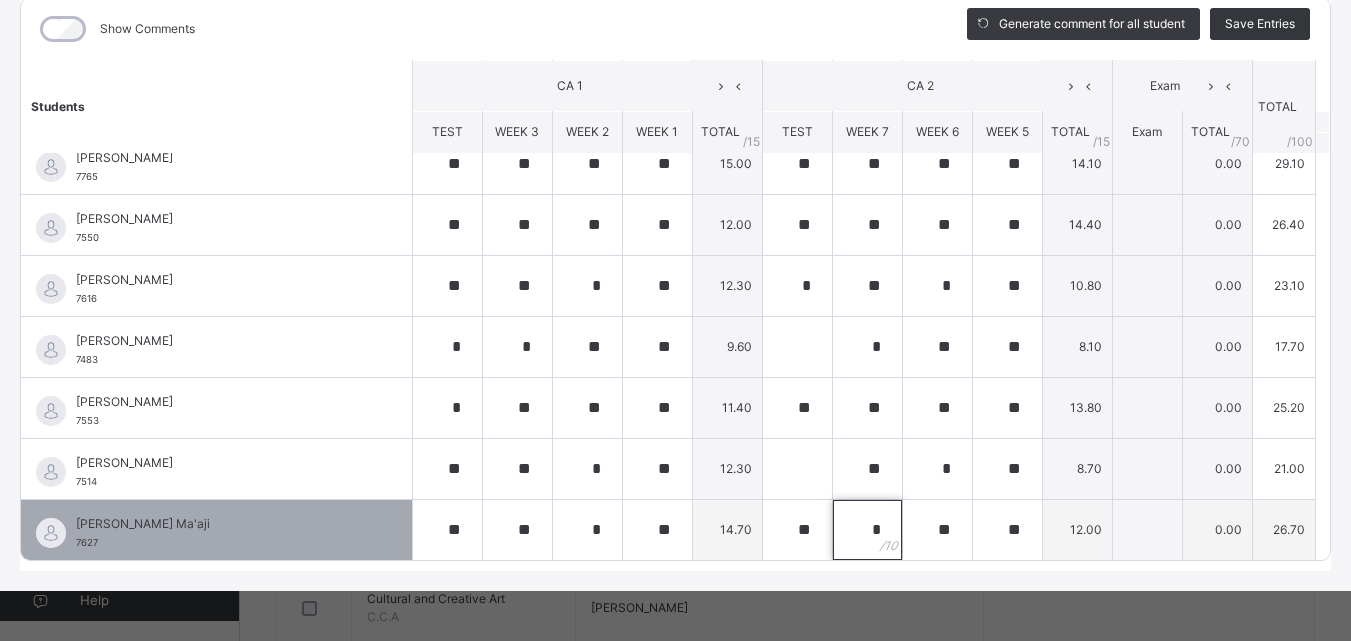 drag, startPoint x: 859, startPoint y: 532, endPoint x: 857, endPoint y: 519, distance: 13.152946 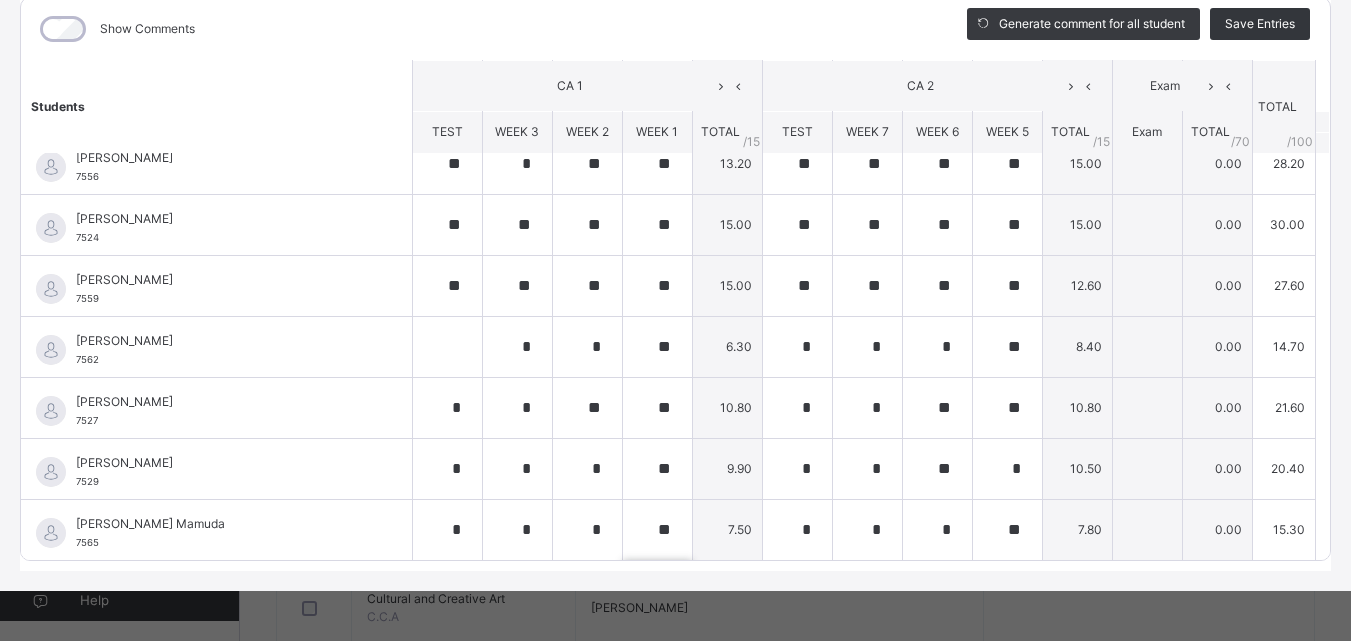 scroll, scrollTop: 1485, scrollLeft: 0, axis: vertical 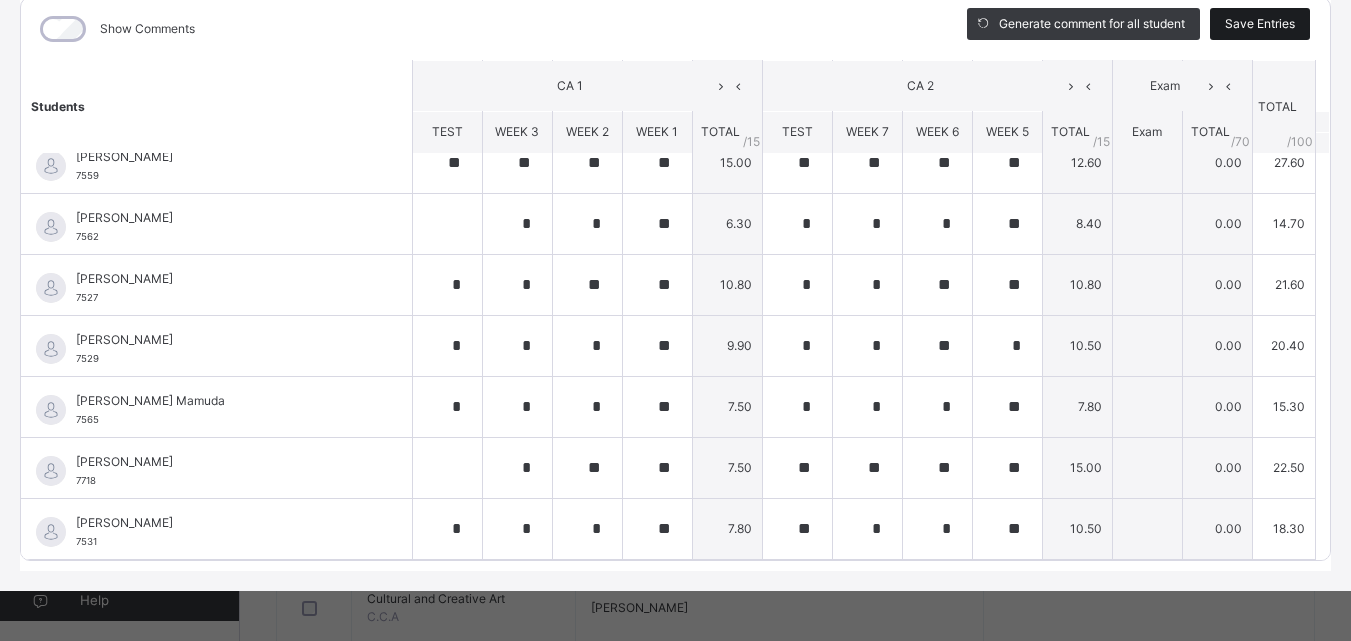 click on "Save Entries" at bounding box center [1260, 24] 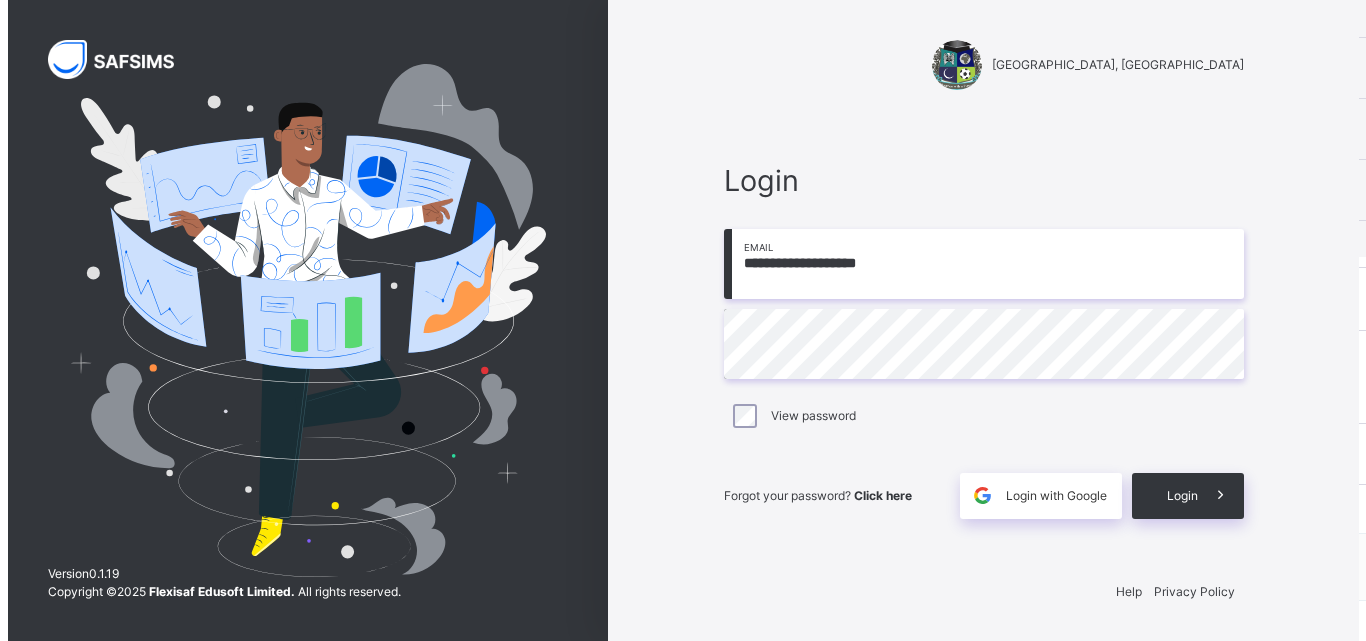 scroll, scrollTop: 0, scrollLeft: 0, axis: both 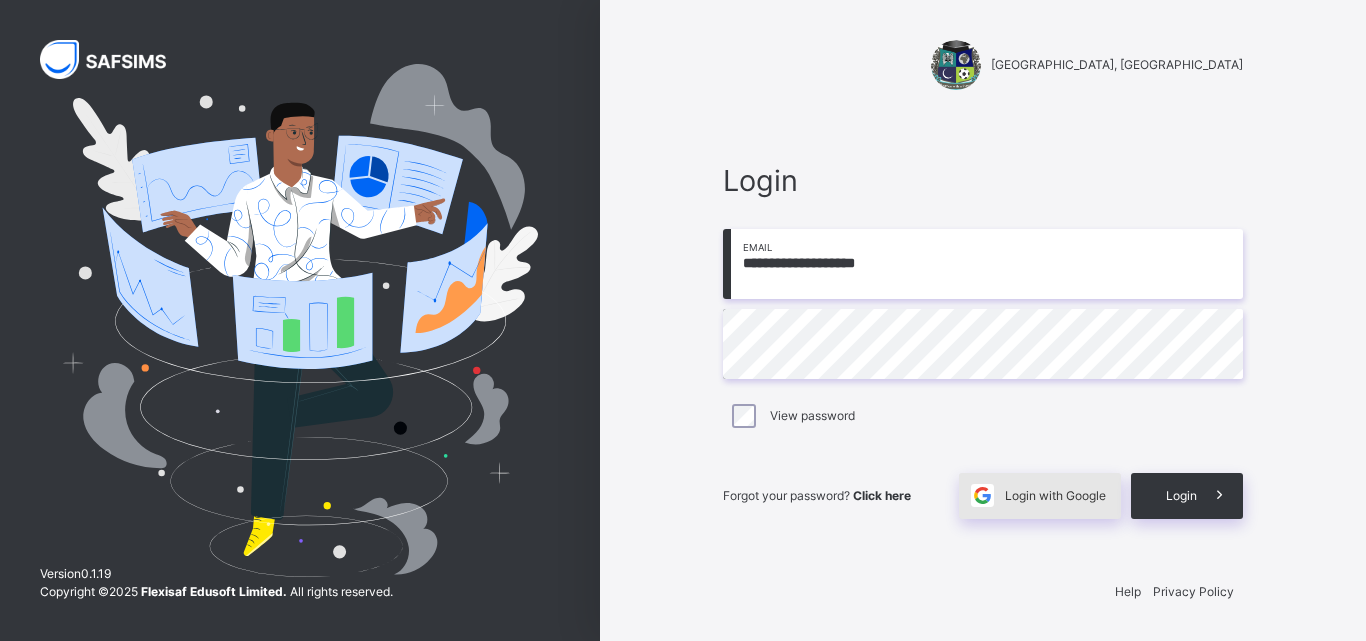 drag, startPoint x: 1019, startPoint y: 130, endPoint x: 1037, endPoint y: 488, distance: 358.45224 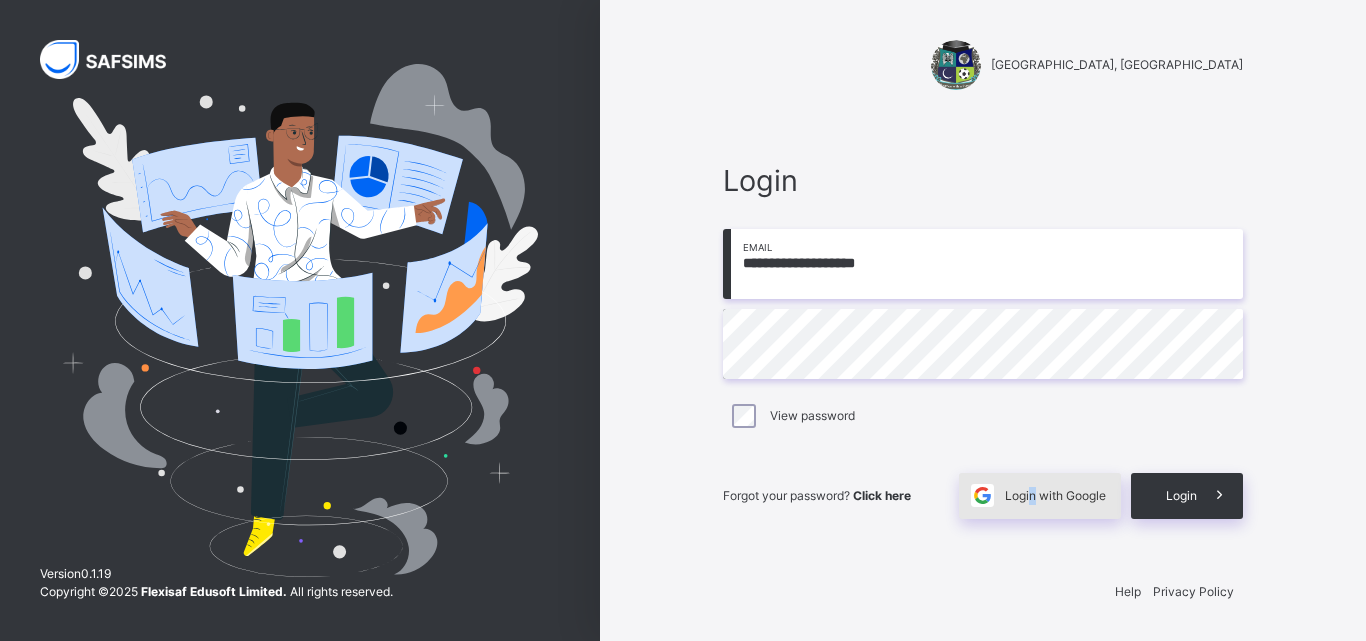 click on "Login" at bounding box center (1187, 496) 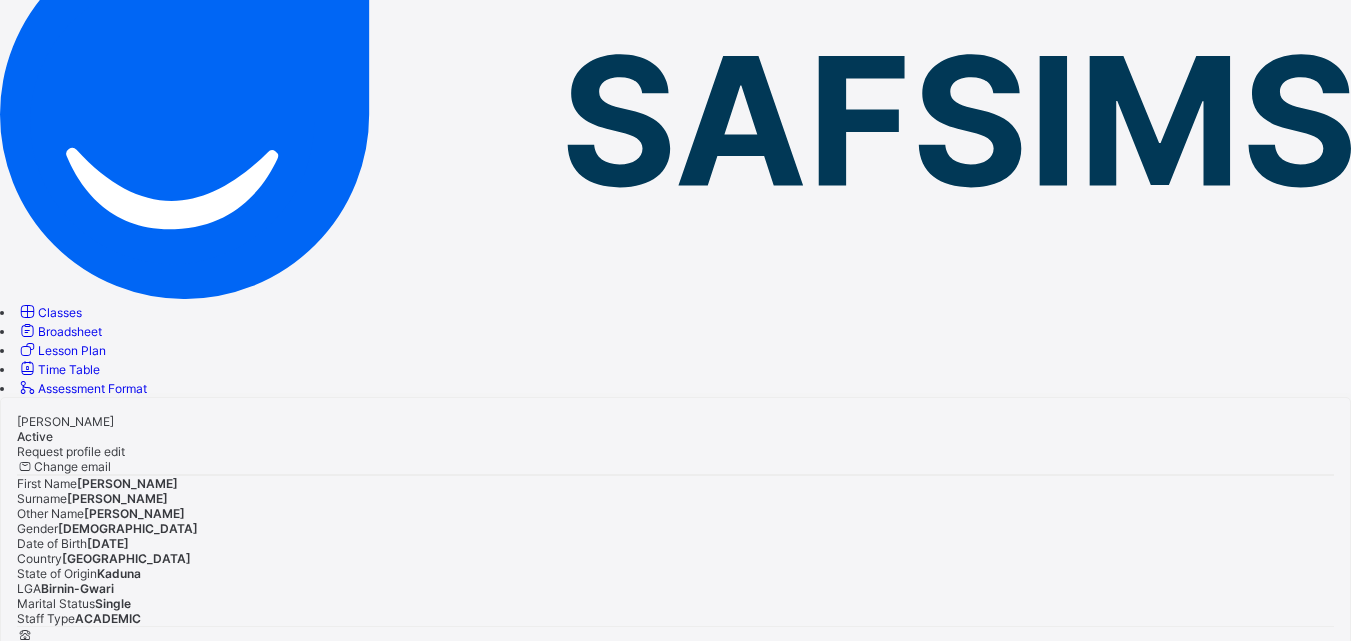 scroll, scrollTop: 0, scrollLeft: 0, axis: both 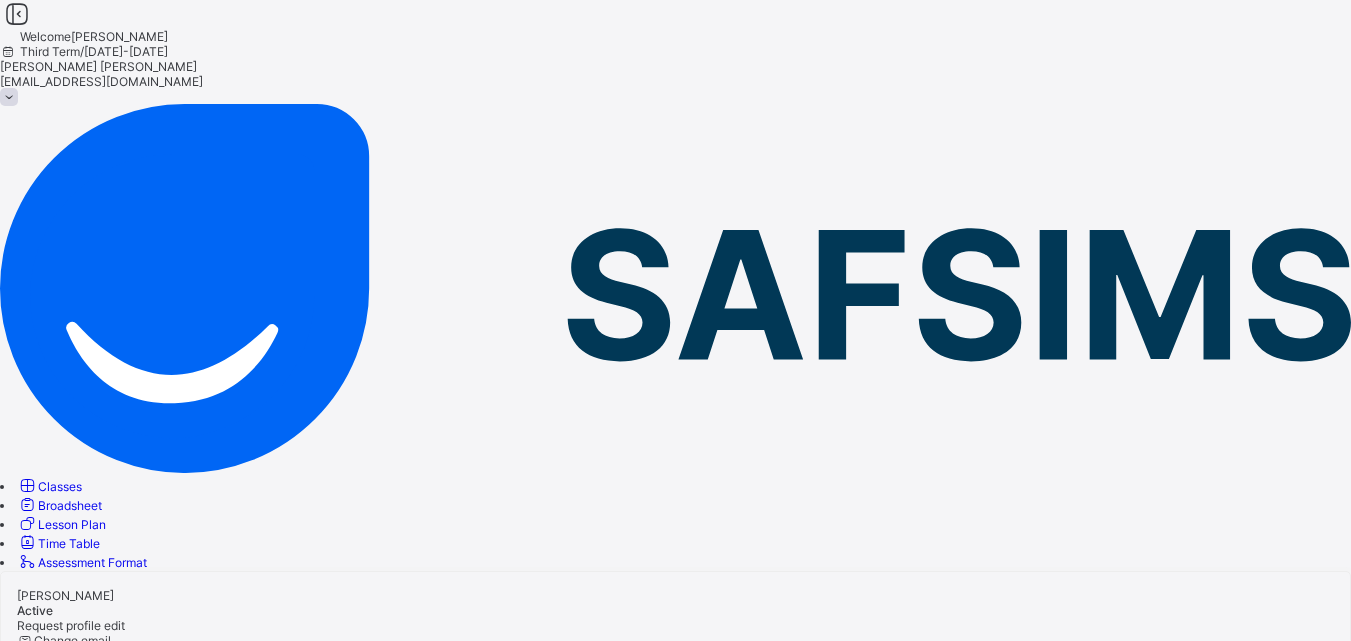 click on "Classes" at bounding box center (60, 486) 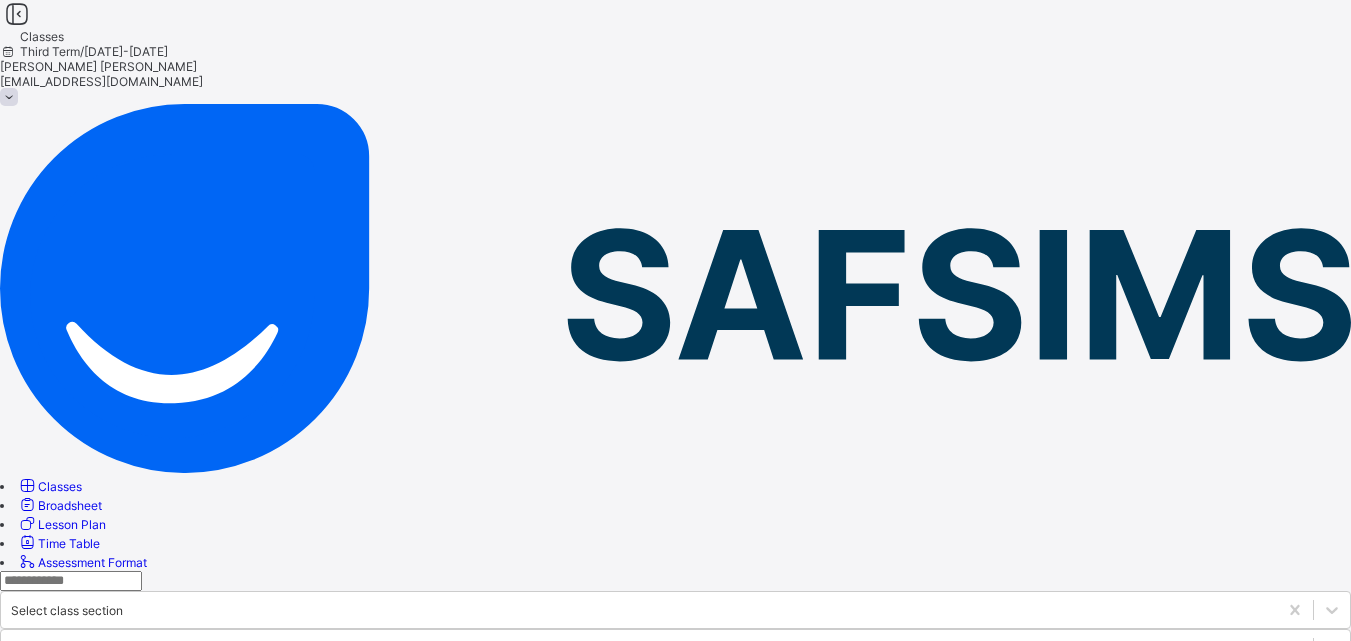 scroll, scrollTop: 100, scrollLeft: 0, axis: vertical 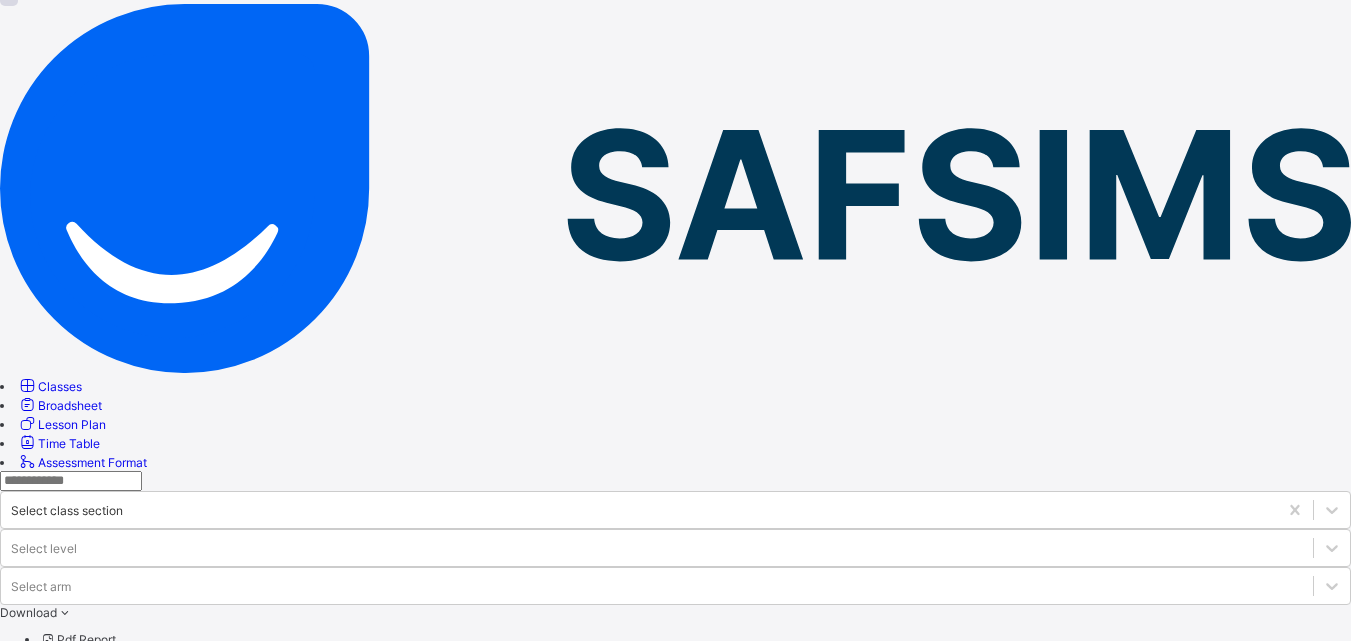 click on "[PERSON_NAME]" at bounding box center (244, 958) 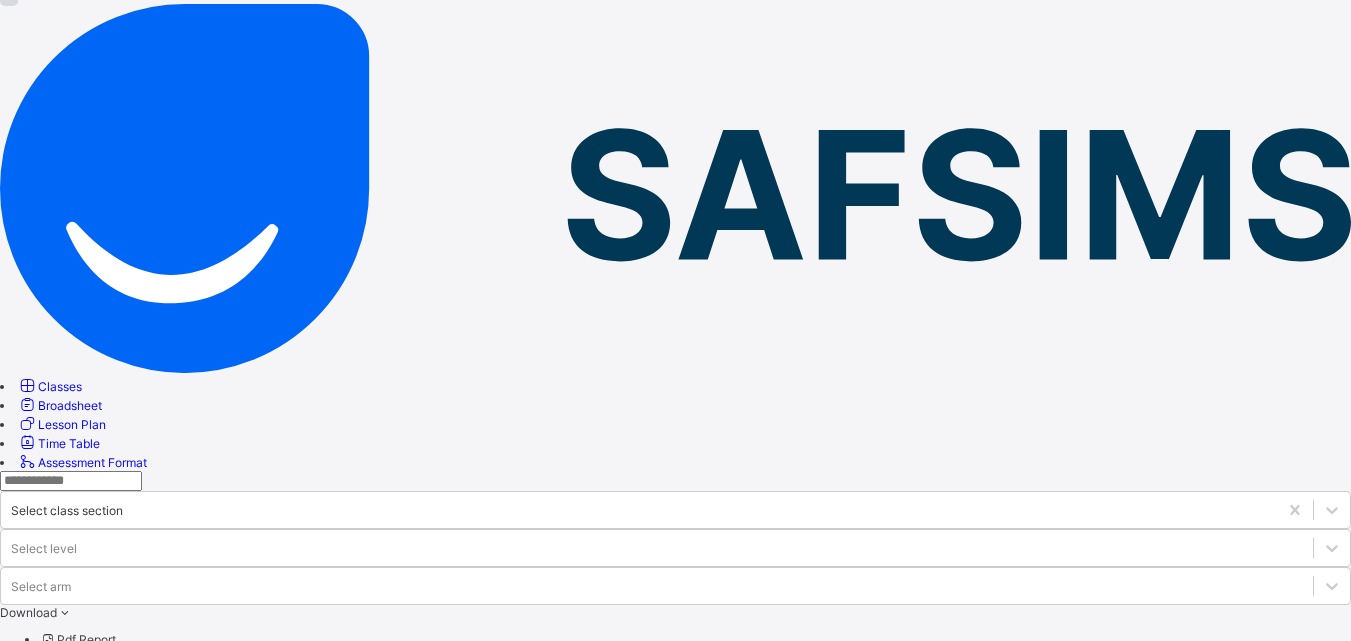 click on "JSS 2   A   JSS TWO" at bounding box center (114, 958) 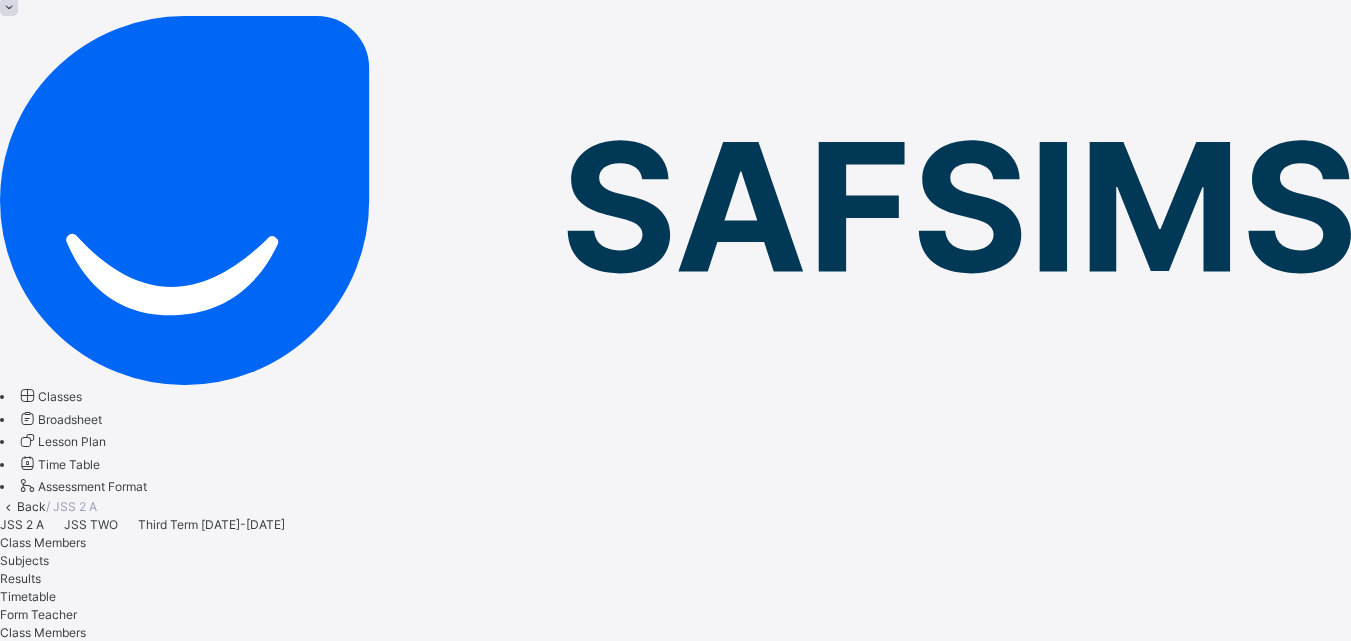 scroll, scrollTop: 100, scrollLeft: 0, axis: vertical 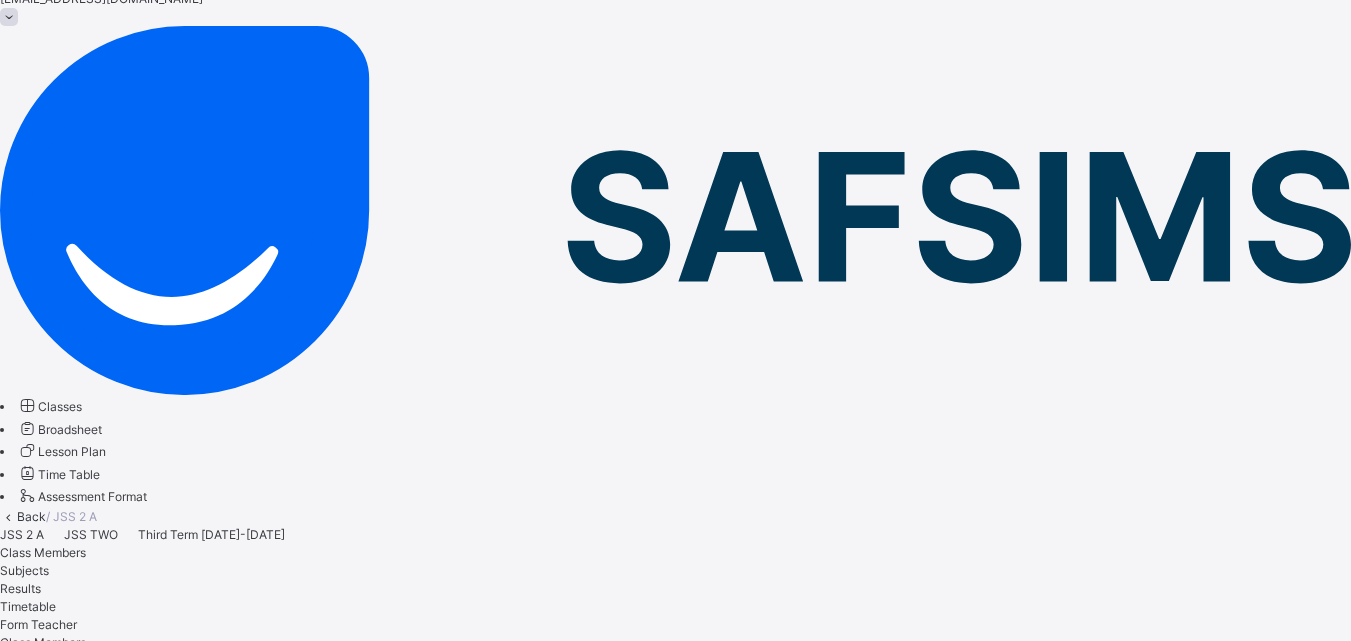 click on "Subjects" at bounding box center (24, 570) 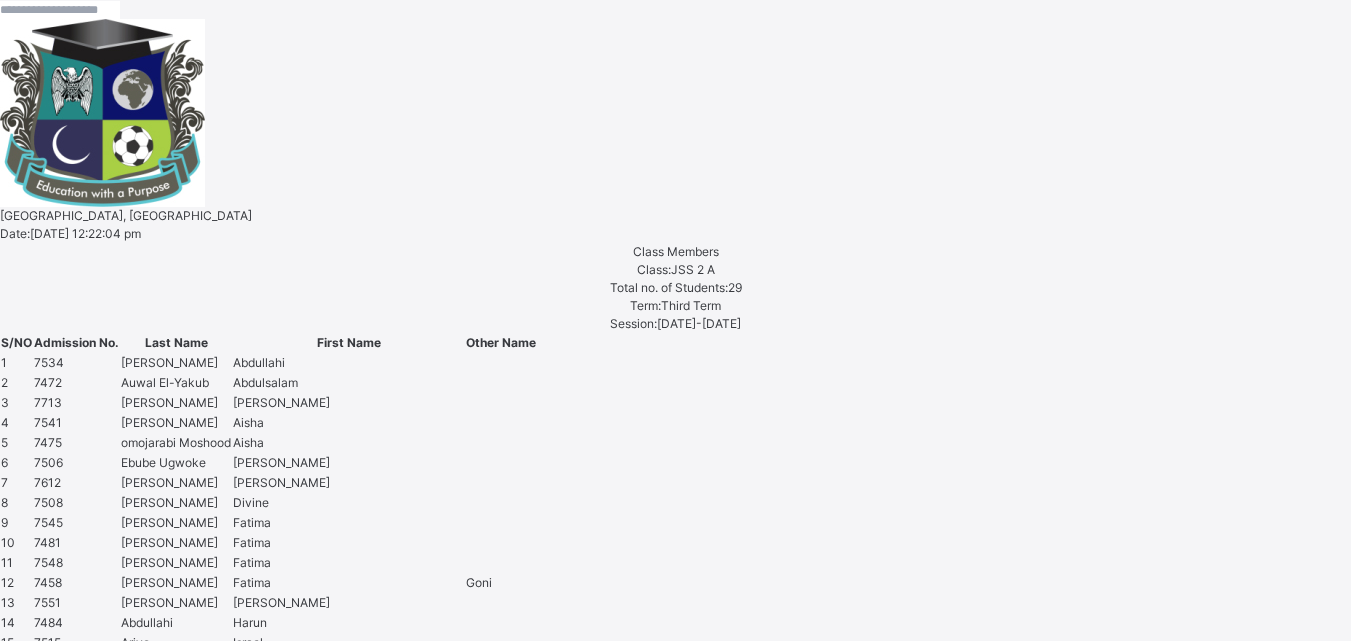 scroll, scrollTop: 920, scrollLeft: 0, axis: vertical 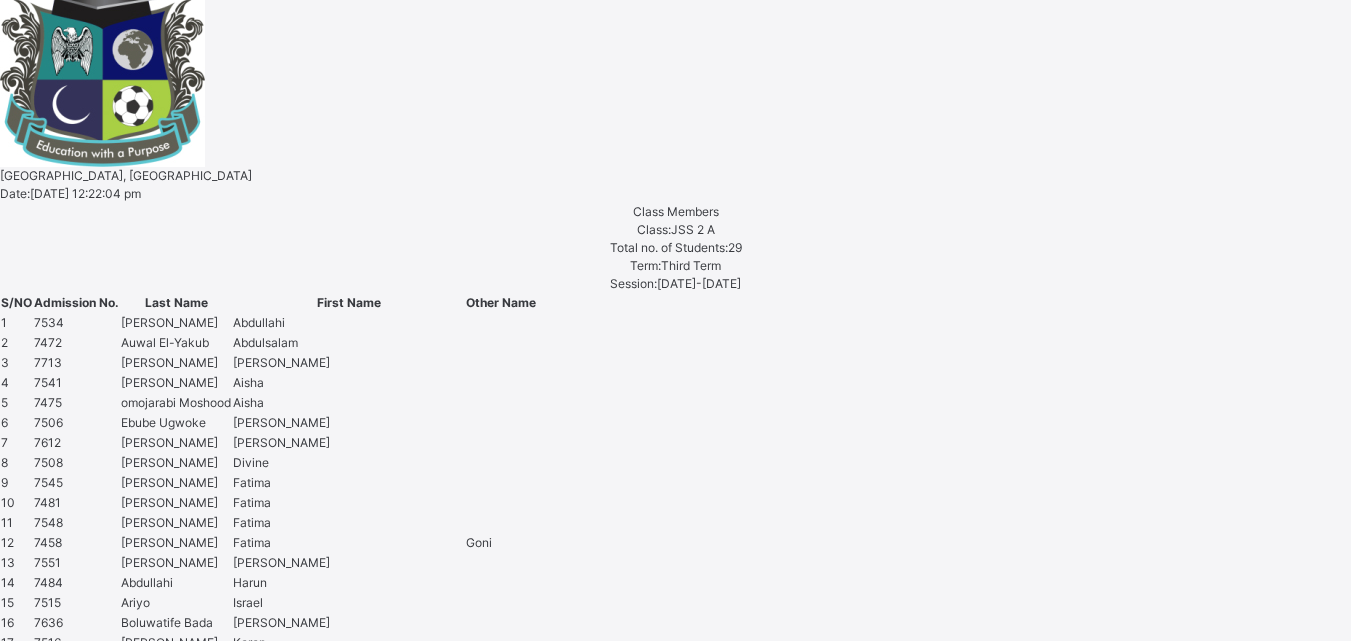 click on "Classes" at bounding box center [60, -414] 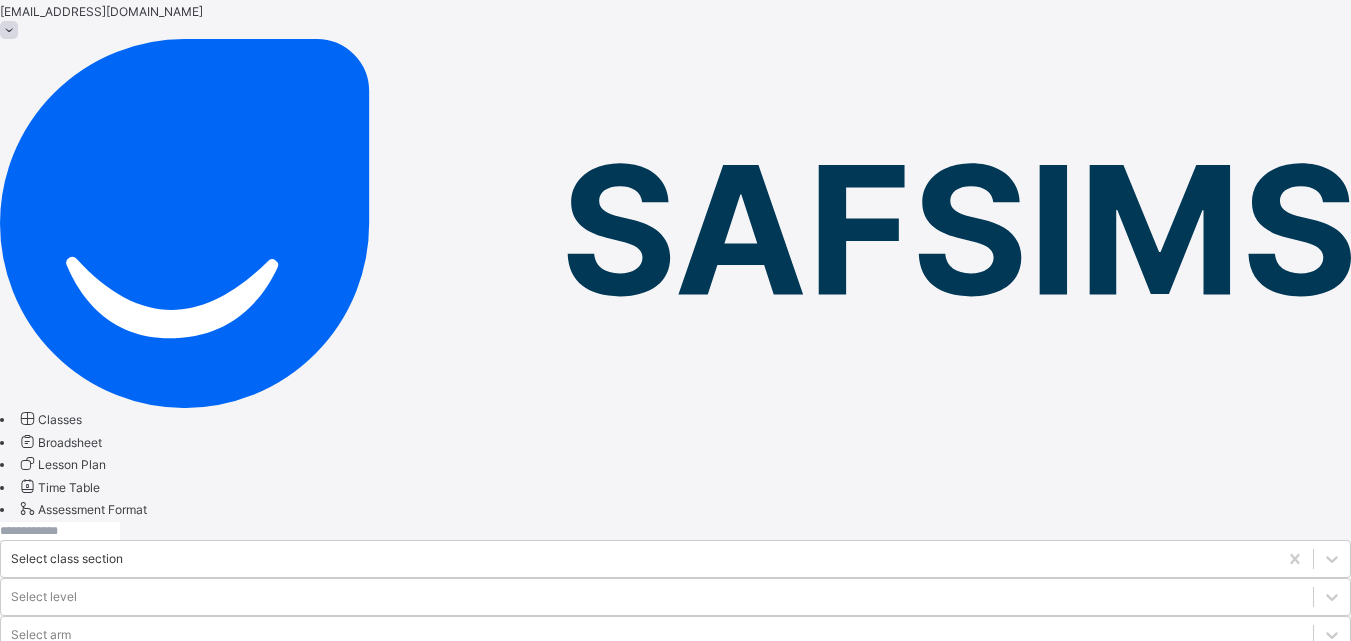 scroll, scrollTop: 196, scrollLeft: 0, axis: vertical 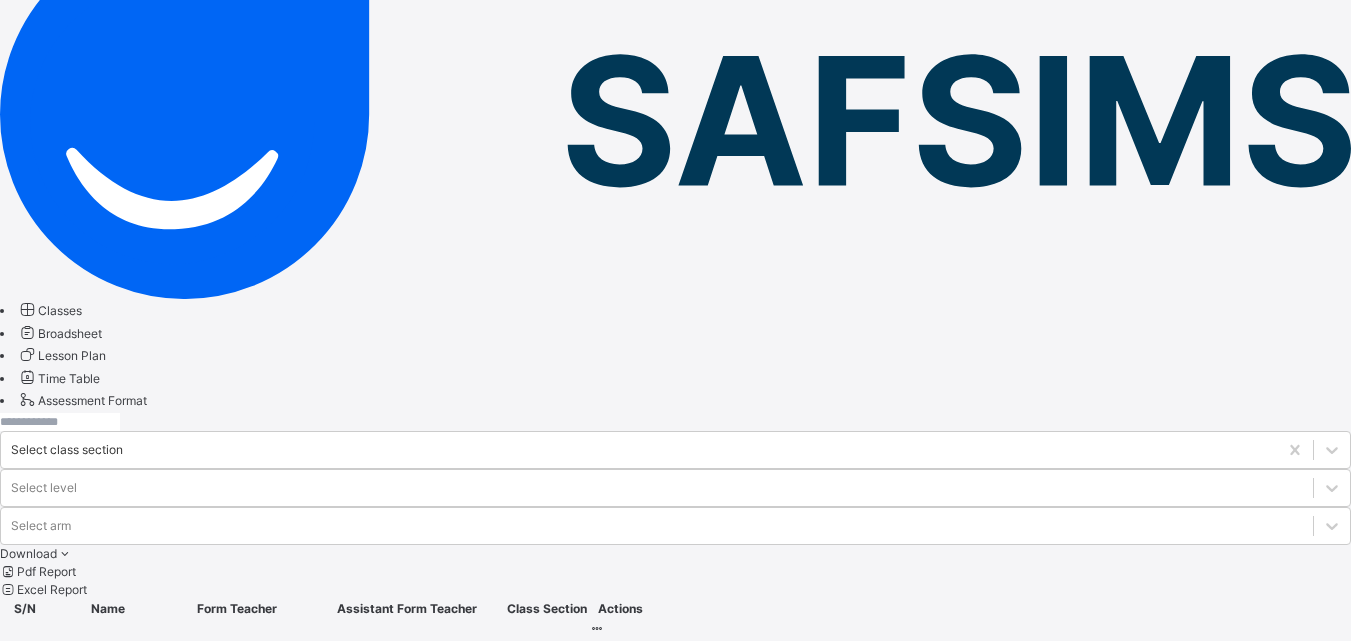 click on "JSS 3   A   JSS THREE" at bounding box center (108, 1002) 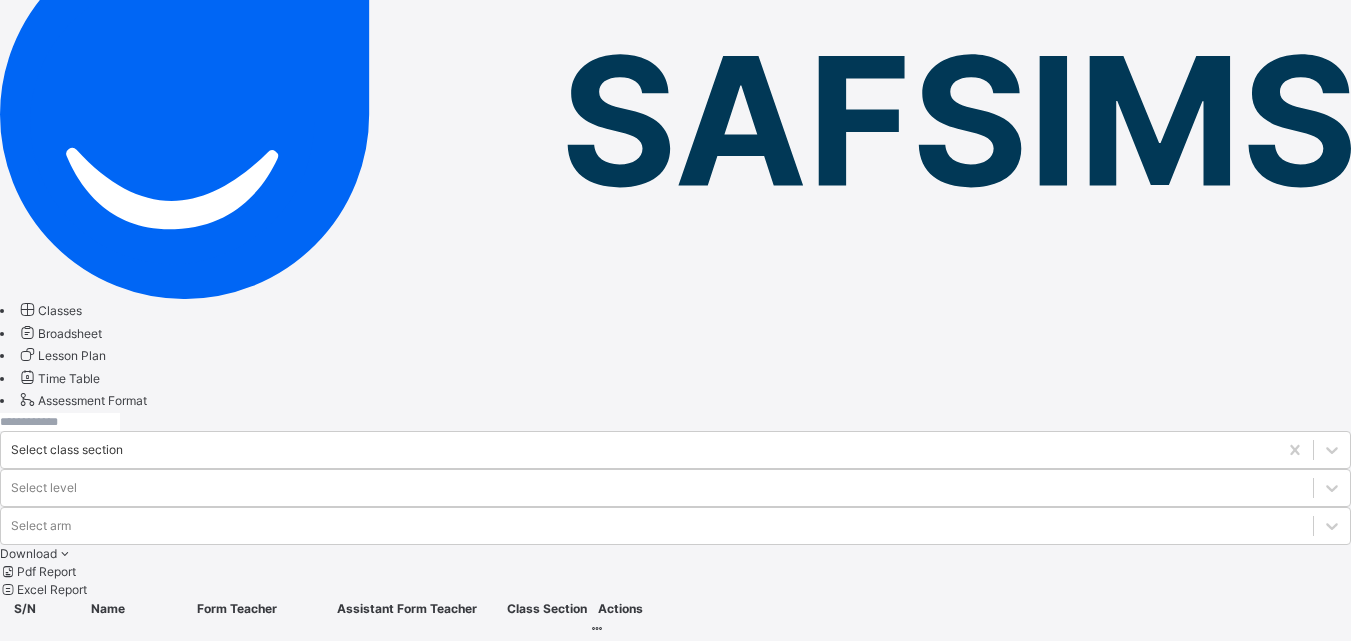 click on "JSS 3   A   JSS THREE" at bounding box center [108, 1002] 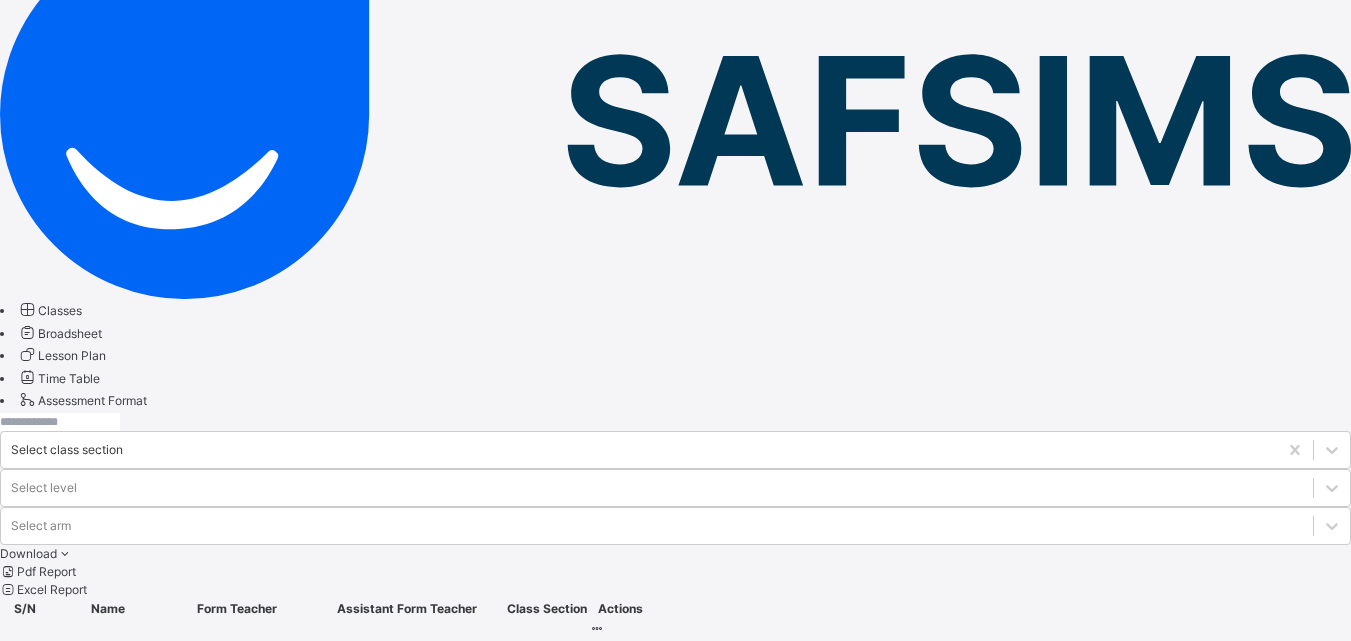 click at bounding box center [597, 982] 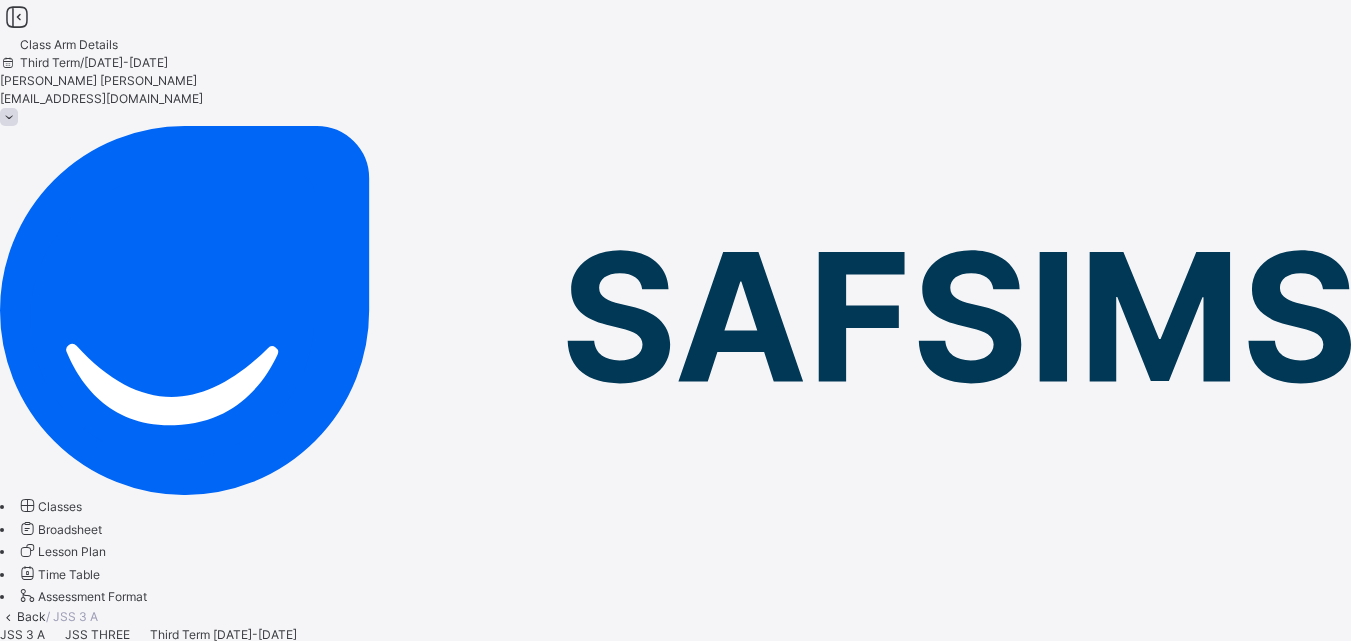 scroll, scrollTop: 100, scrollLeft: 0, axis: vertical 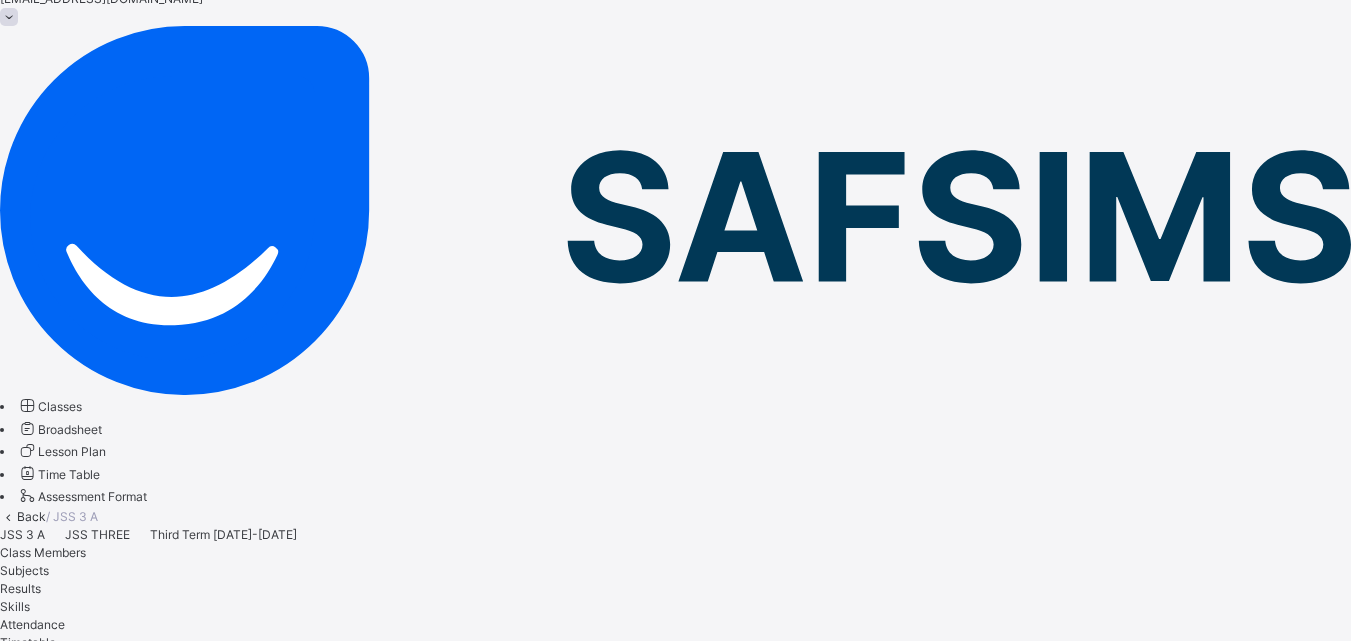 drag, startPoint x: 423, startPoint y: 291, endPoint x: 778, endPoint y: 416, distance: 376.3642 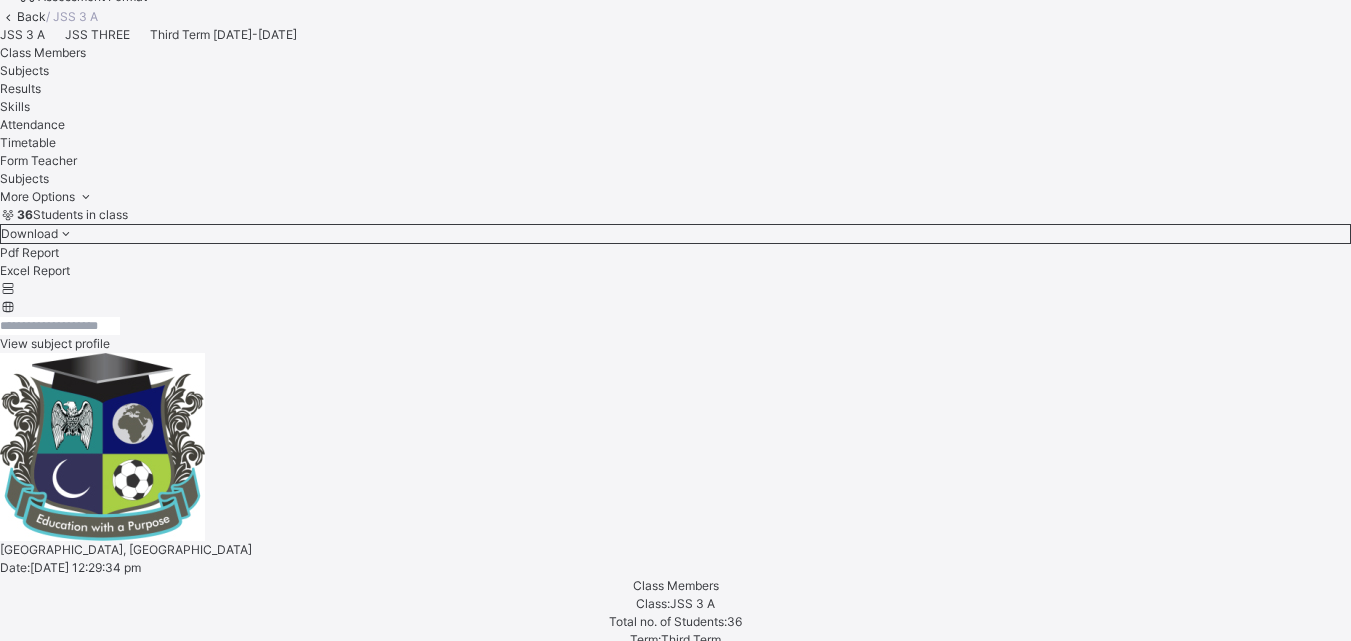 scroll, scrollTop: 920, scrollLeft: 0, axis: vertical 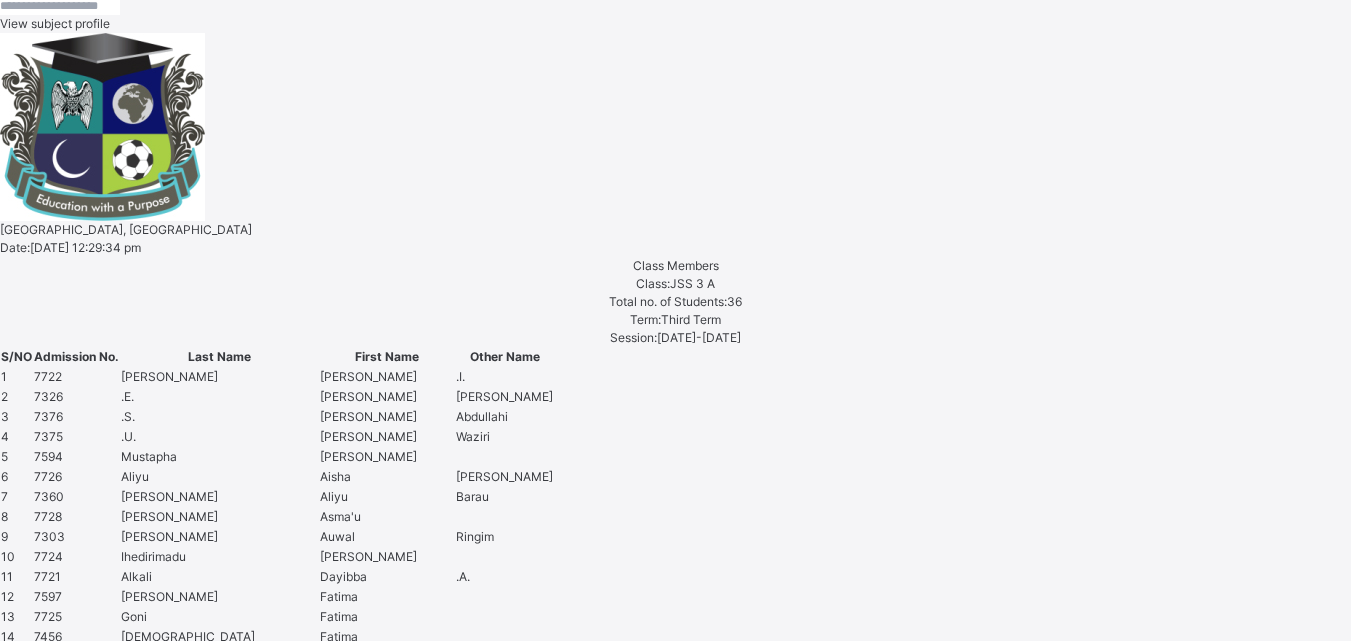 click on "Assess Students" at bounding box center (630, 3273) 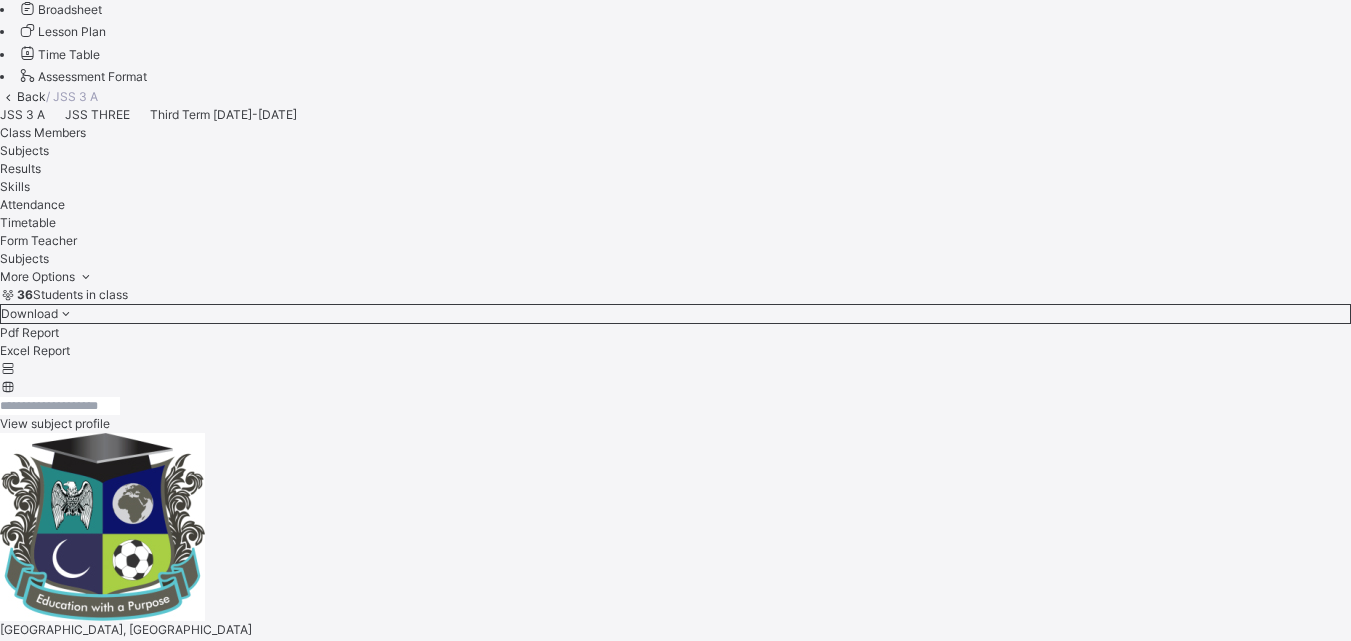 scroll, scrollTop: 620, scrollLeft: 0, axis: vertical 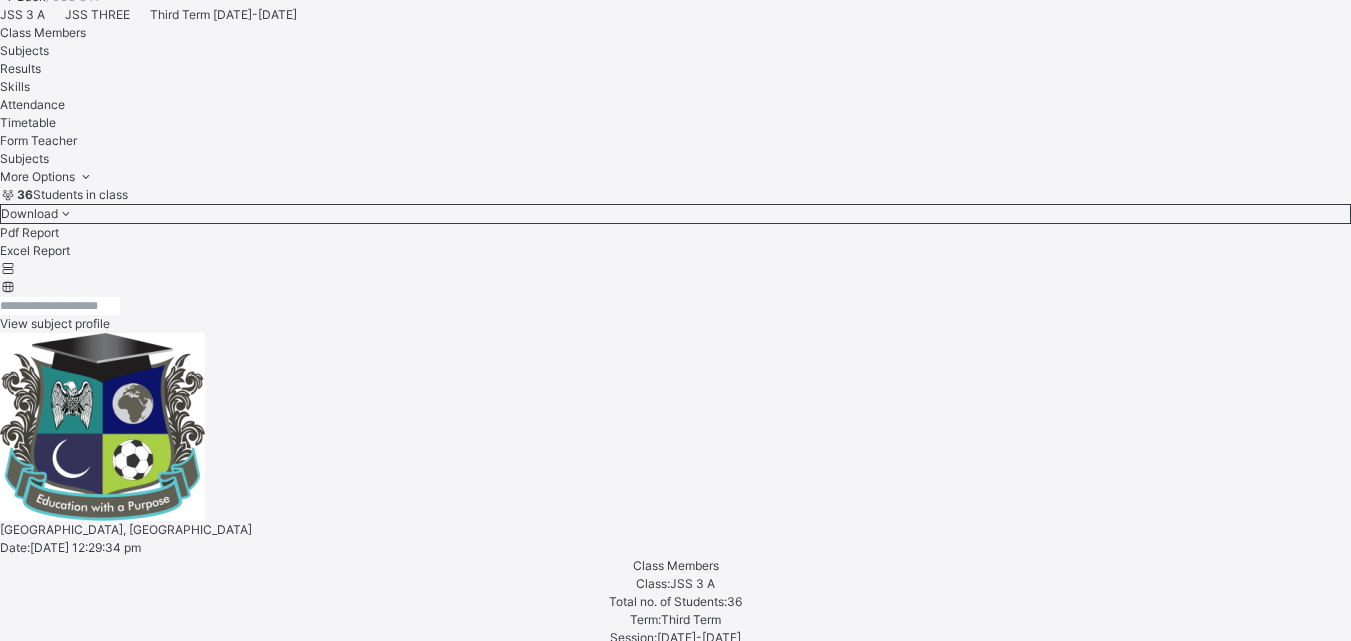 click at bounding box center [1037, 4404] 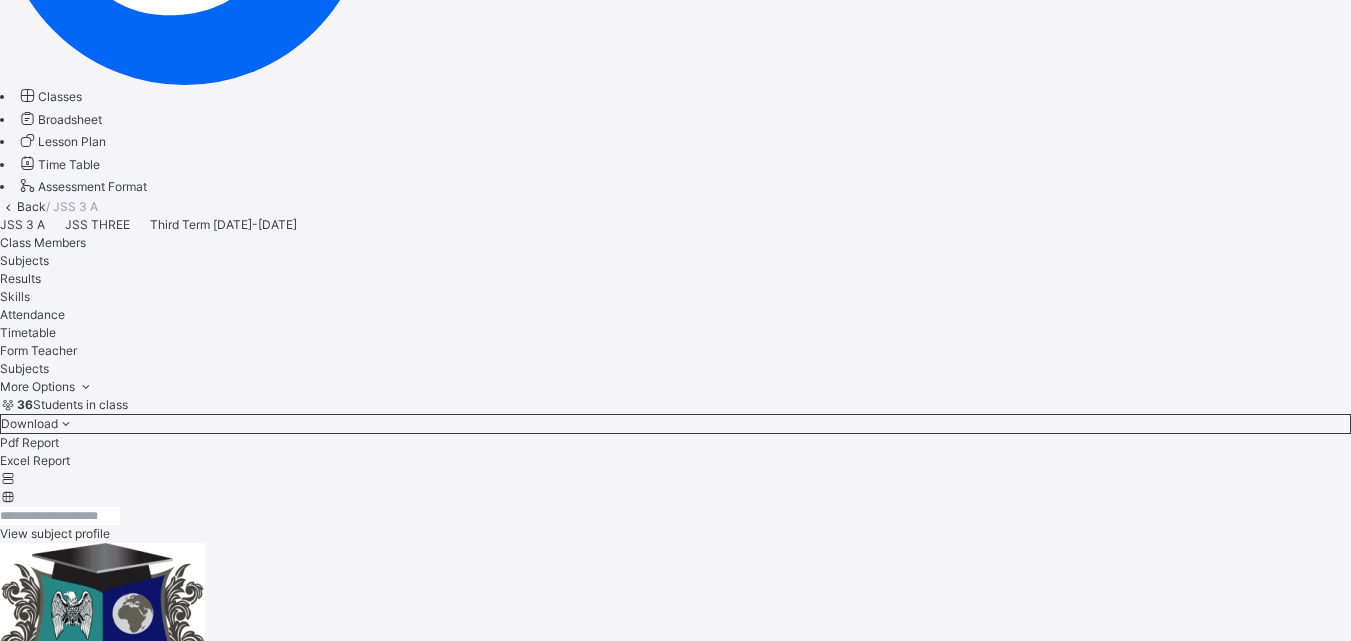 scroll, scrollTop: 320, scrollLeft: 0, axis: vertical 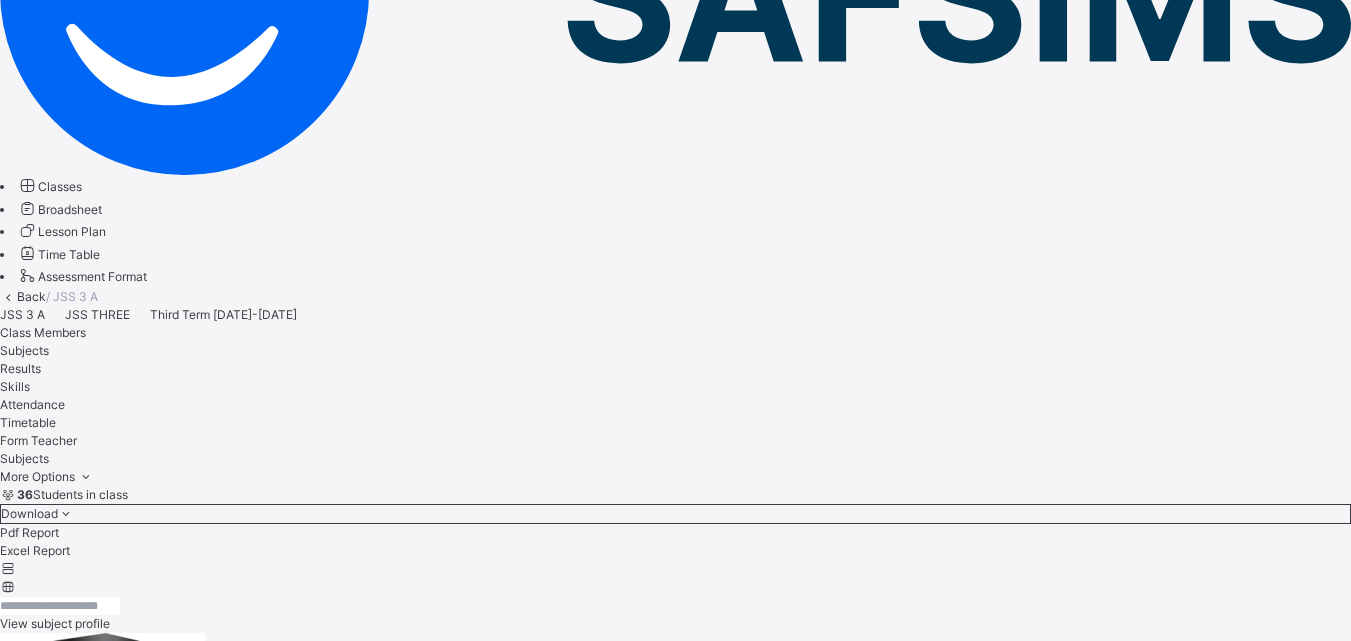 click on "*" at bounding box center (1361, 4799) 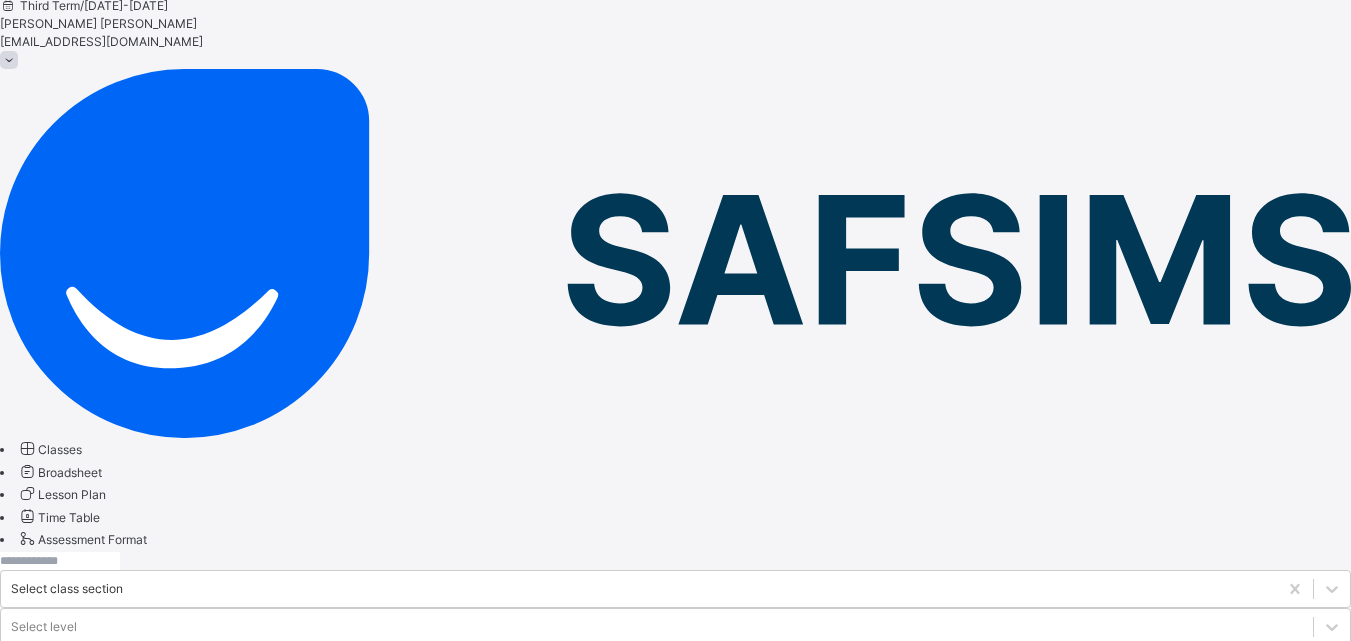 scroll, scrollTop: 196, scrollLeft: 0, axis: vertical 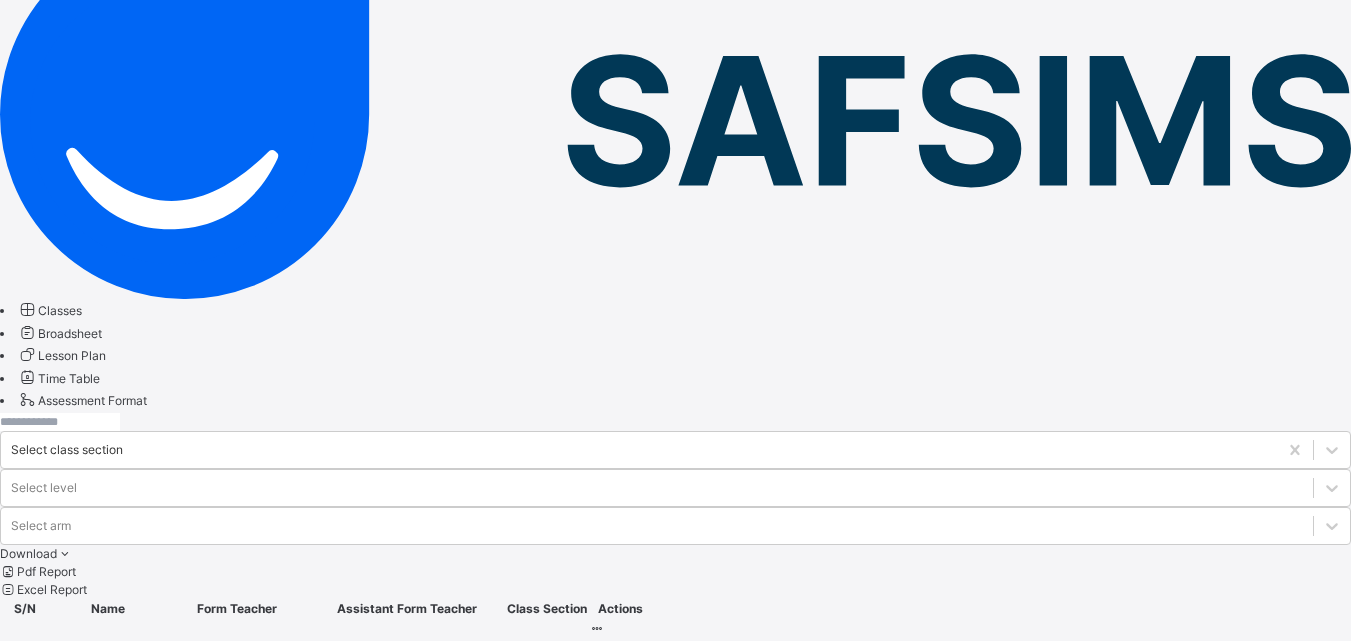 click on "View Class" at bounding box center (620, 1070) 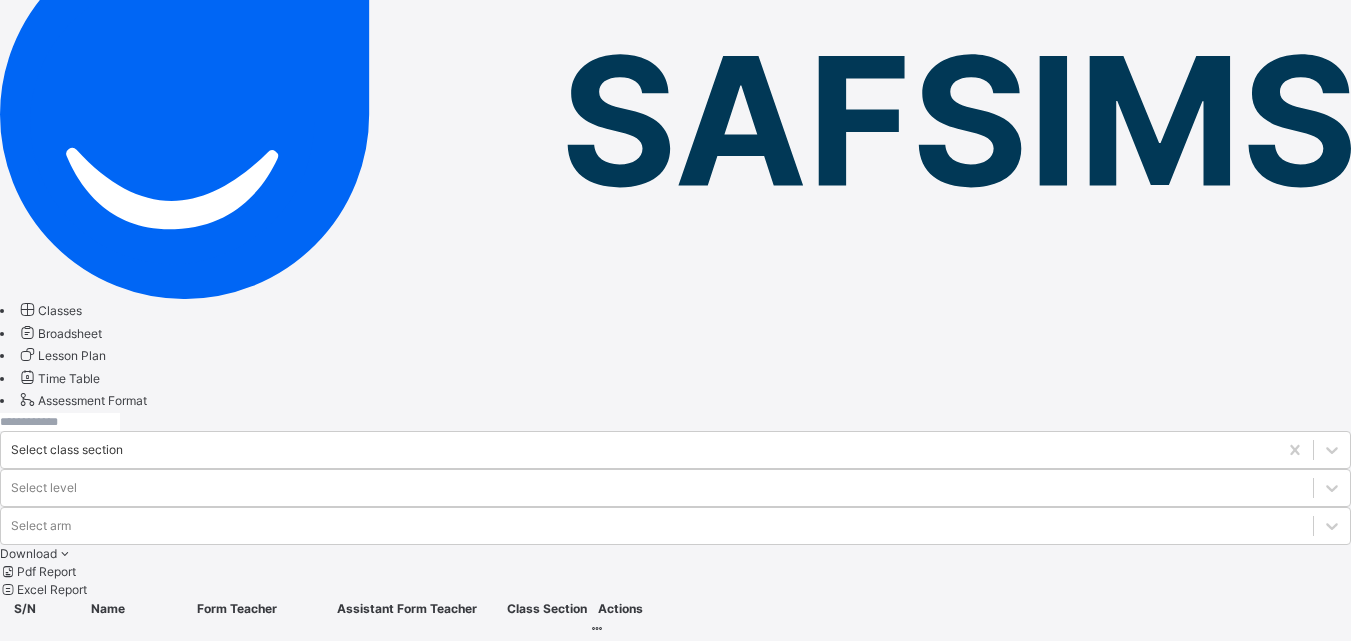 click on "View Class" at bounding box center [620, 1070] 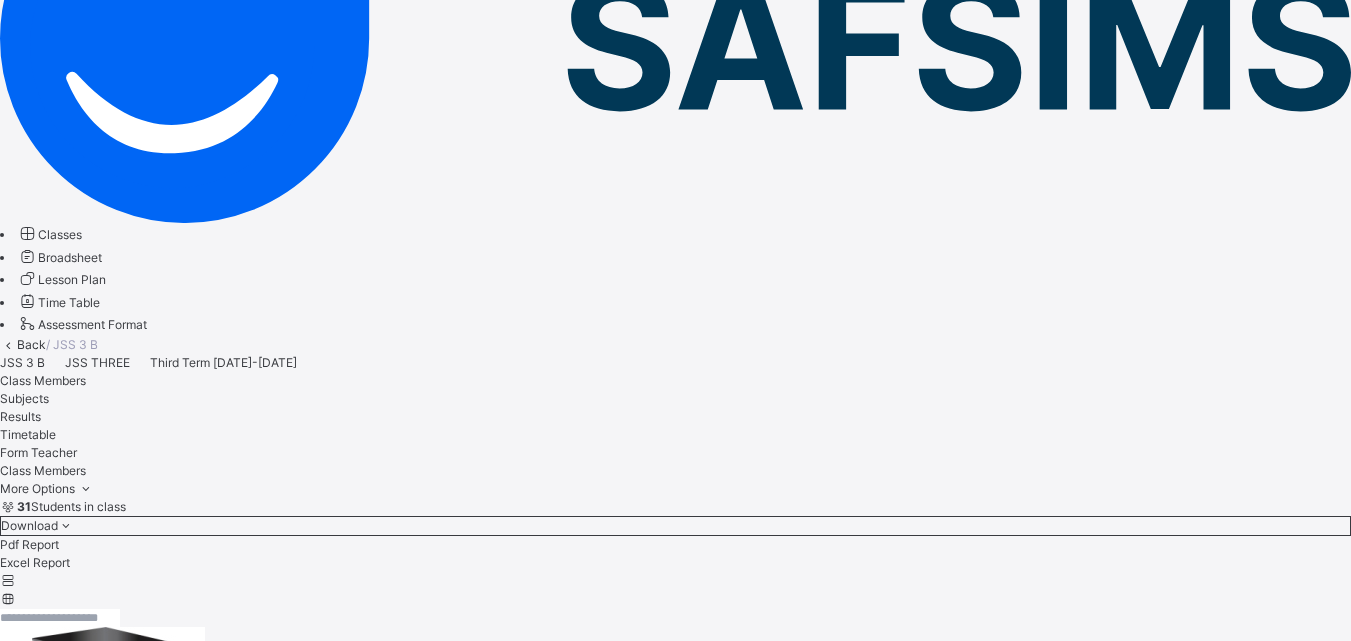 scroll, scrollTop: 300, scrollLeft: 0, axis: vertical 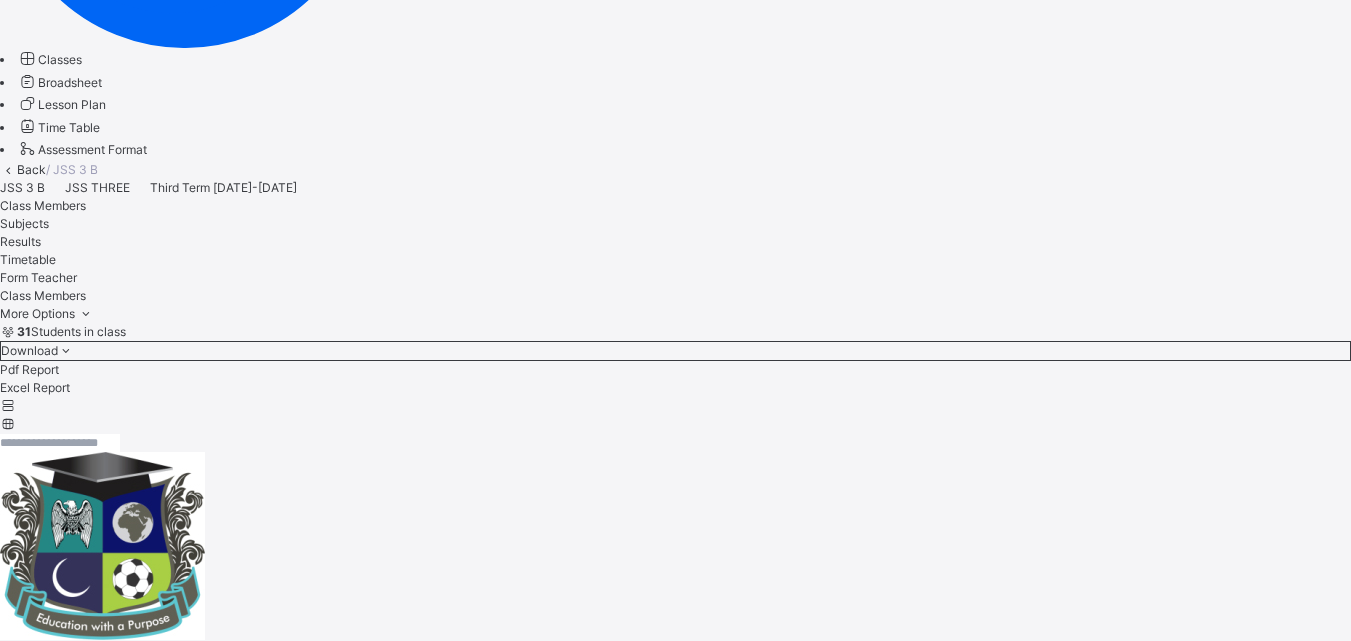 click at bounding box center (8, 423) 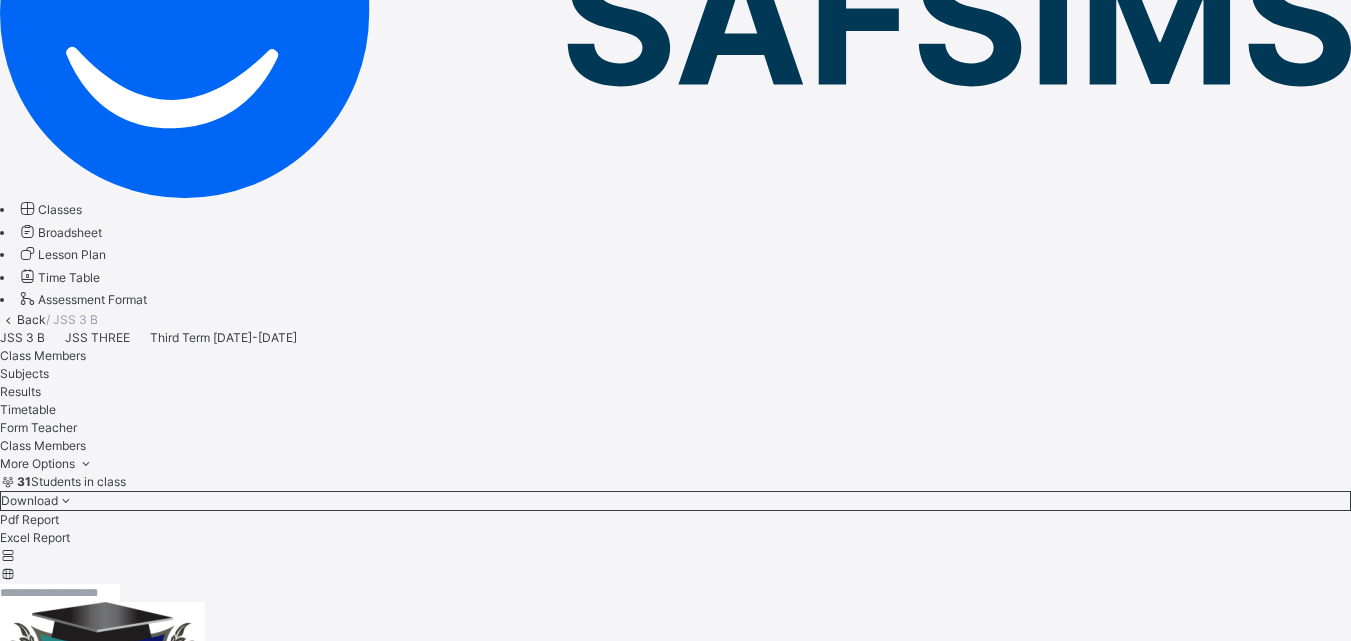 scroll, scrollTop: 240, scrollLeft: 0, axis: vertical 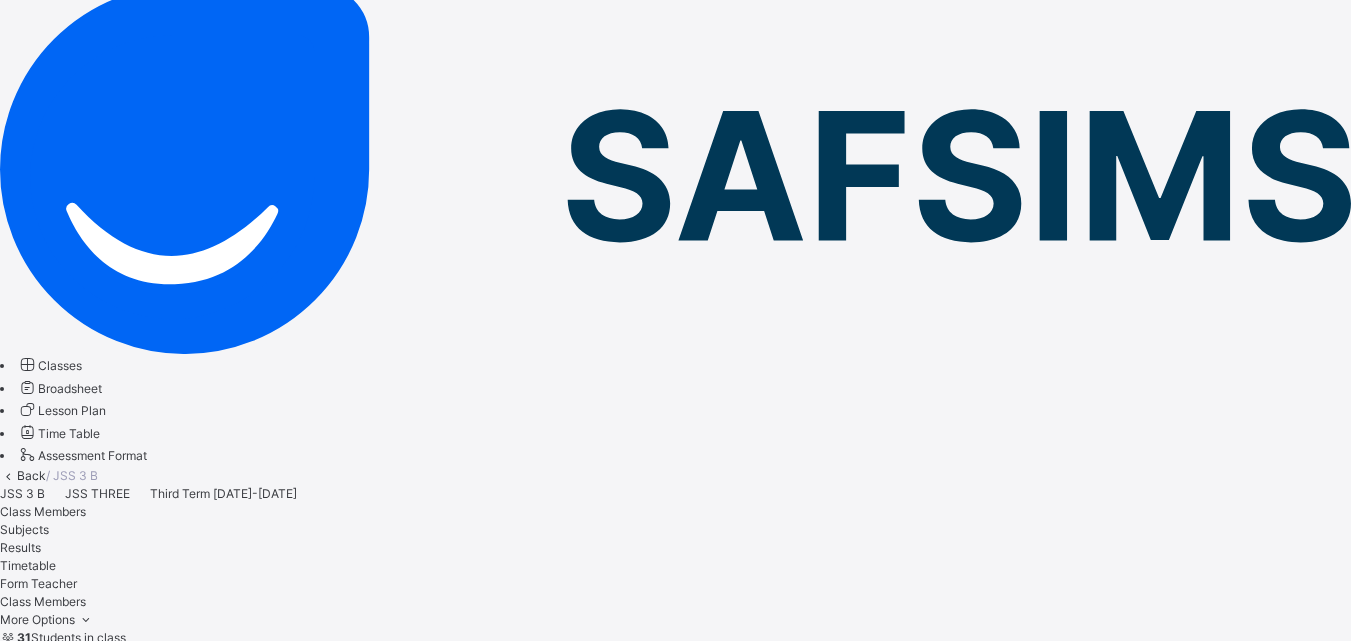 click on "Subjects" at bounding box center (24, 529) 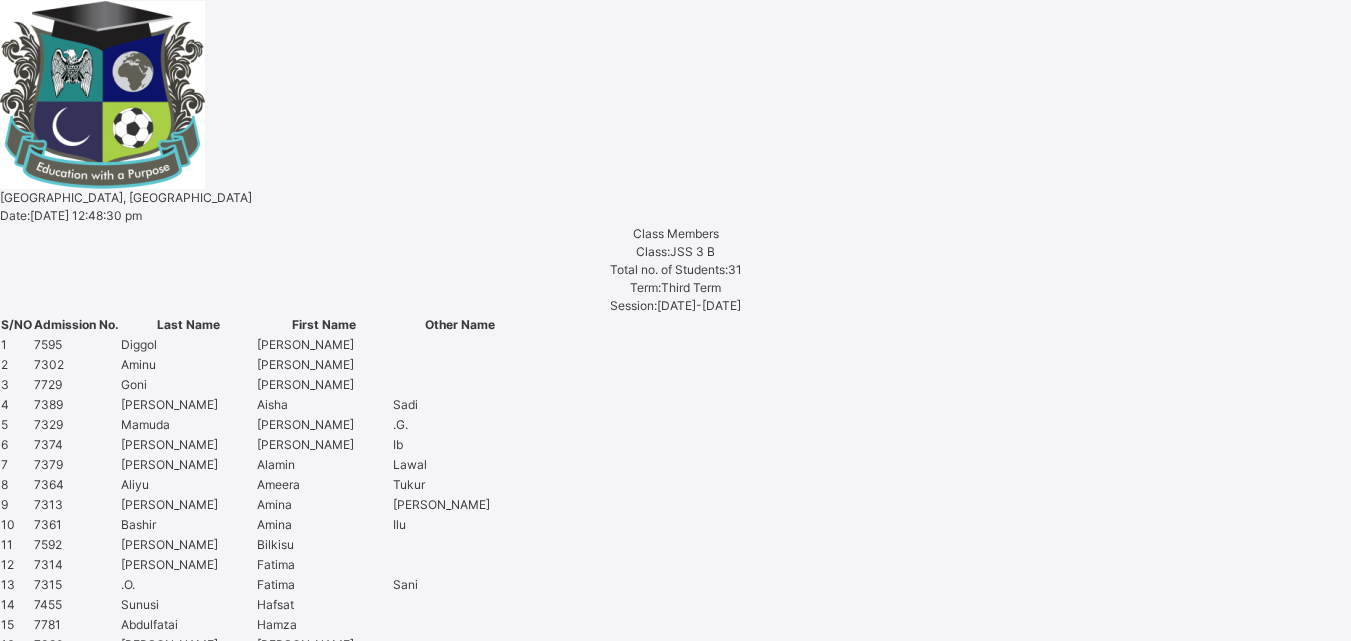 scroll, scrollTop: 900, scrollLeft: 0, axis: vertical 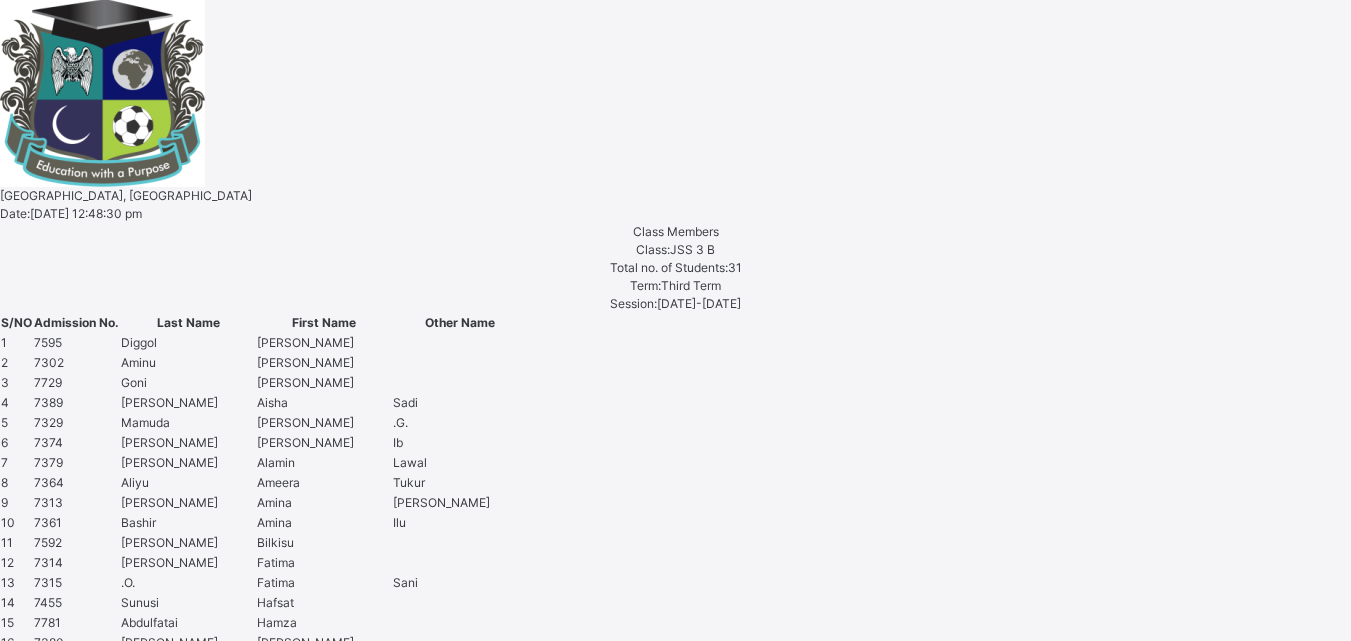 click on "Assess Students" at bounding box center (630, 2919) 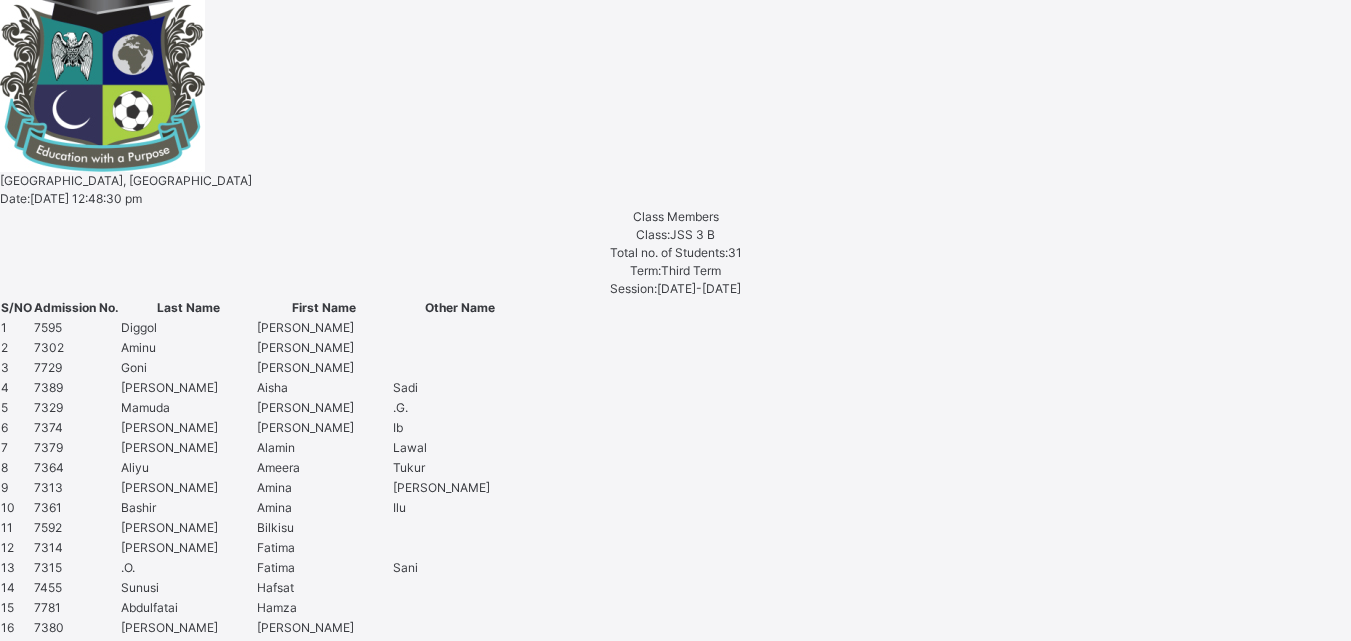 scroll, scrollTop: 920, scrollLeft: 0, axis: vertical 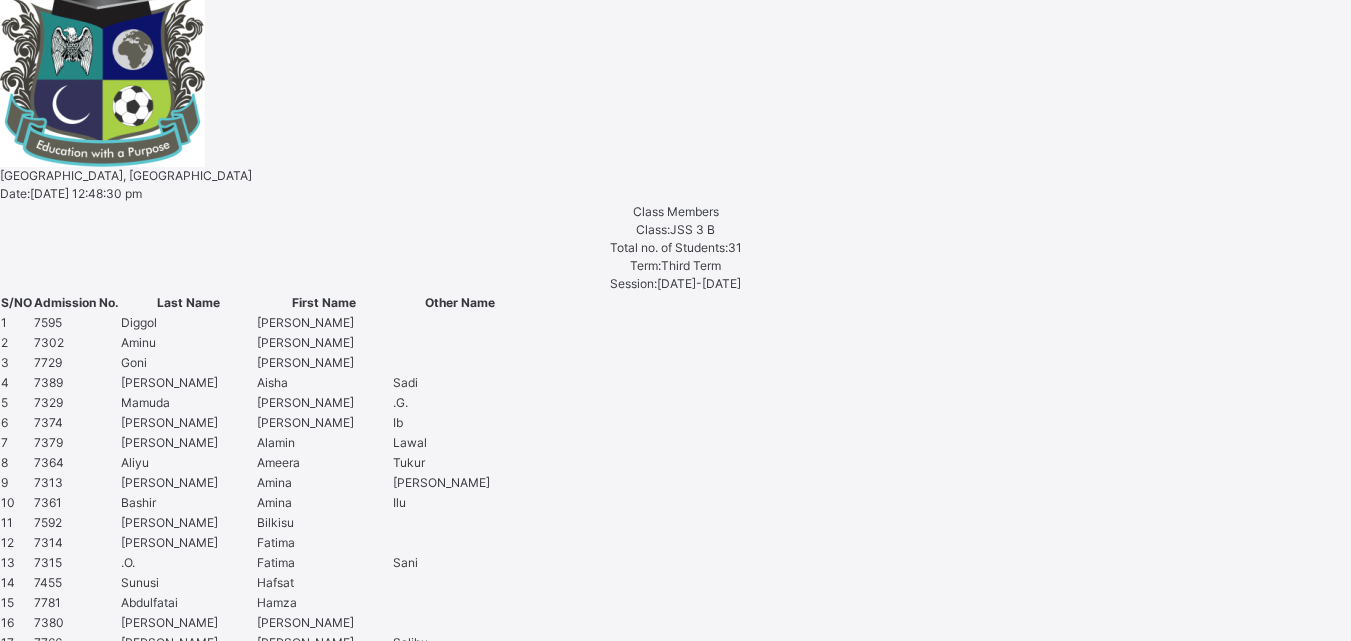 click on "×" at bounding box center (675, 3046) 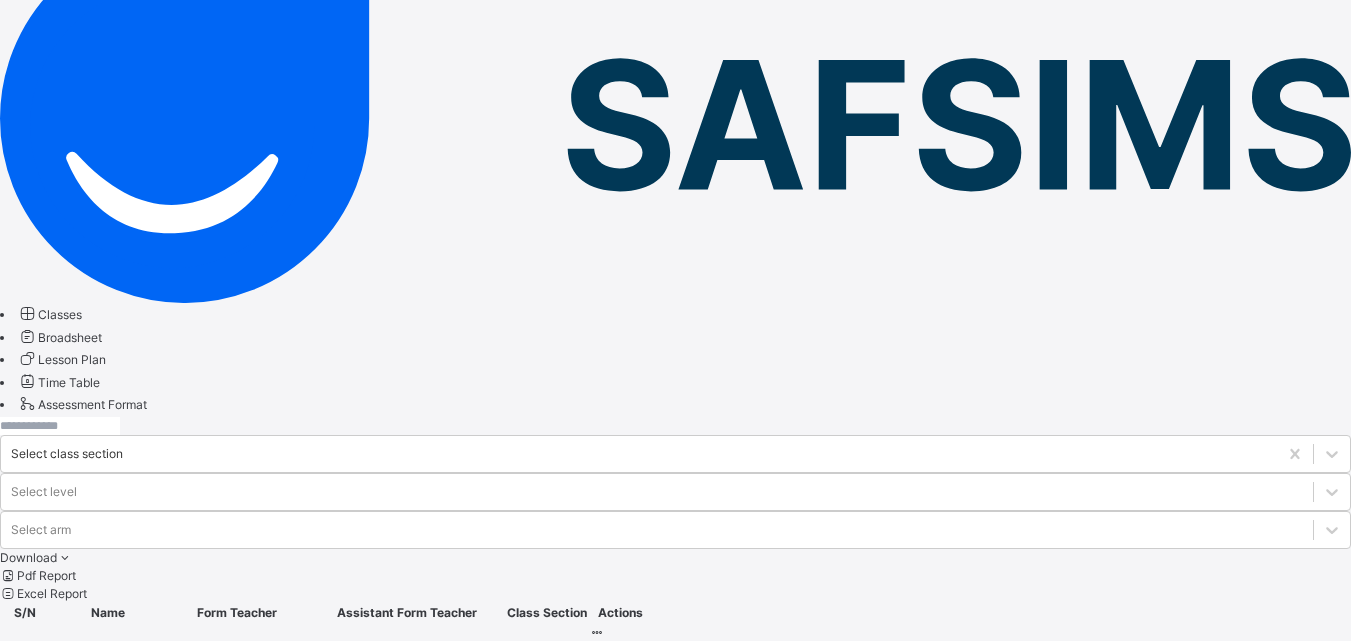 scroll, scrollTop: 196, scrollLeft: 0, axis: vertical 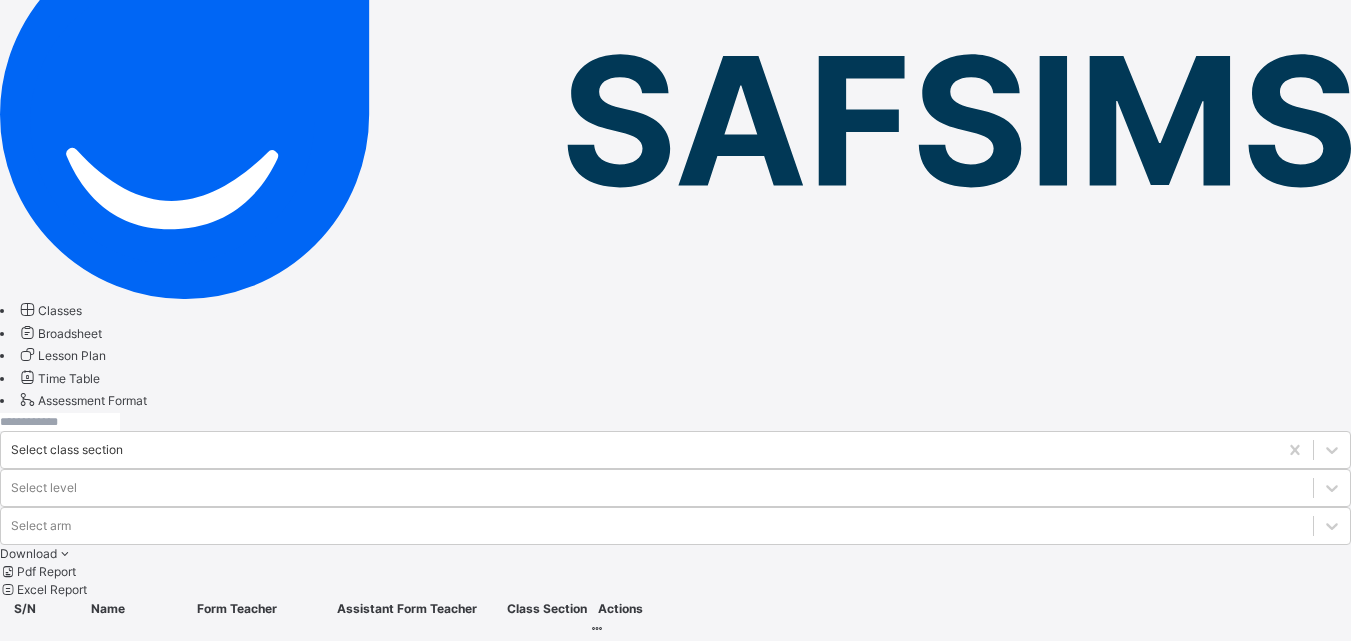 click on "JSS 3   C" at bounding box center [75, 1119] 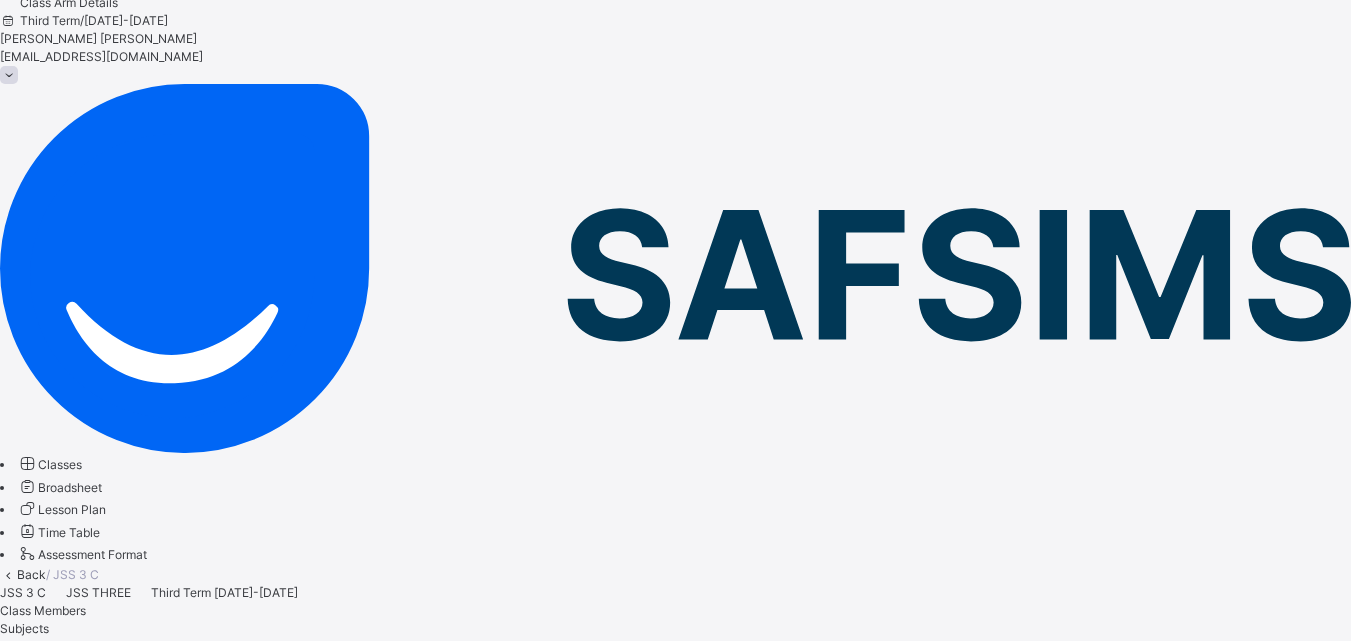 scroll, scrollTop: 100, scrollLeft: 0, axis: vertical 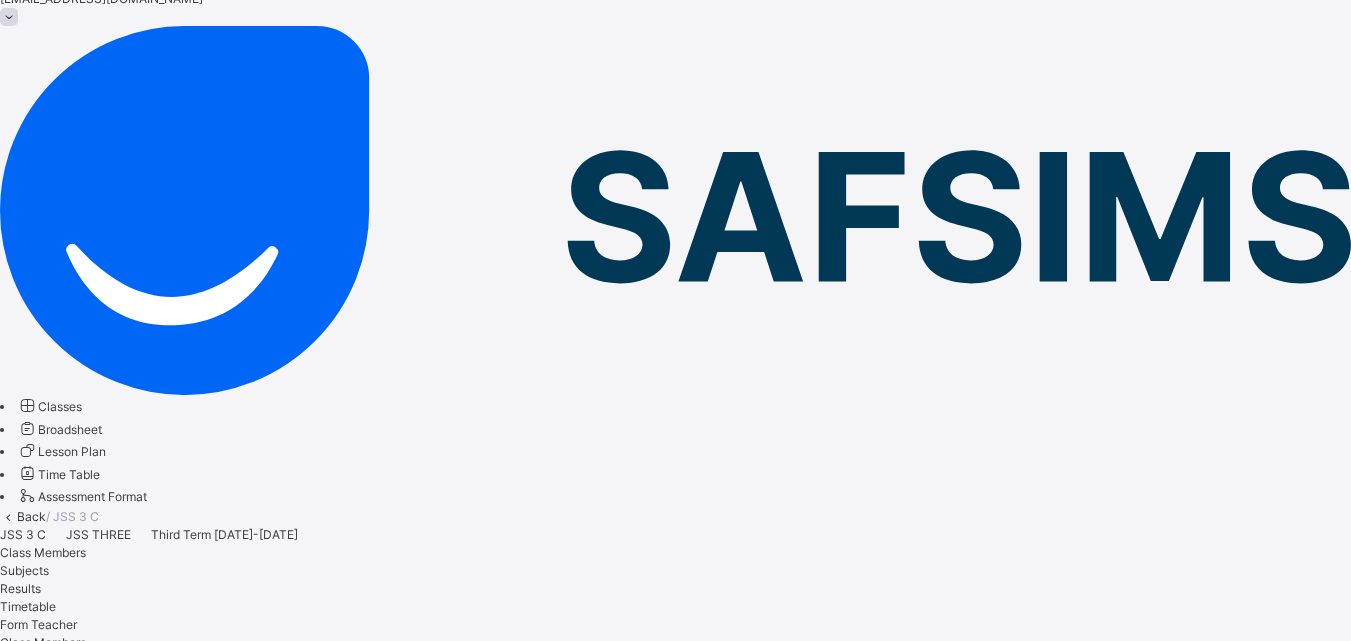 click on "Subjects" at bounding box center (24, 570) 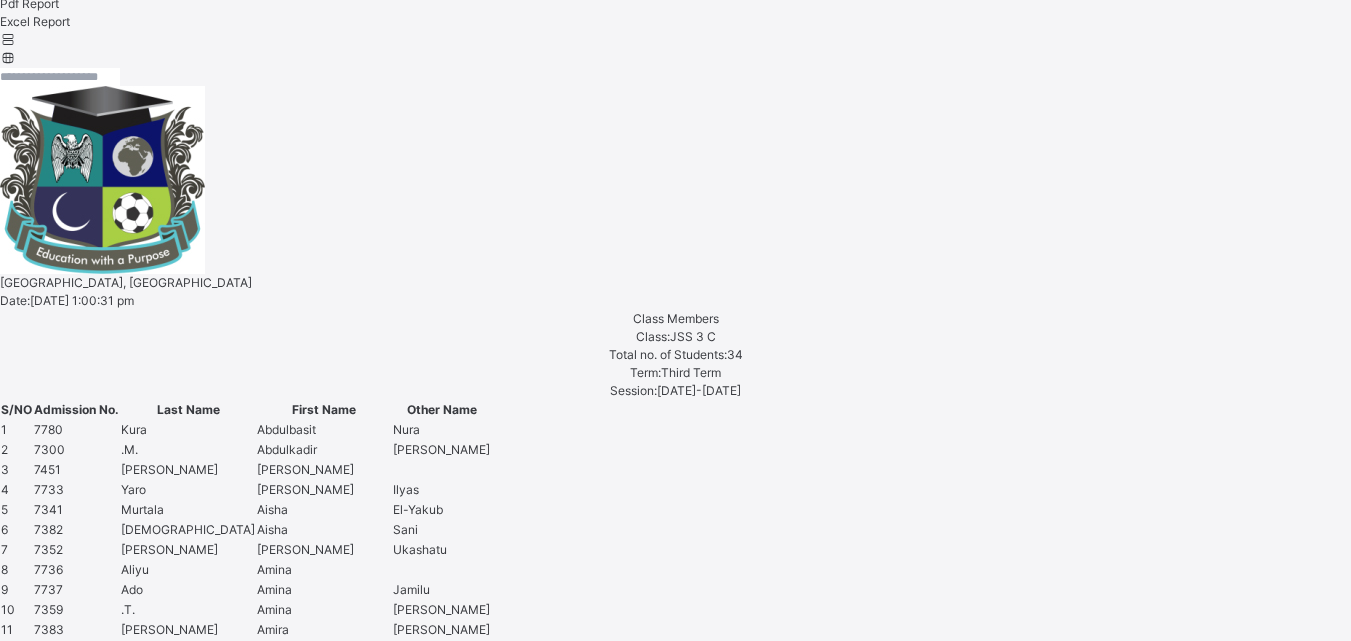 scroll, scrollTop: 920, scrollLeft: 0, axis: vertical 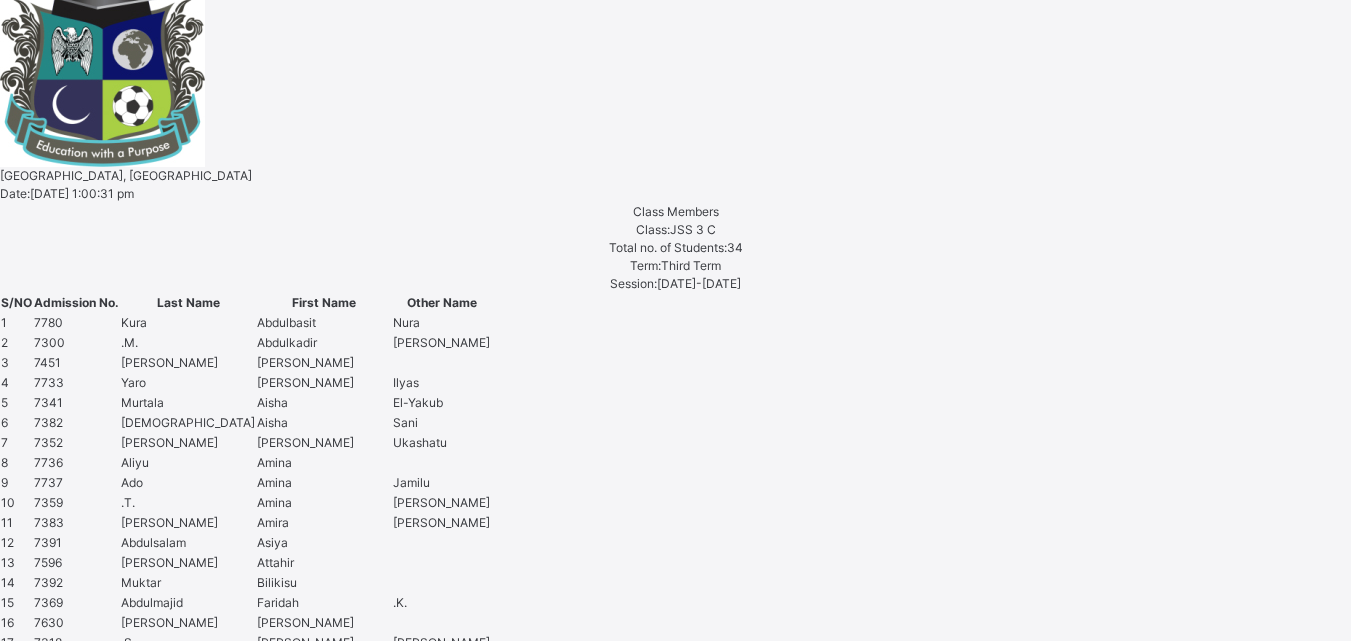 click on "Assess Students" at bounding box center (619, 3091) 